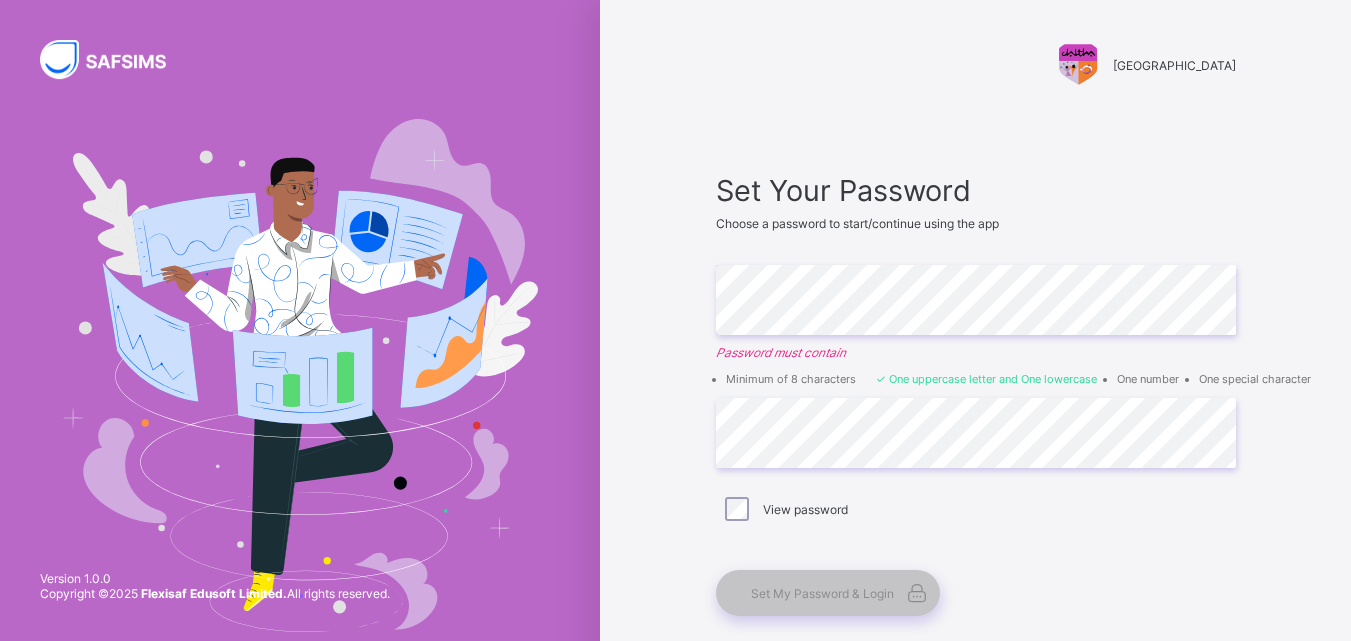 scroll, scrollTop: 0, scrollLeft: 0, axis: both 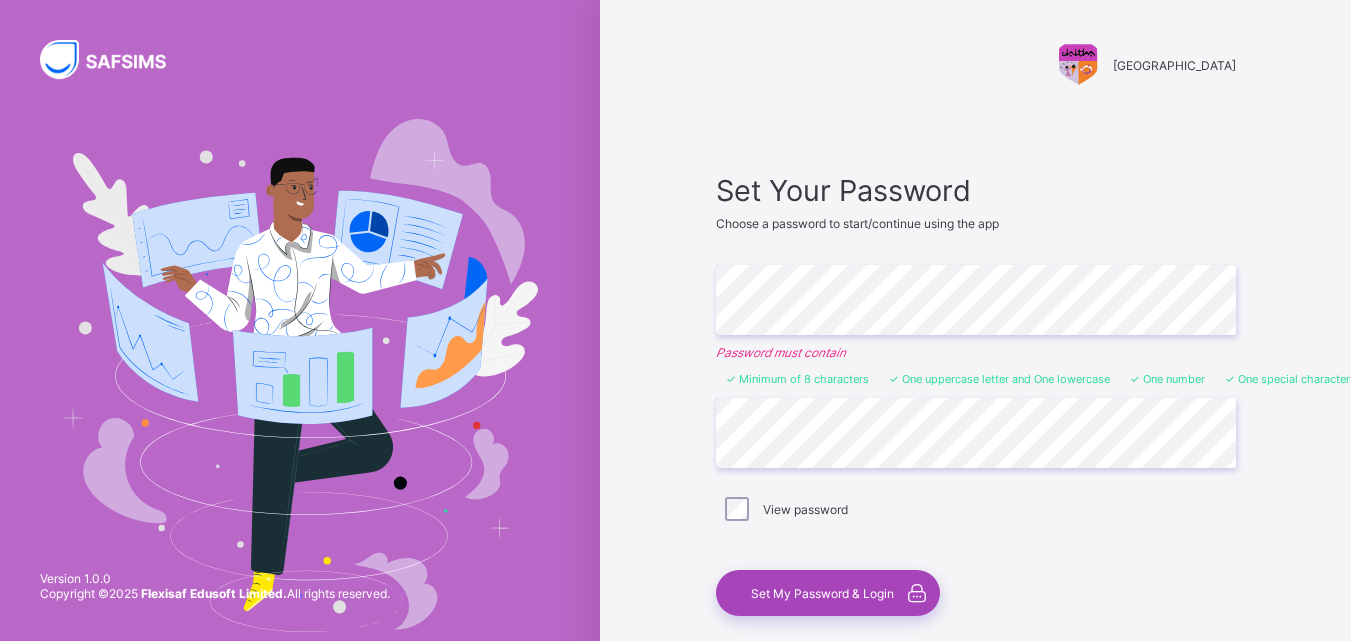 click on "Set My Password & Login" at bounding box center [822, 593] 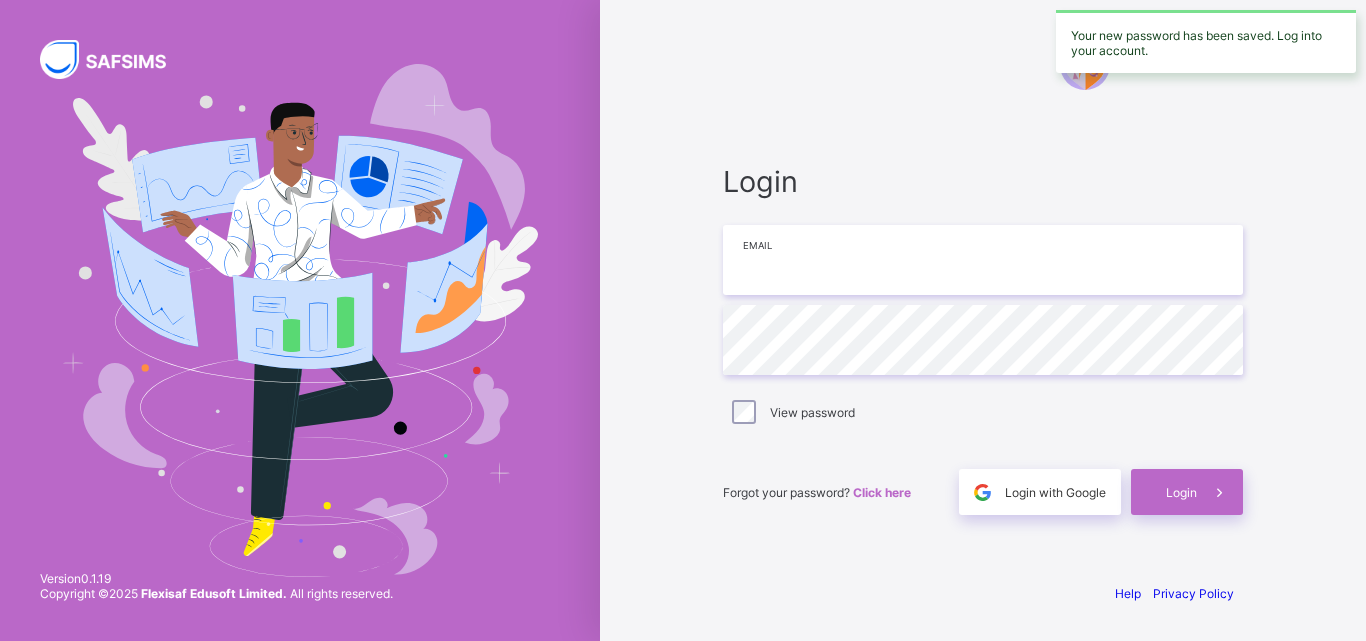 type on "**********" 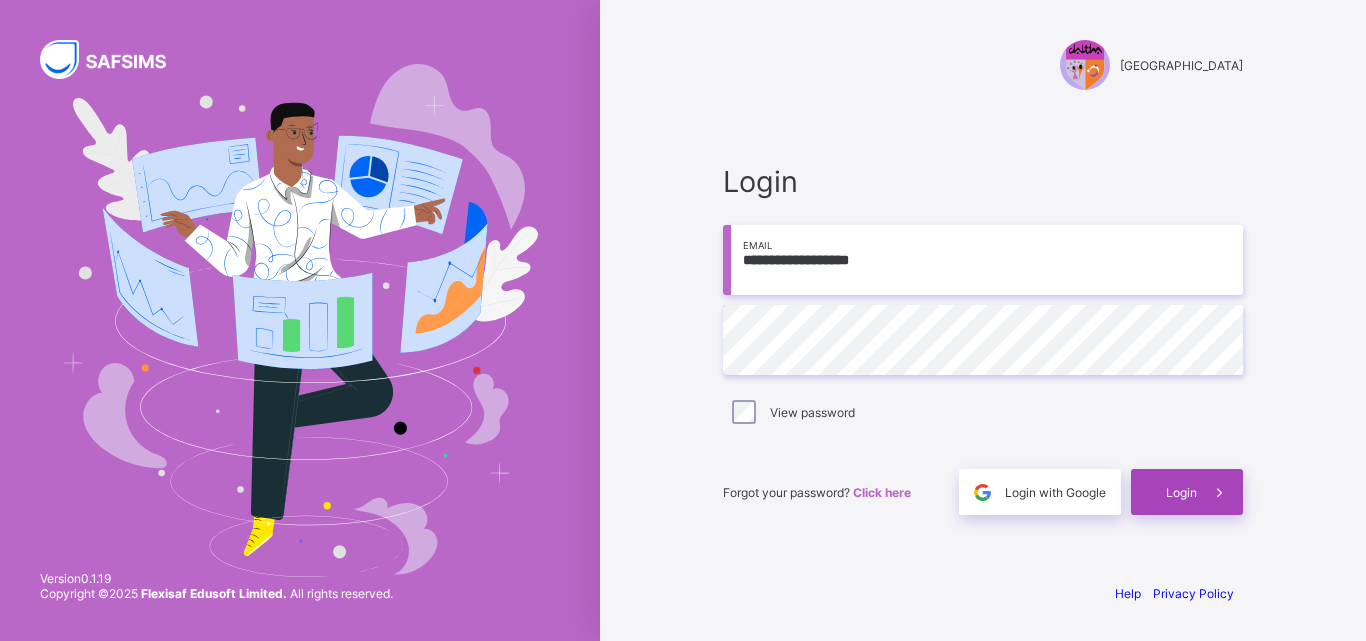 click at bounding box center [1220, 492] 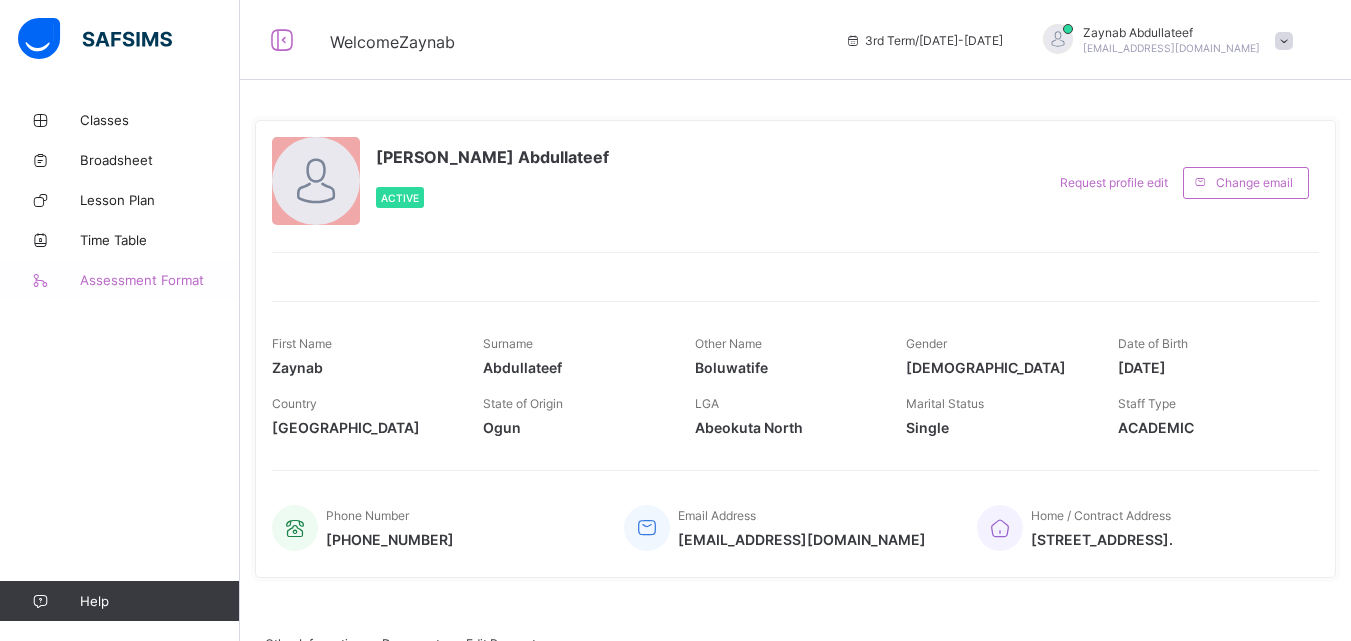 click on "Assessment Format" at bounding box center [160, 280] 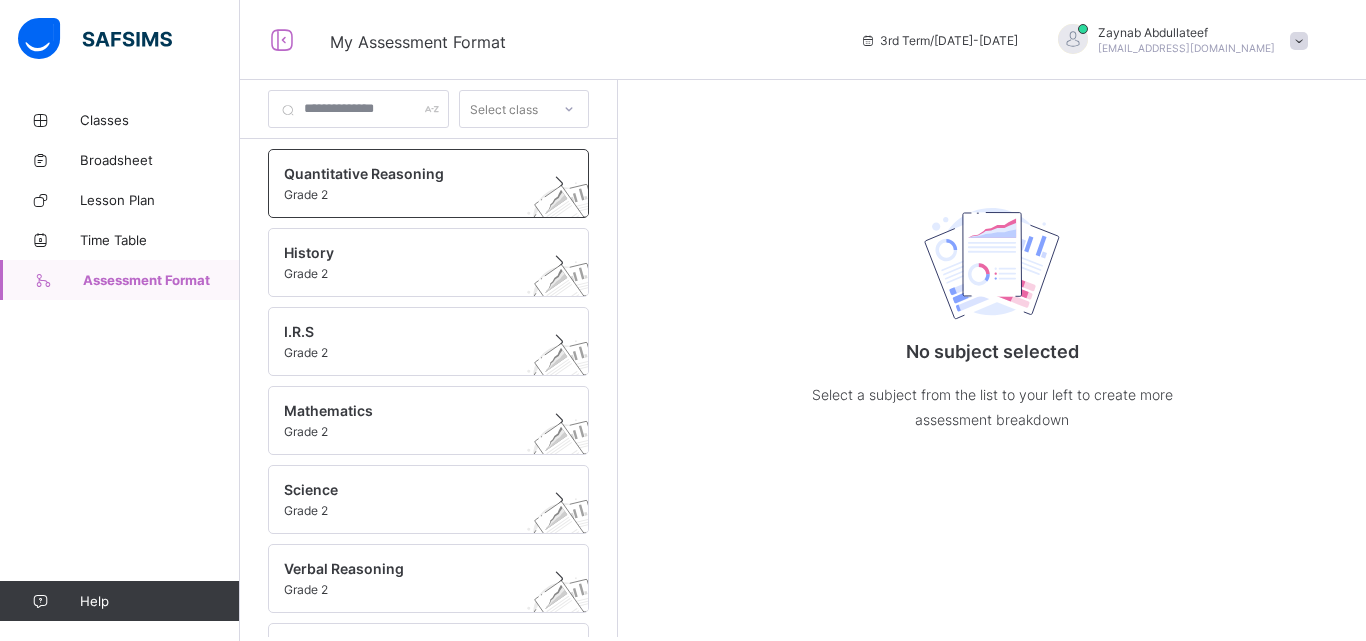 click on "Grade 2" at bounding box center (409, 194) 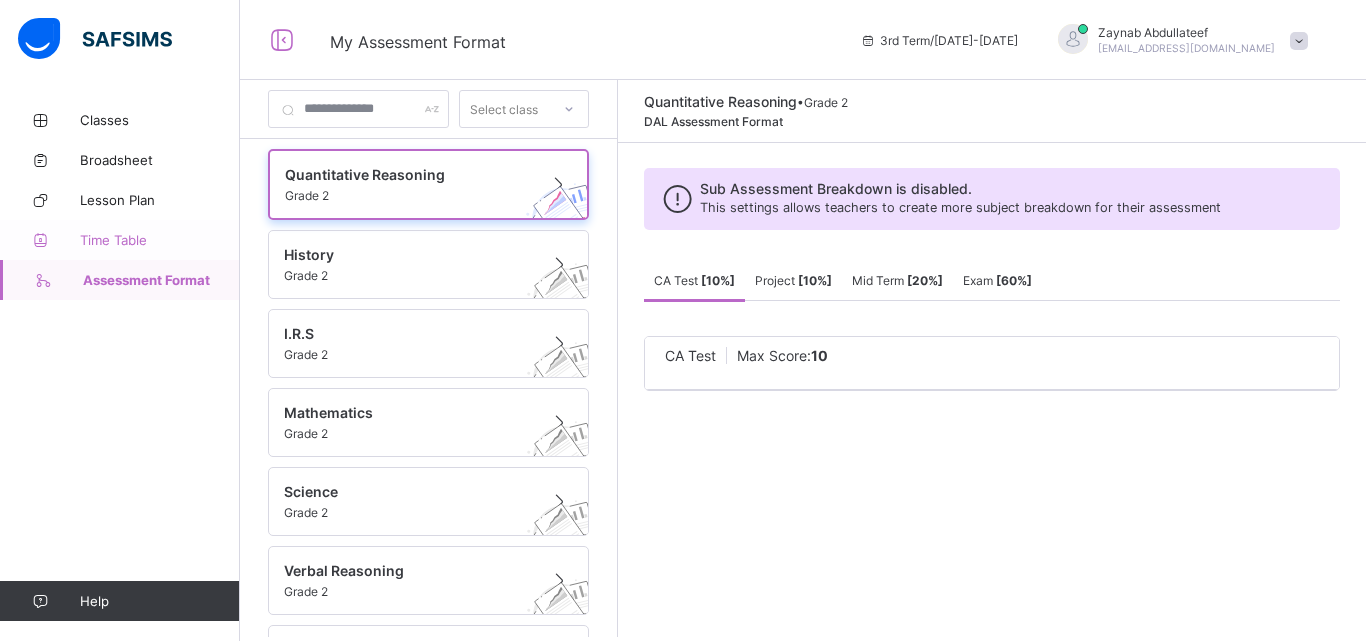 click on "Time Table" at bounding box center (160, 240) 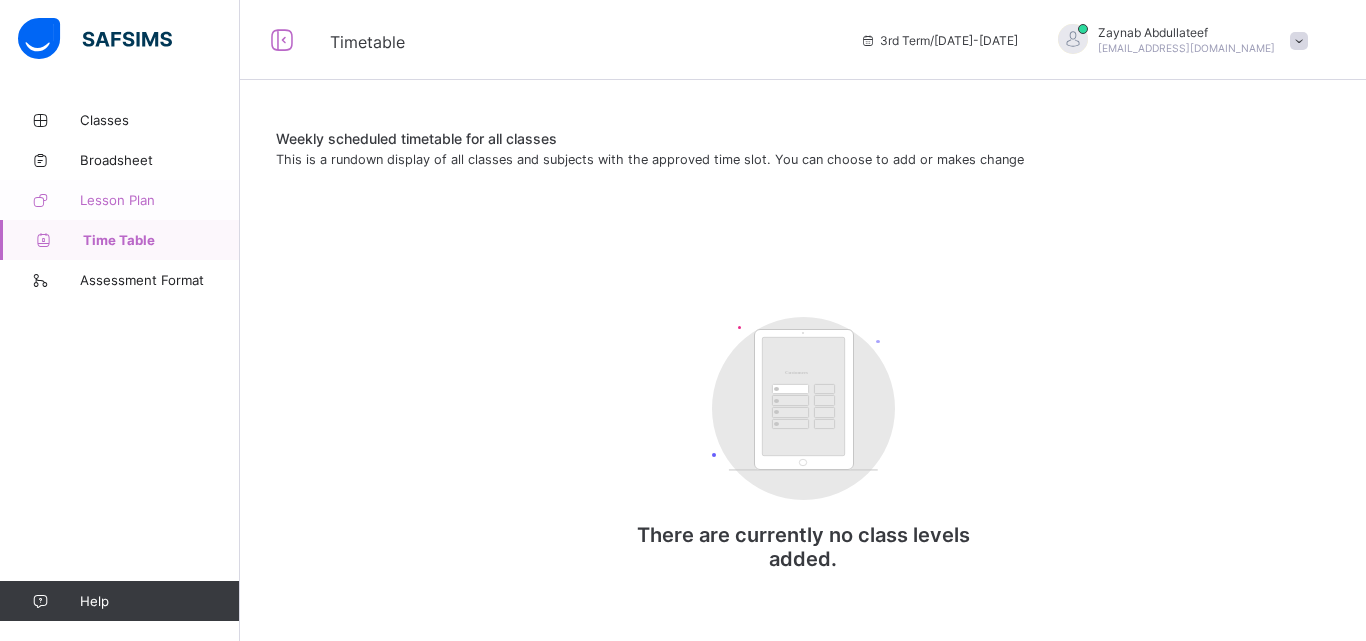 click on "Lesson Plan" at bounding box center [160, 200] 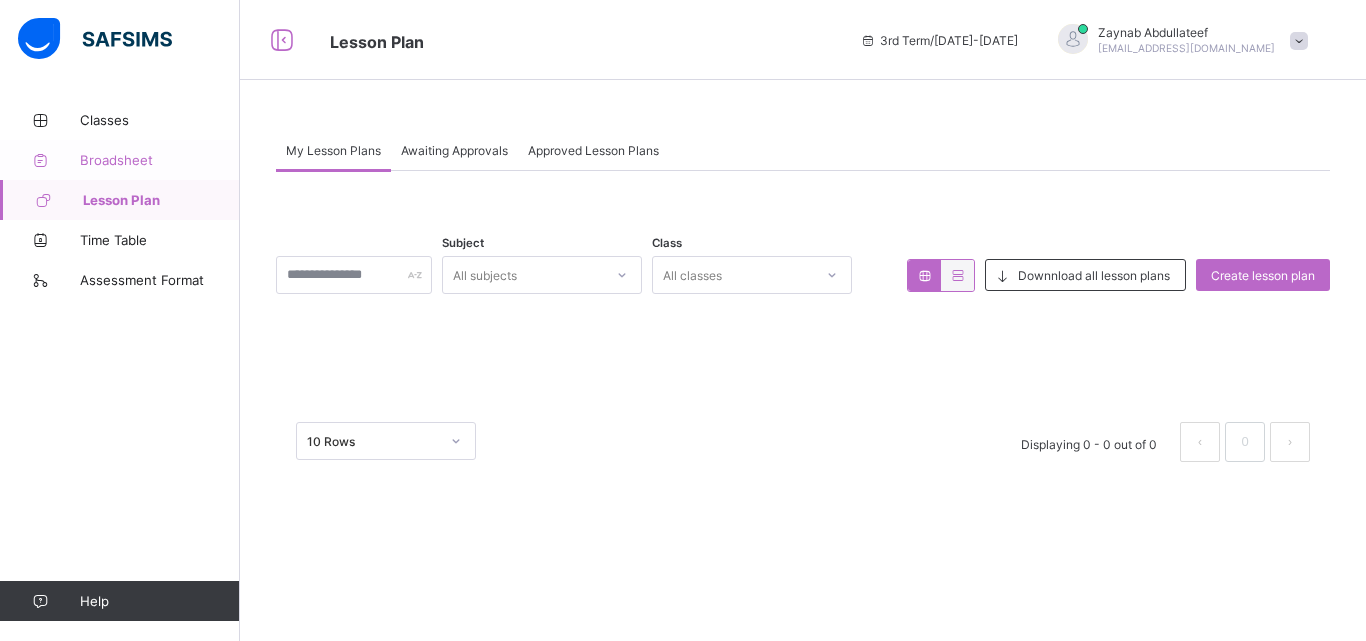 click on "Broadsheet" at bounding box center [160, 160] 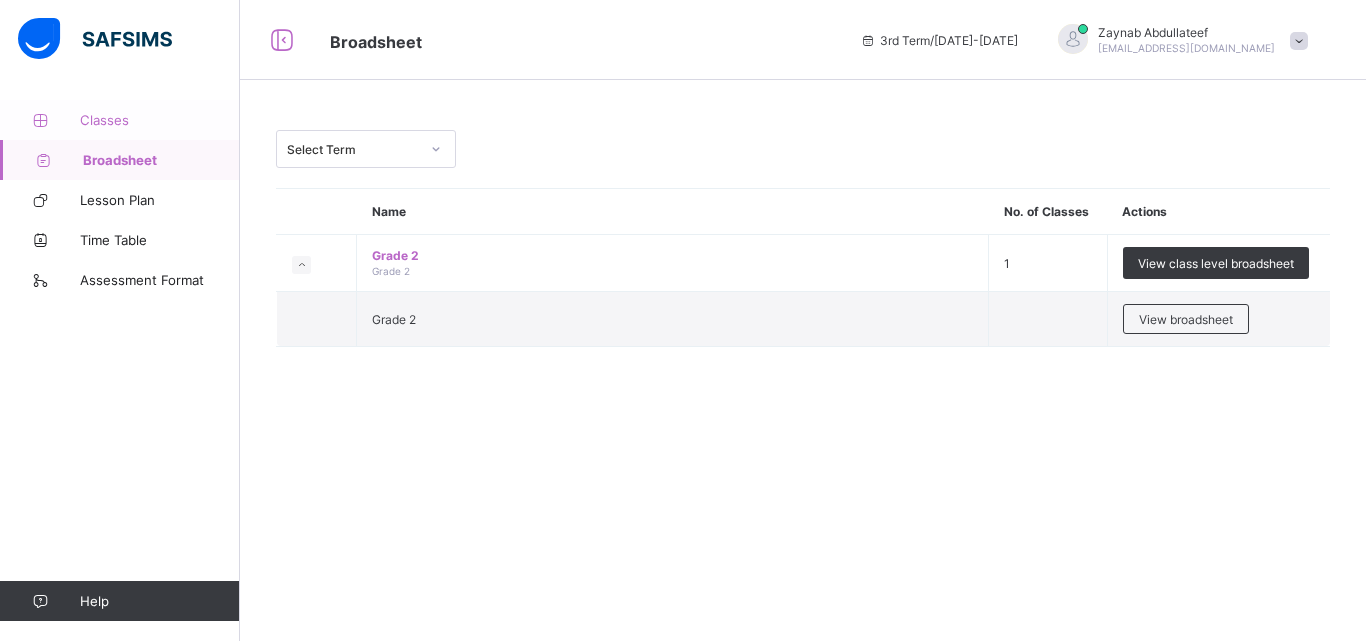 click on "Classes" at bounding box center (120, 120) 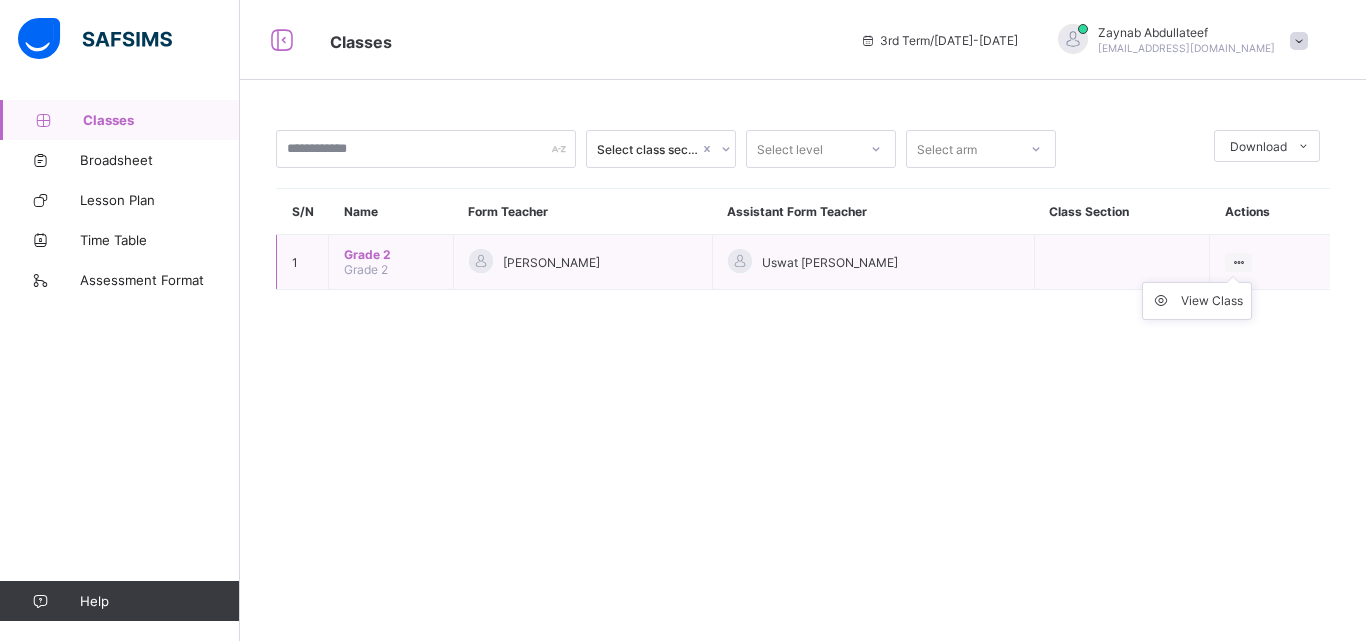 click at bounding box center [1238, 262] 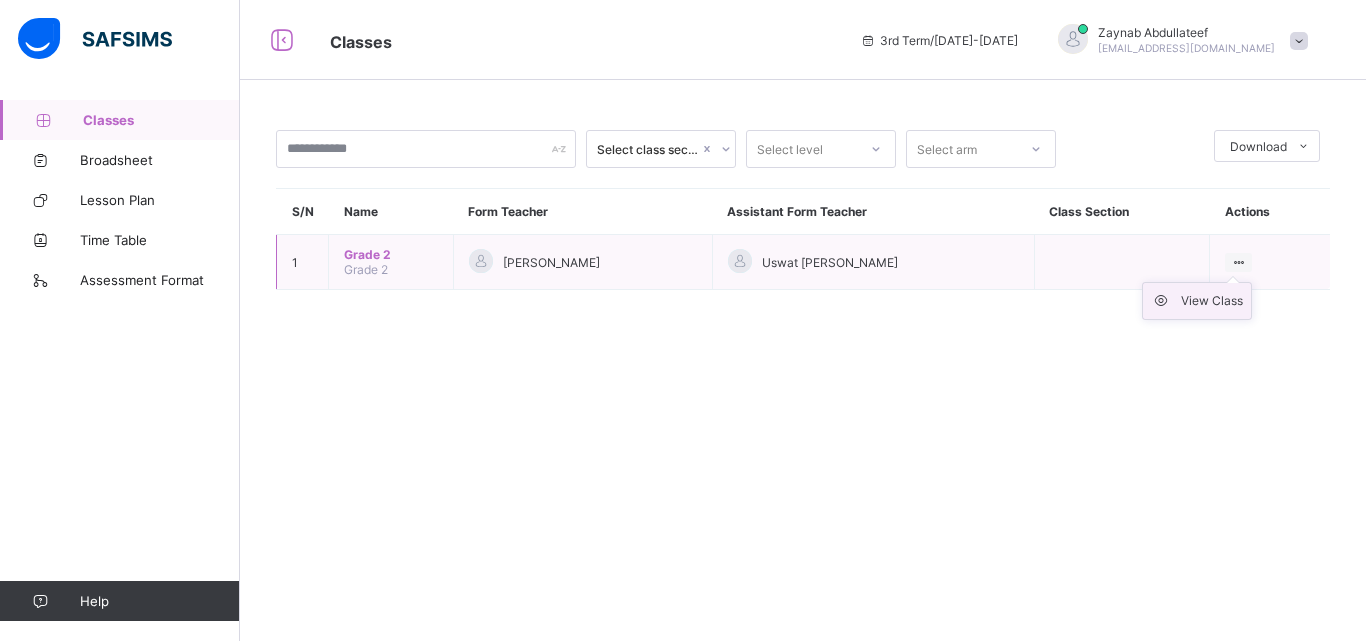 click on "View Class" at bounding box center [1212, 301] 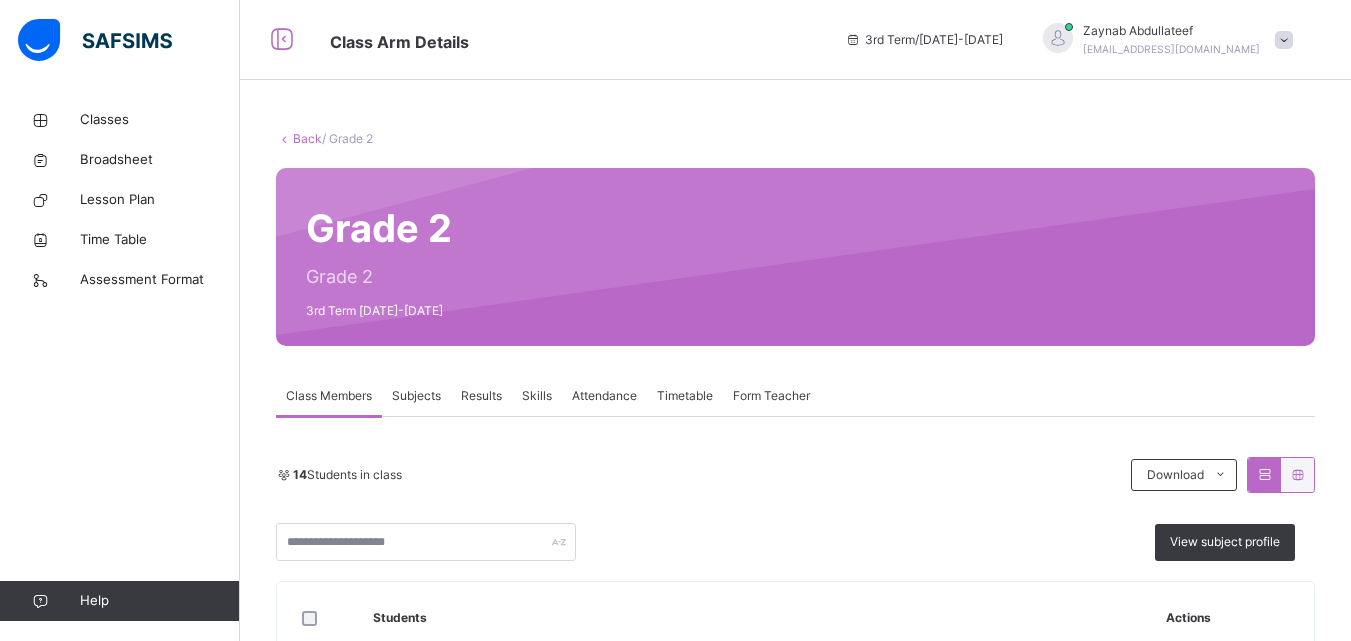 click at bounding box center [284, 138] 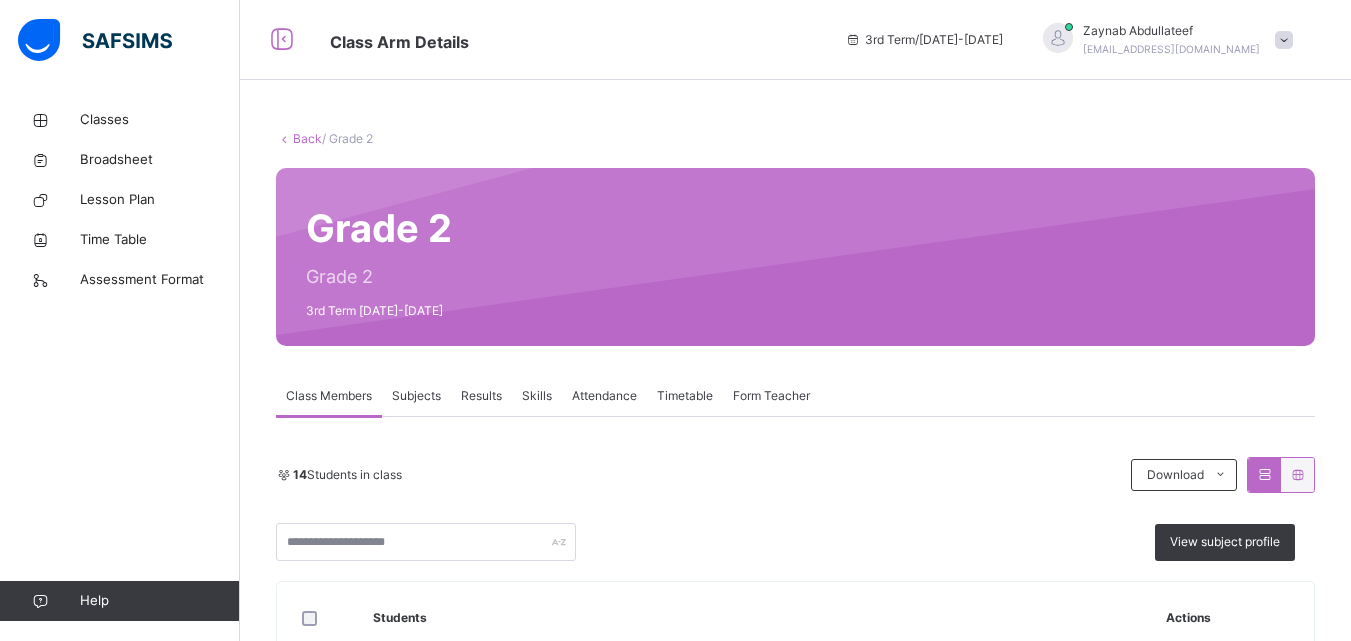 click at bounding box center (284, 138) 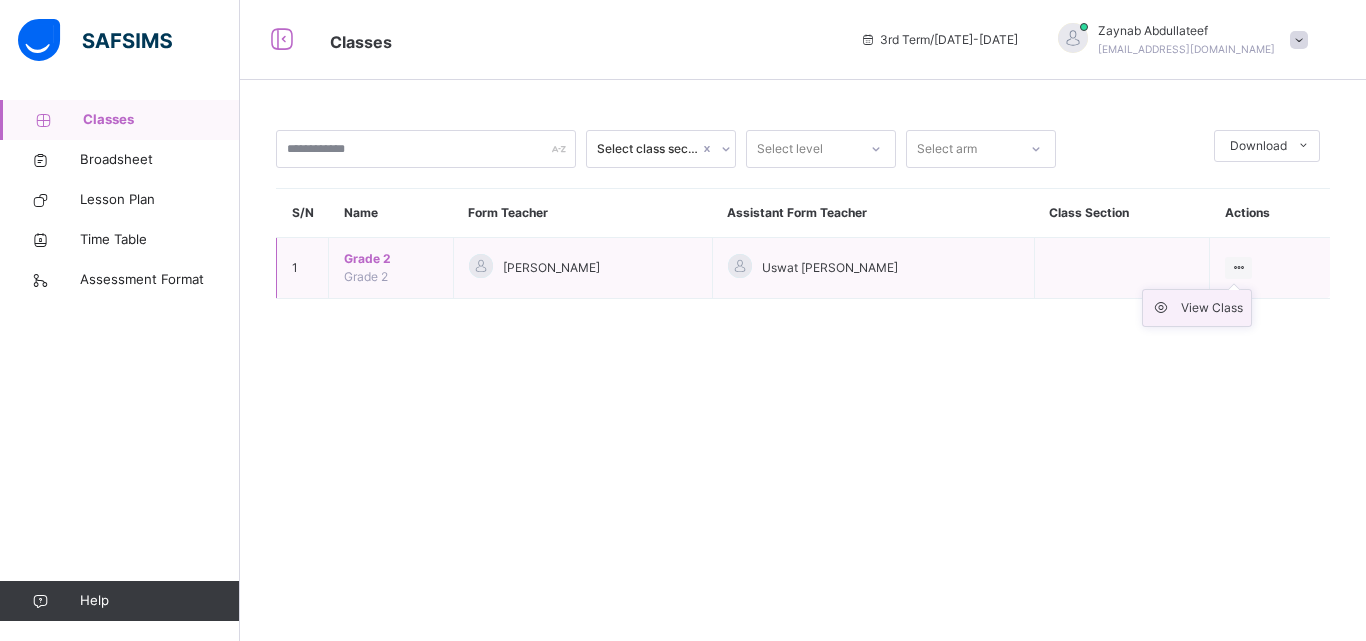 click on "View Class" at bounding box center [1212, 308] 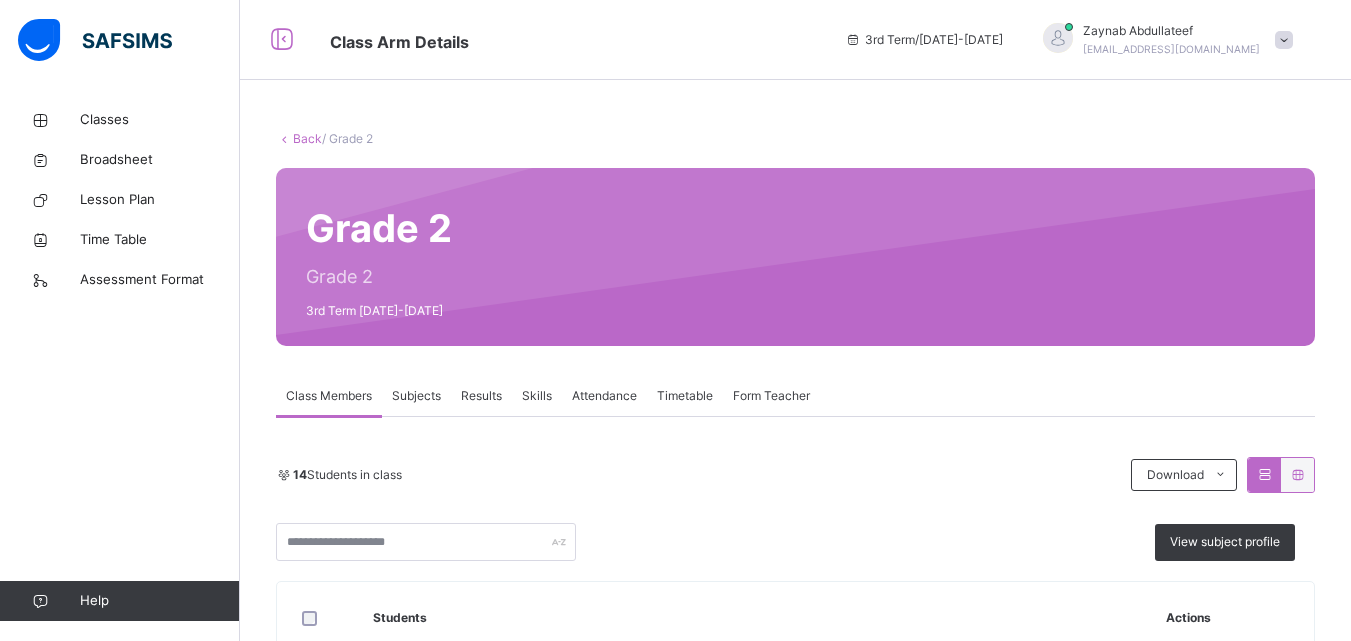 click on "Results" at bounding box center [481, 396] 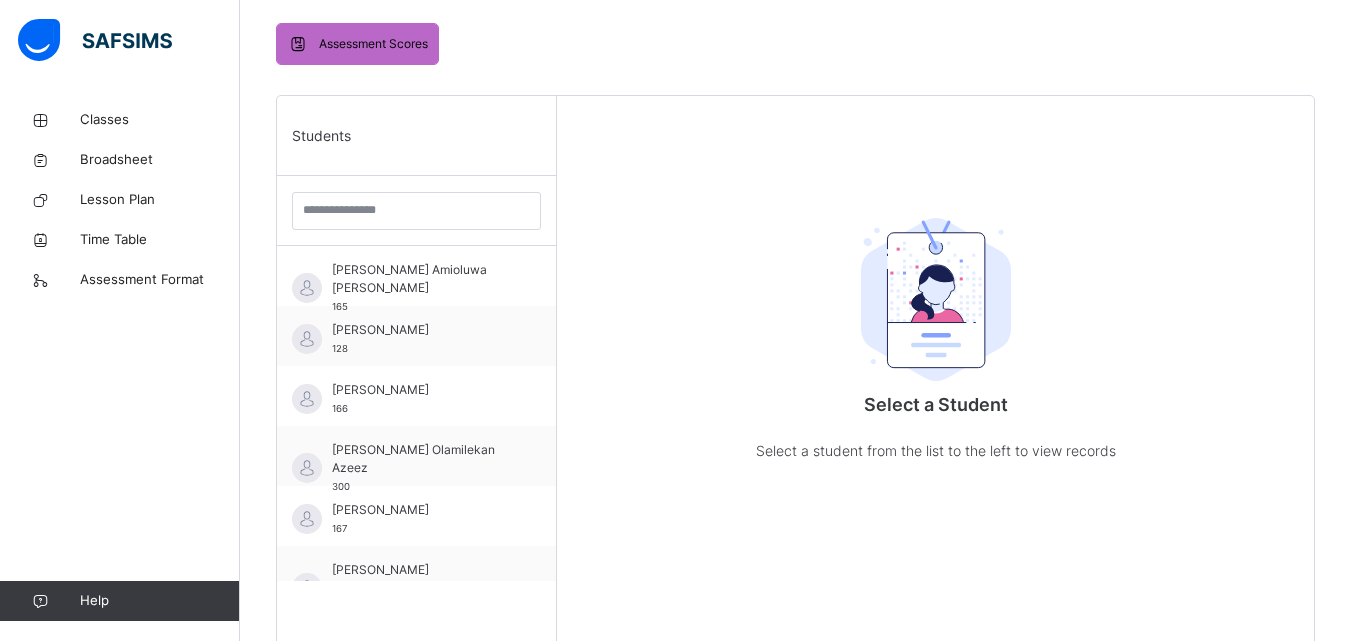 scroll, scrollTop: 425, scrollLeft: 0, axis: vertical 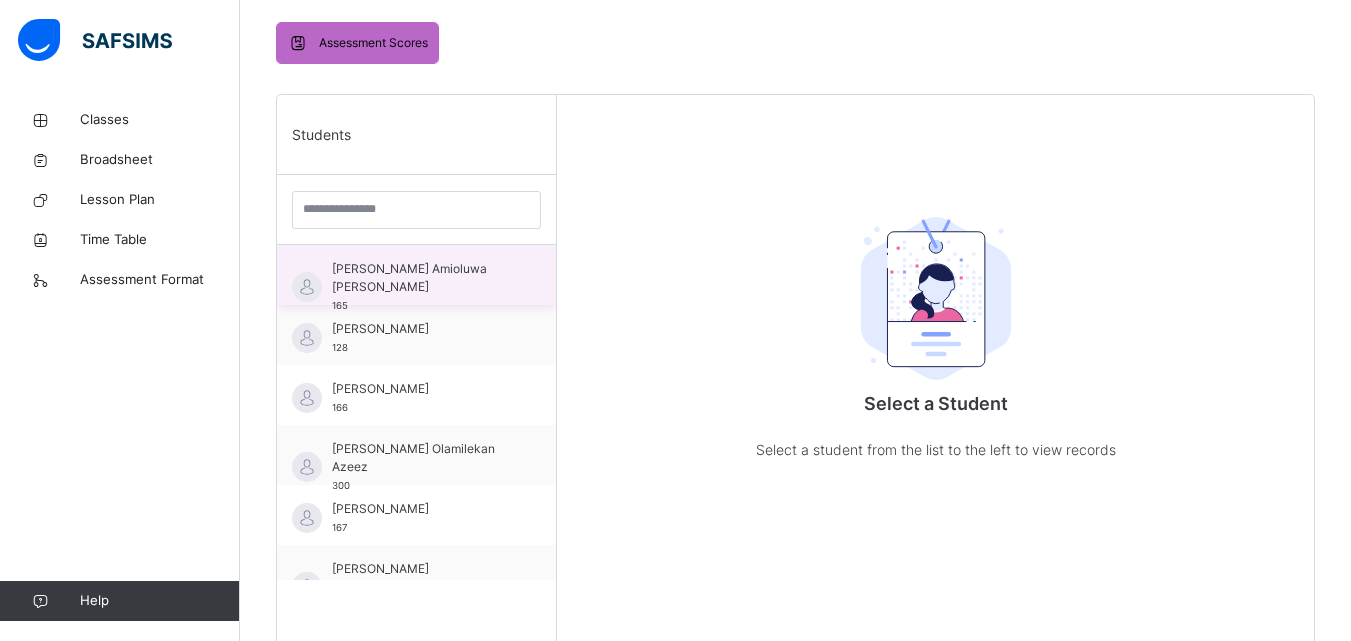 click on "[PERSON_NAME] Amioluwa [PERSON_NAME]" at bounding box center (421, 278) 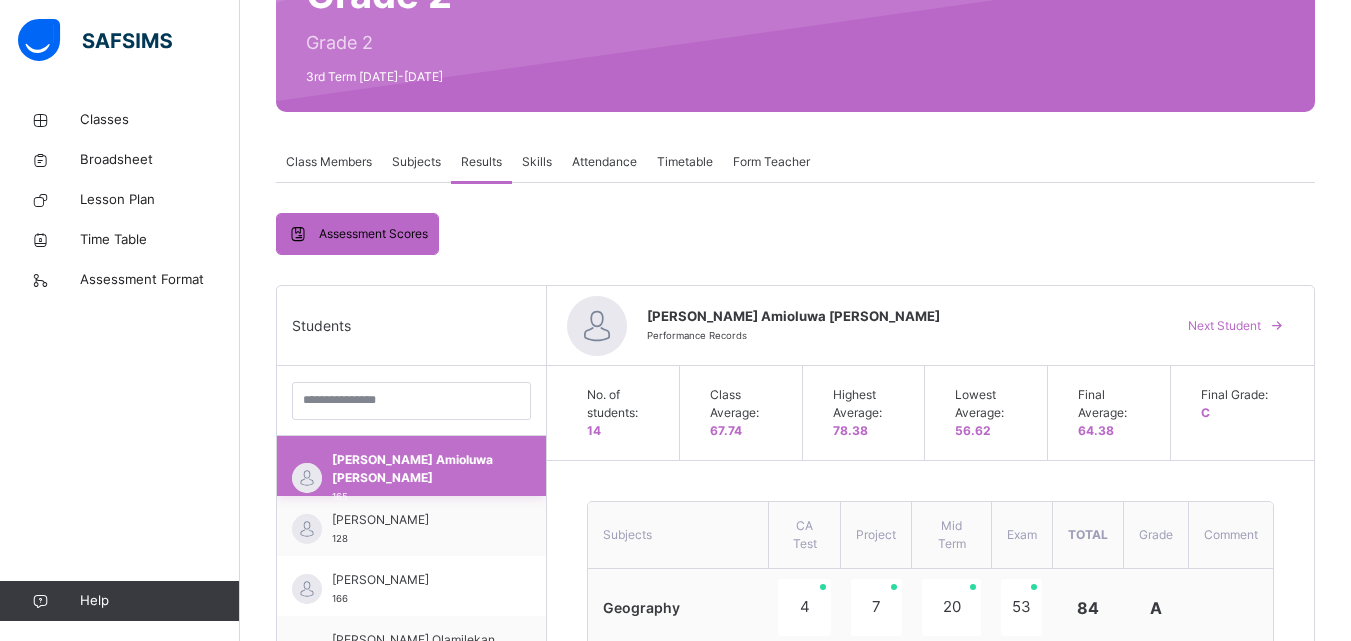 scroll, scrollTop: 264, scrollLeft: 0, axis: vertical 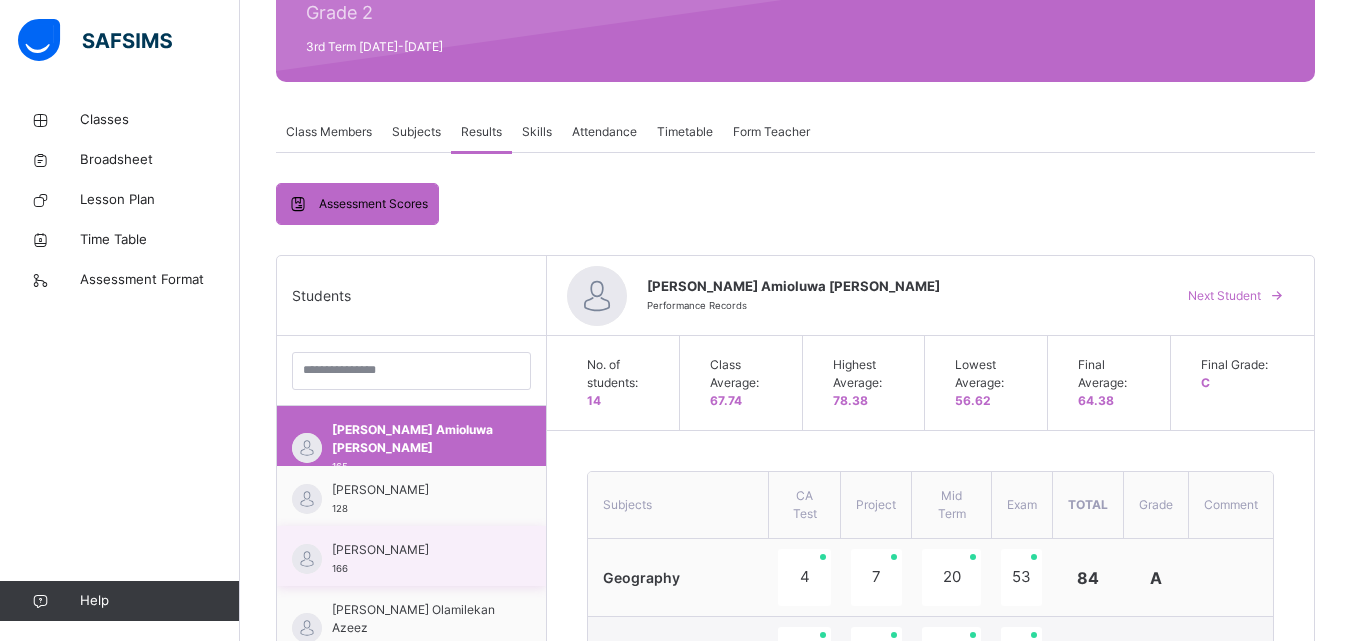 click on "[PERSON_NAME]" at bounding box center (416, 550) 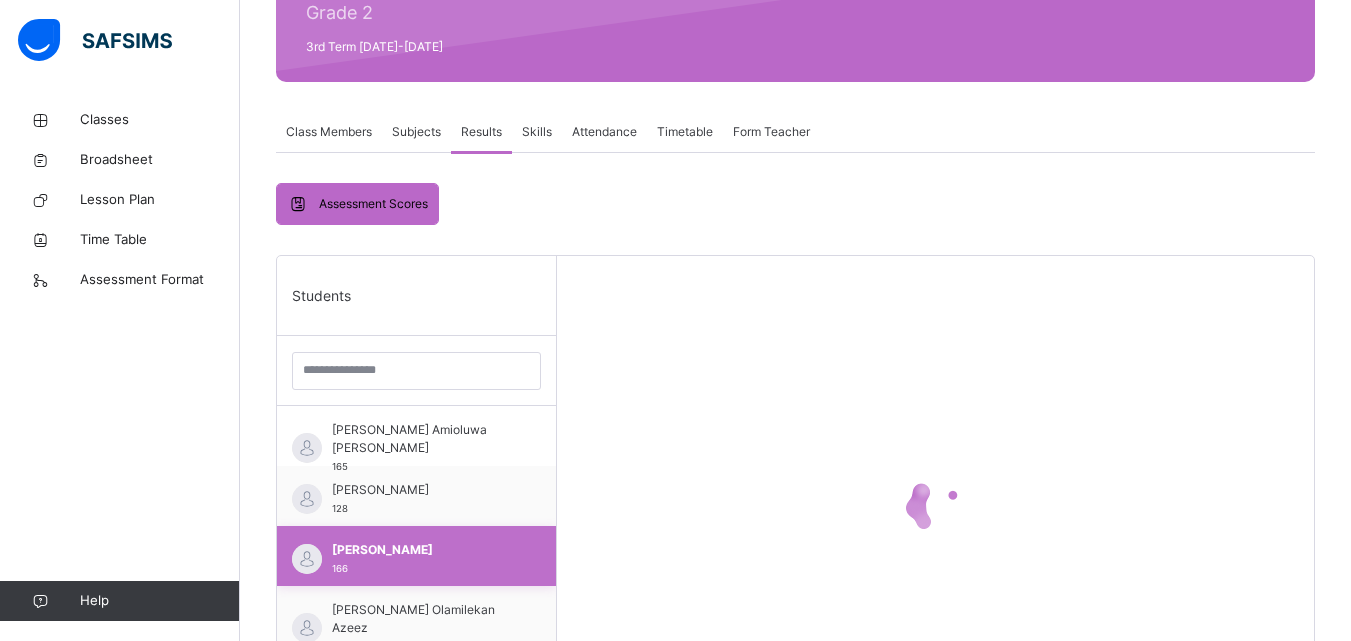 click on "[PERSON_NAME]" at bounding box center [421, 550] 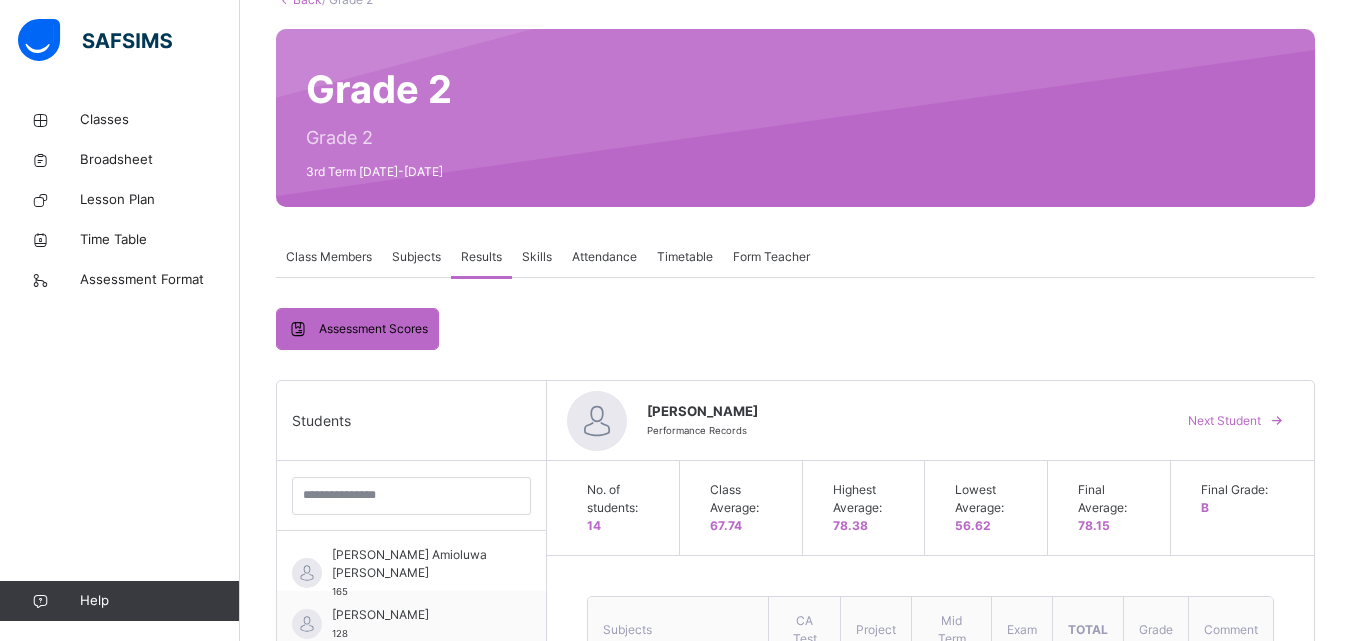 scroll, scrollTop: 140, scrollLeft: 0, axis: vertical 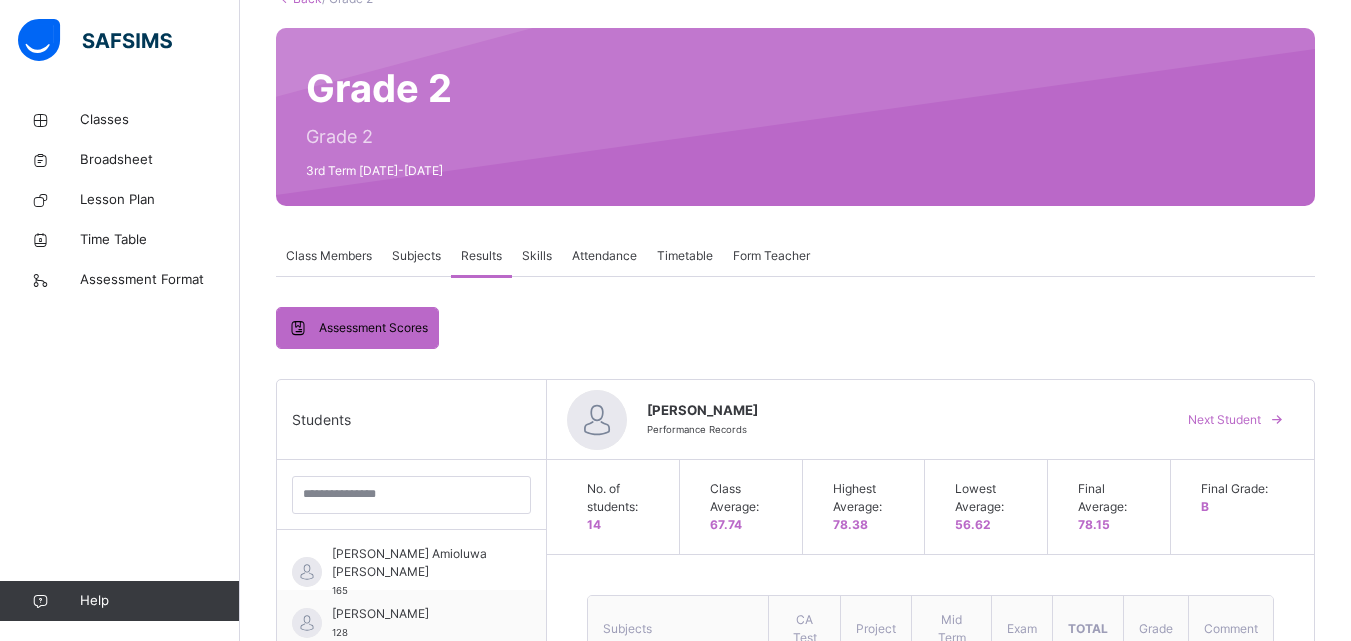 click on "Skills" at bounding box center (537, 256) 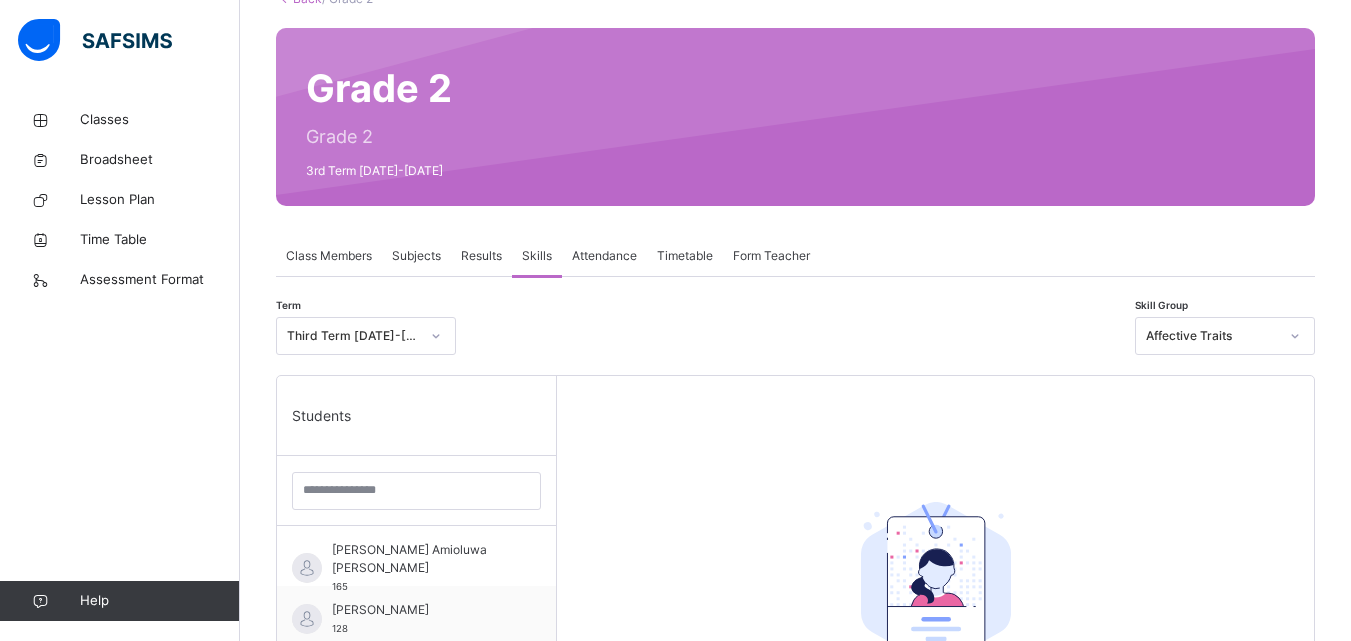 scroll, scrollTop: 287, scrollLeft: 0, axis: vertical 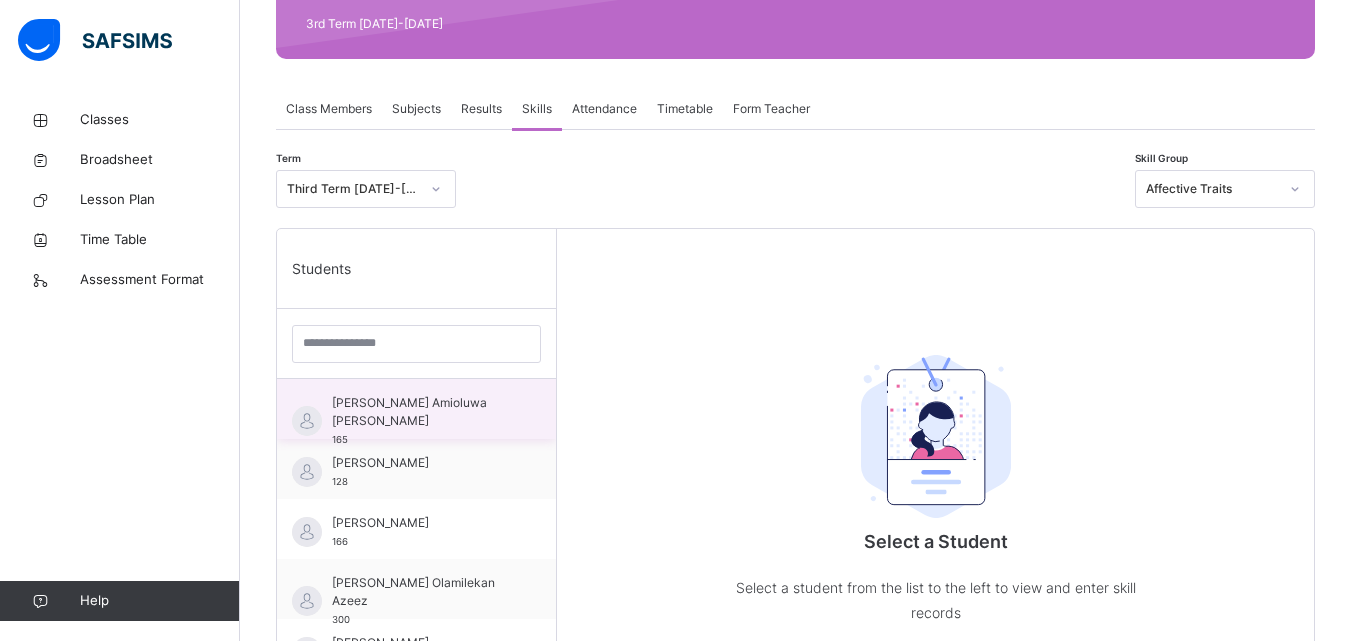 click on "[PERSON_NAME] Amioluwa [PERSON_NAME]" at bounding box center [421, 412] 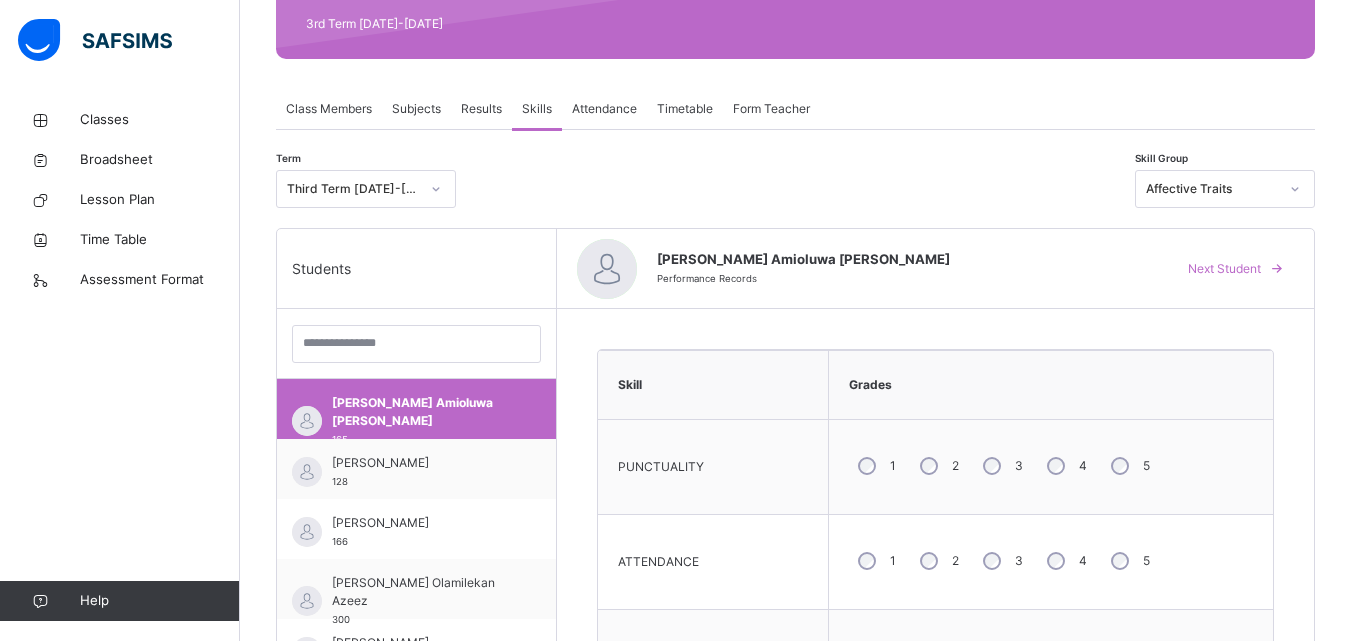 click on "Attendance" at bounding box center [604, 109] 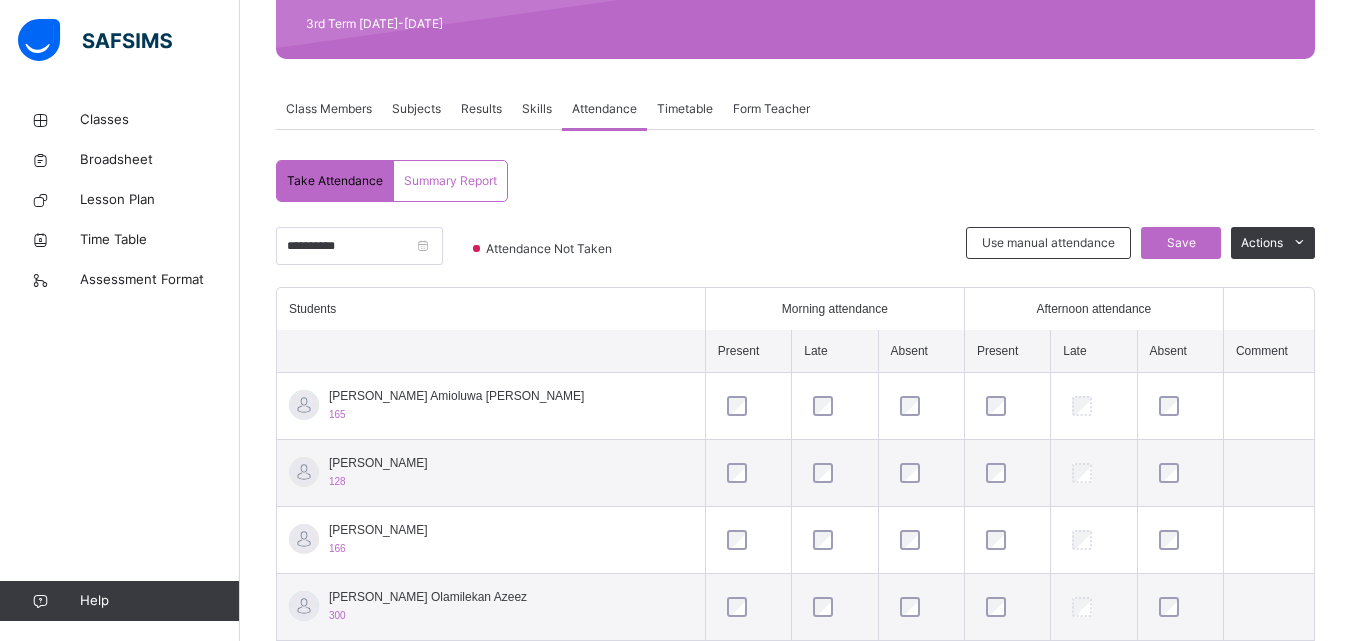click on "Subjects" at bounding box center (416, 109) 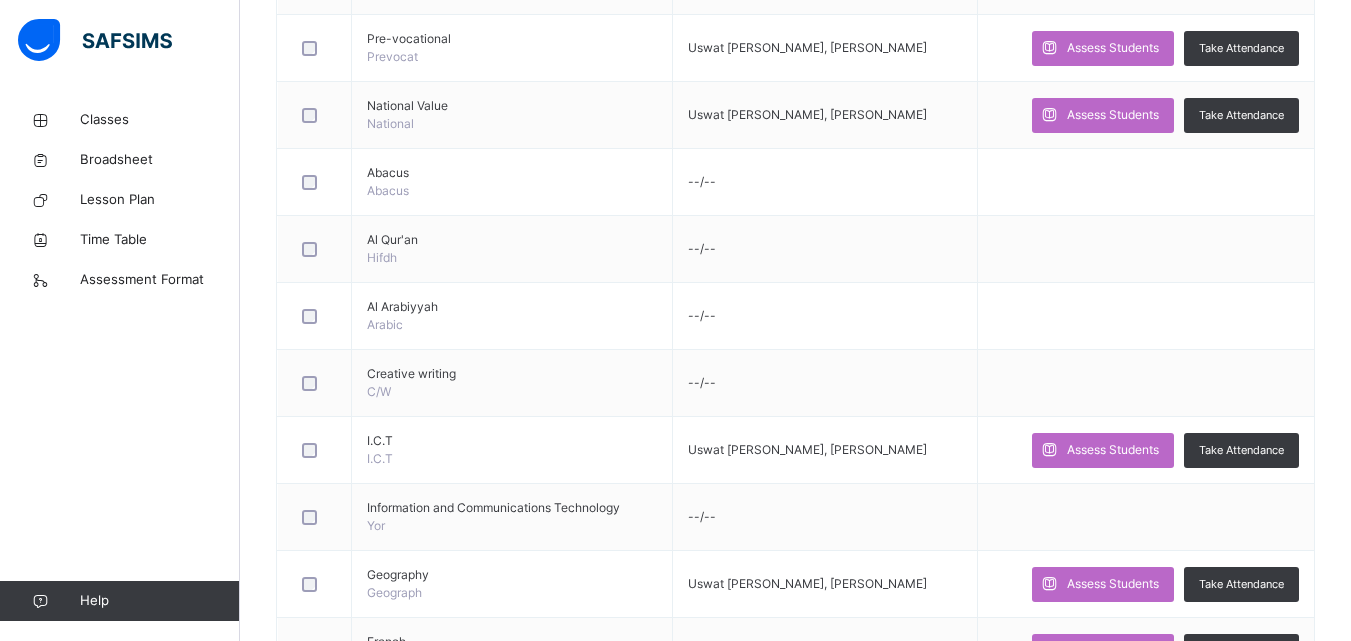 scroll, scrollTop: 1685, scrollLeft: 0, axis: vertical 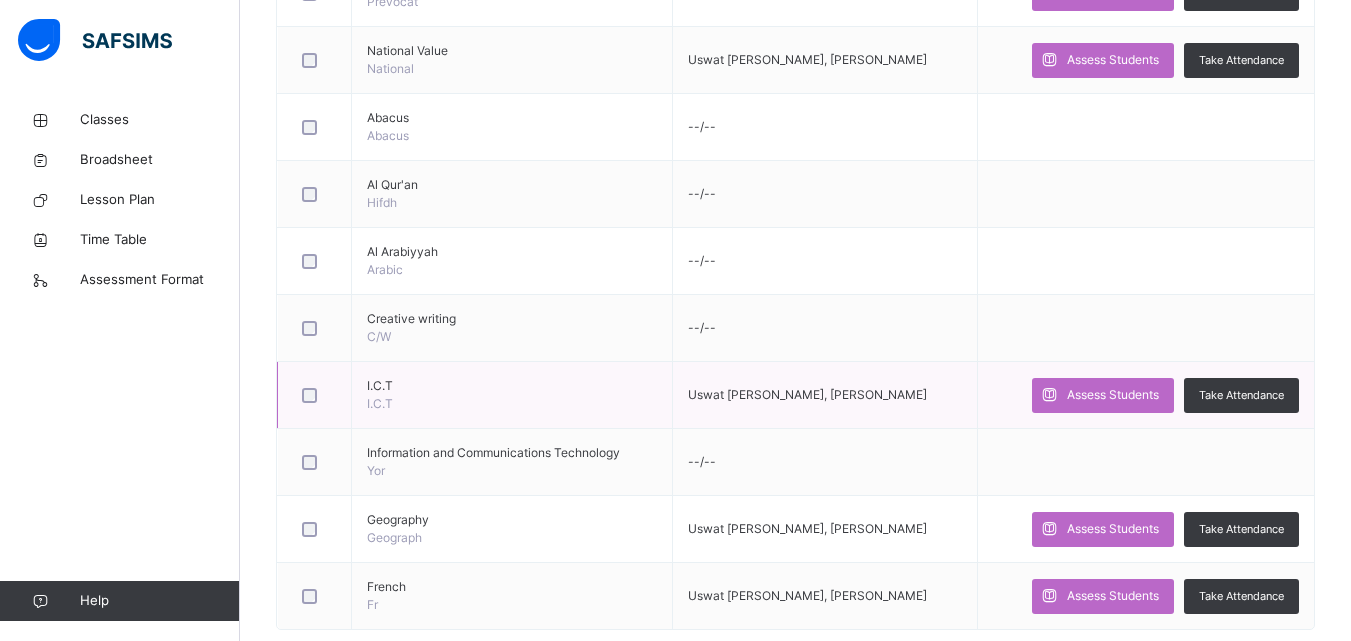 click on "I.C.T   I.C.T" at bounding box center [512, 395] 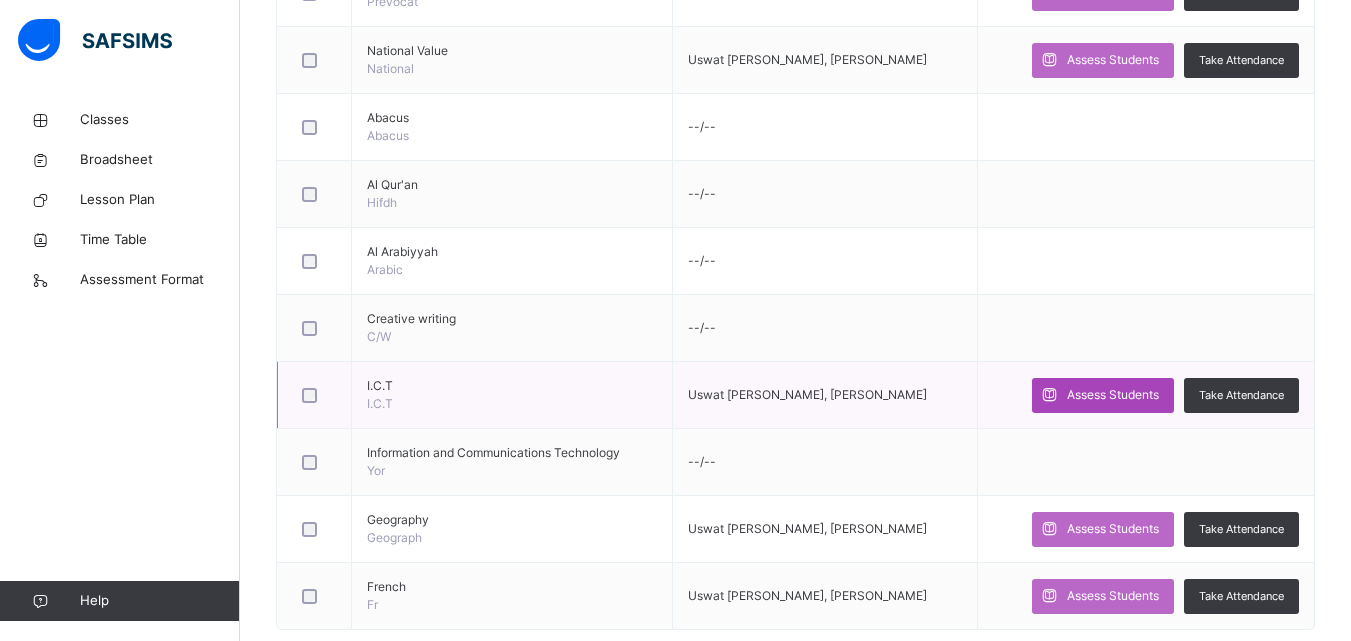 click on "Assess Students" at bounding box center (1113, 395) 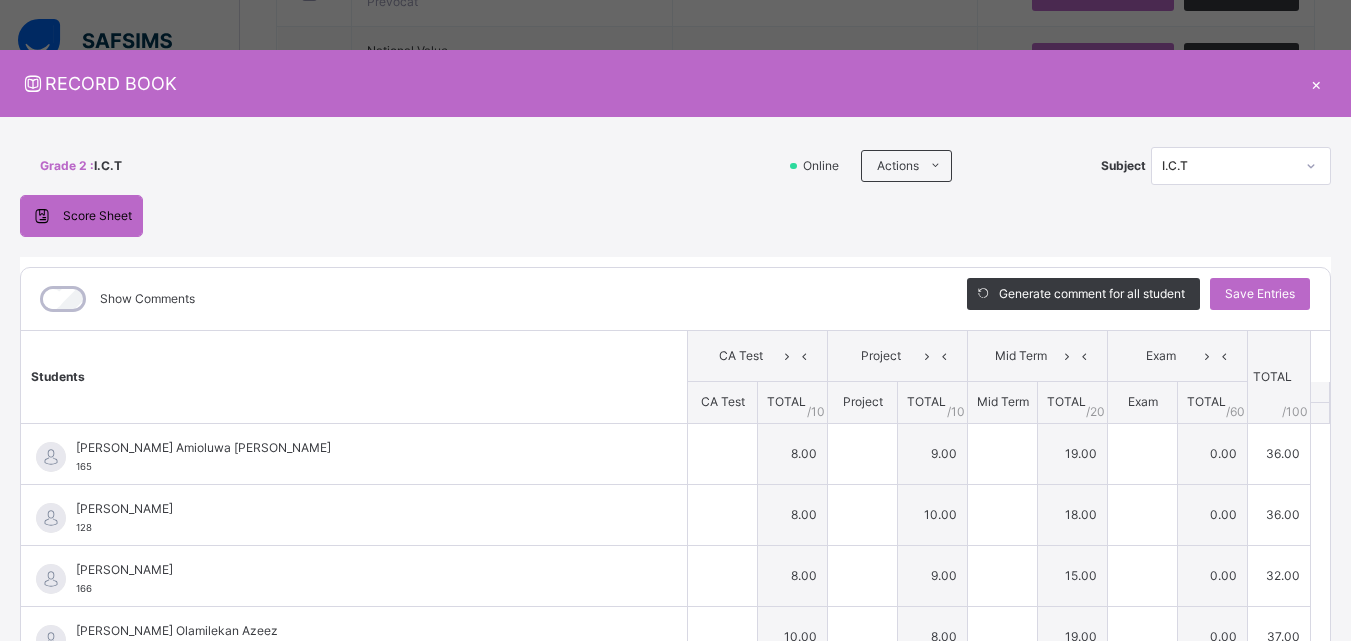 type on "*" 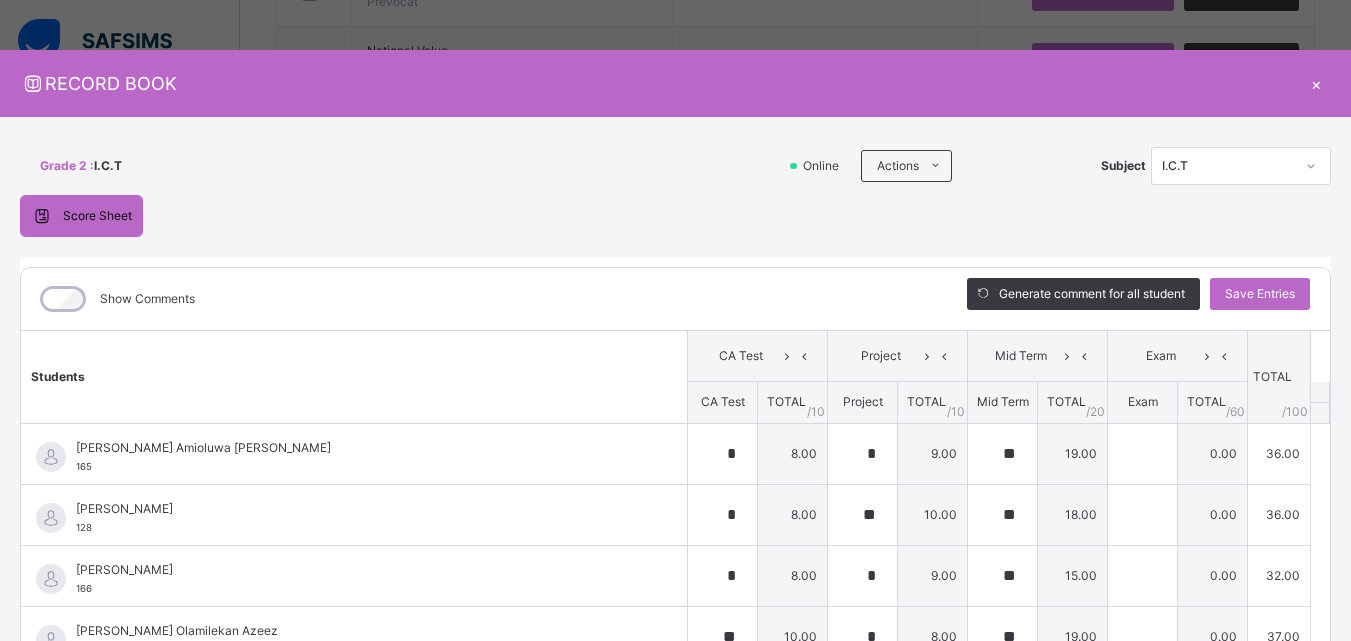 type on "*" 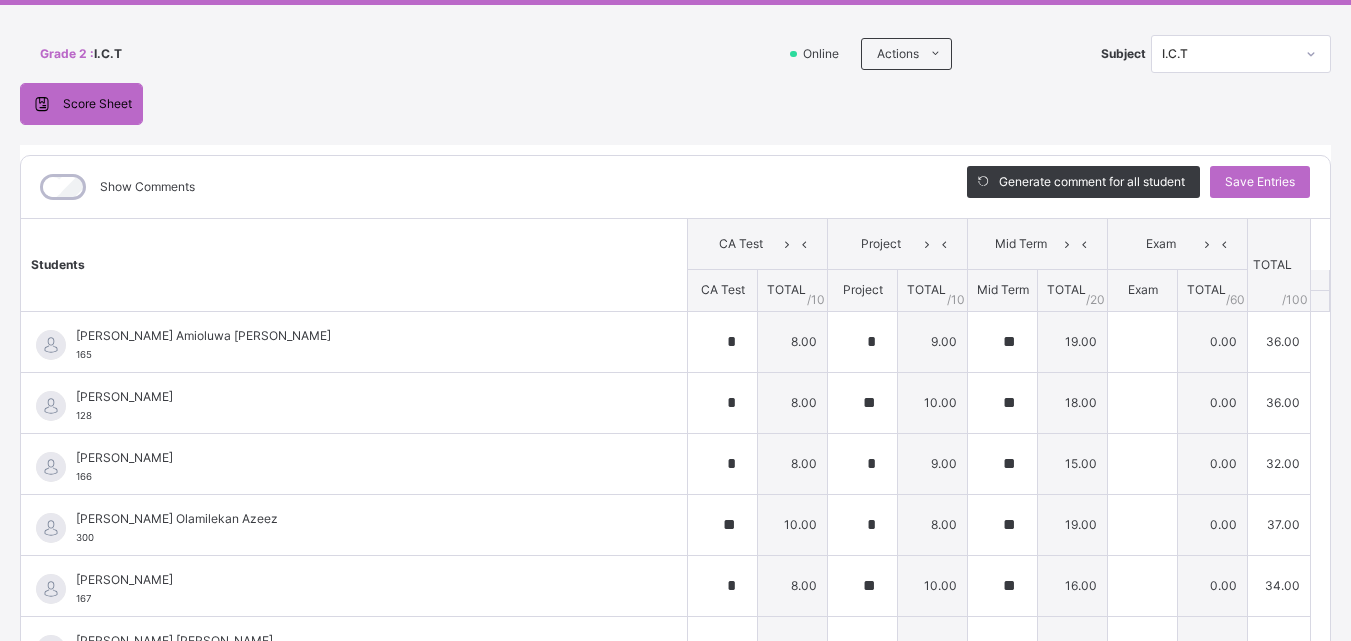 scroll, scrollTop: 113, scrollLeft: 0, axis: vertical 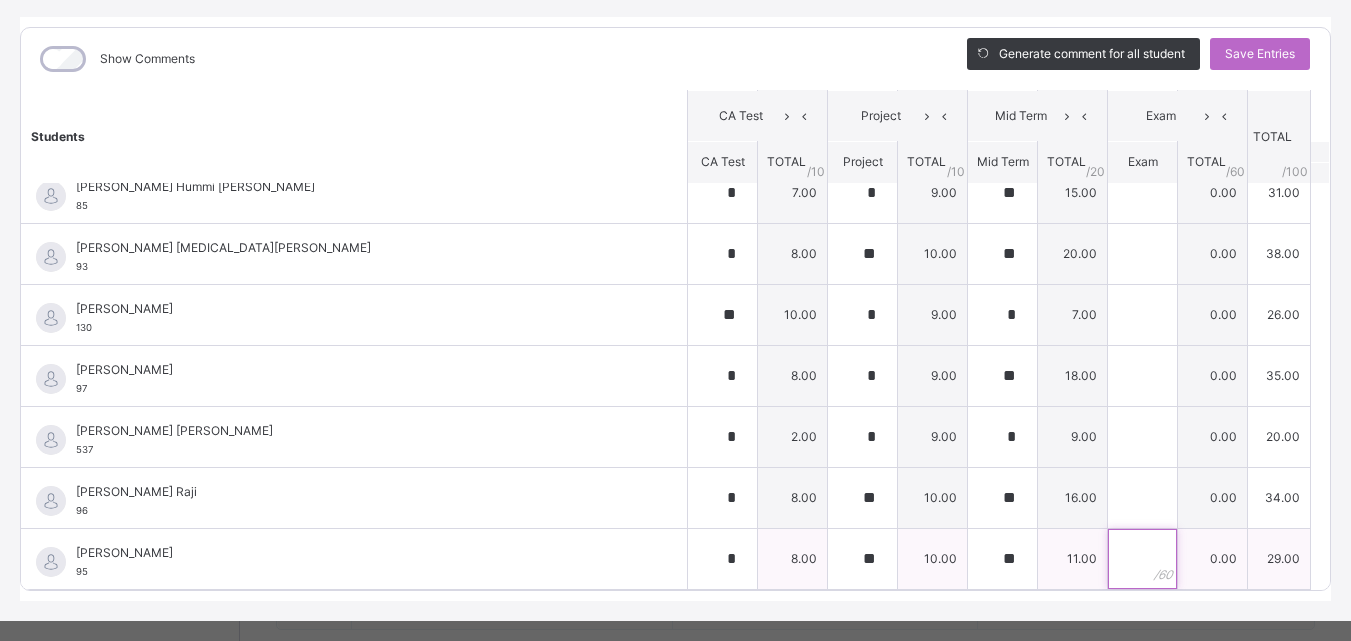 click at bounding box center (1142, 559) 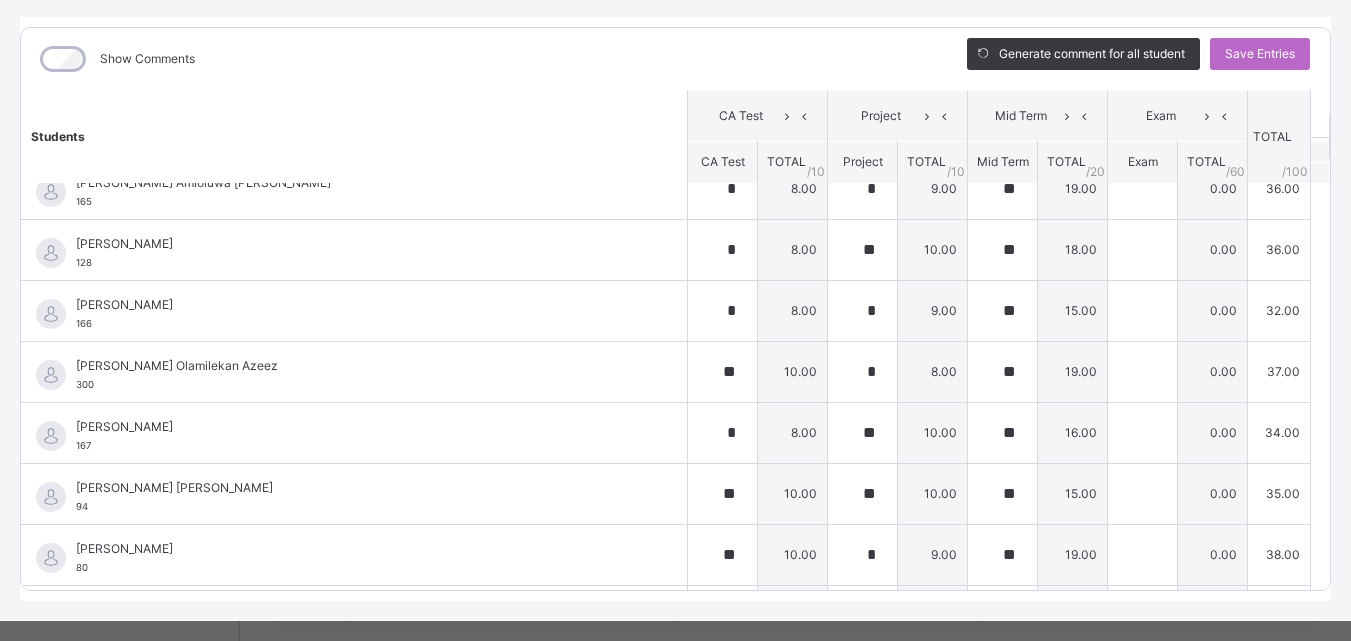 scroll, scrollTop: 0, scrollLeft: 0, axis: both 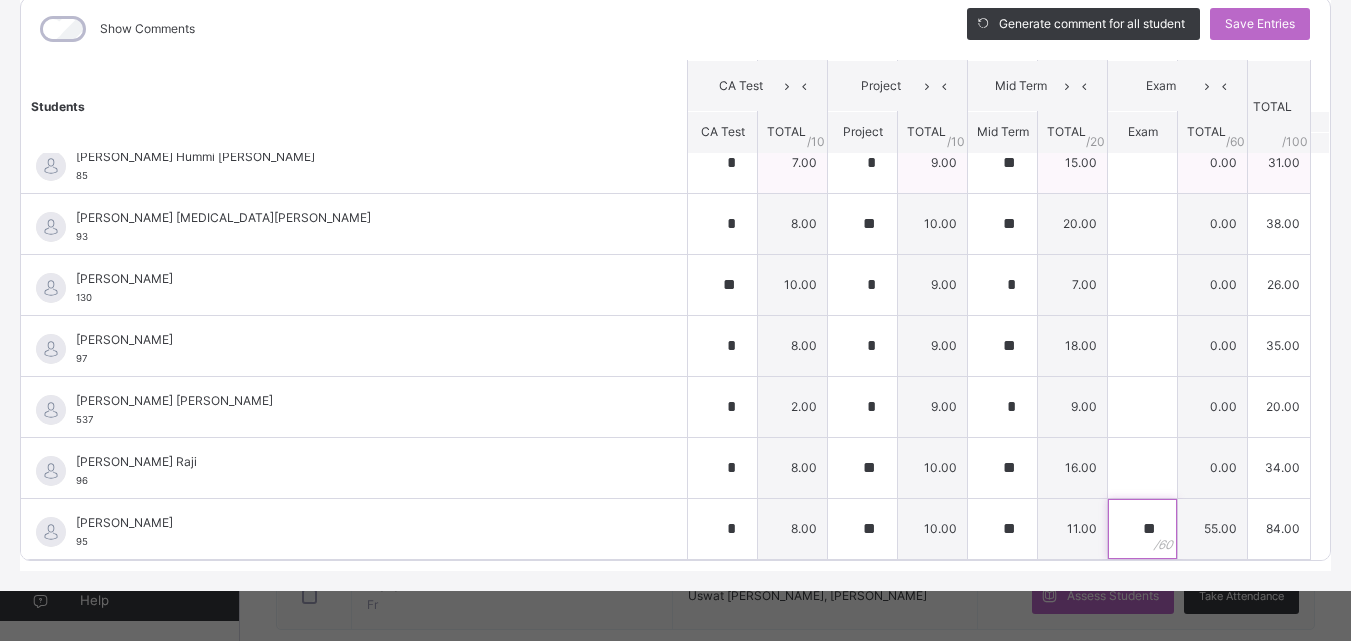 type on "**" 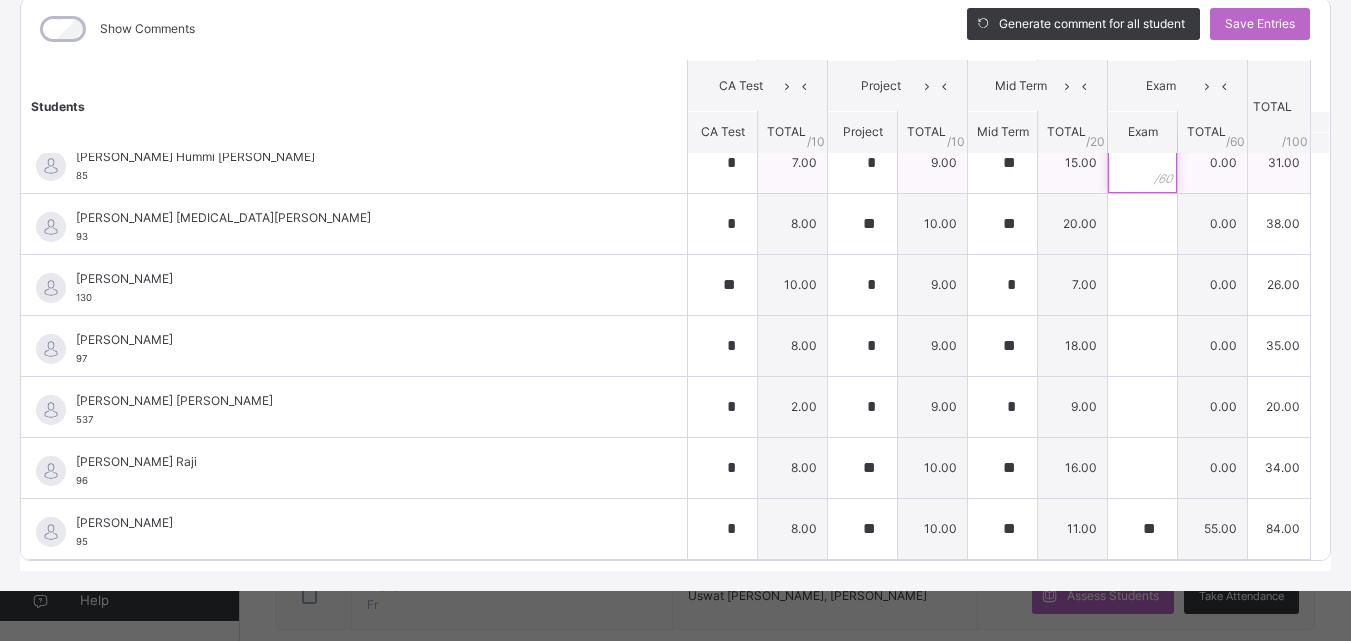 click at bounding box center (1142, 163) 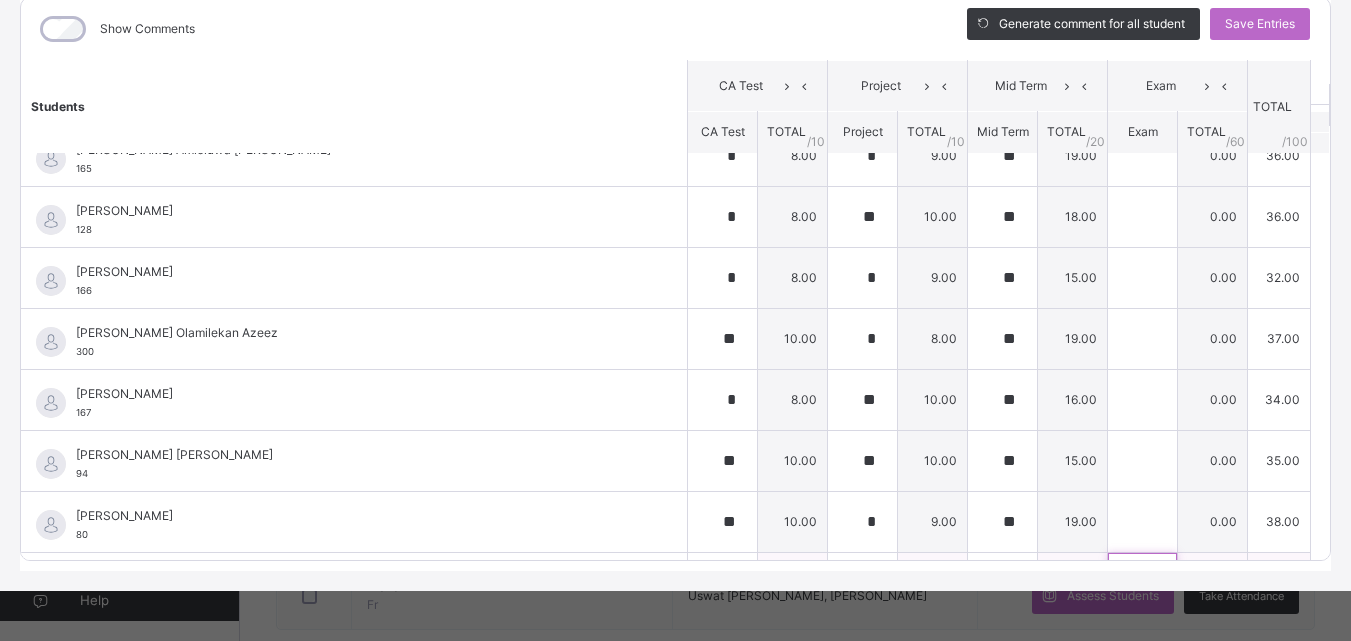scroll, scrollTop: 0, scrollLeft: 0, axis: both 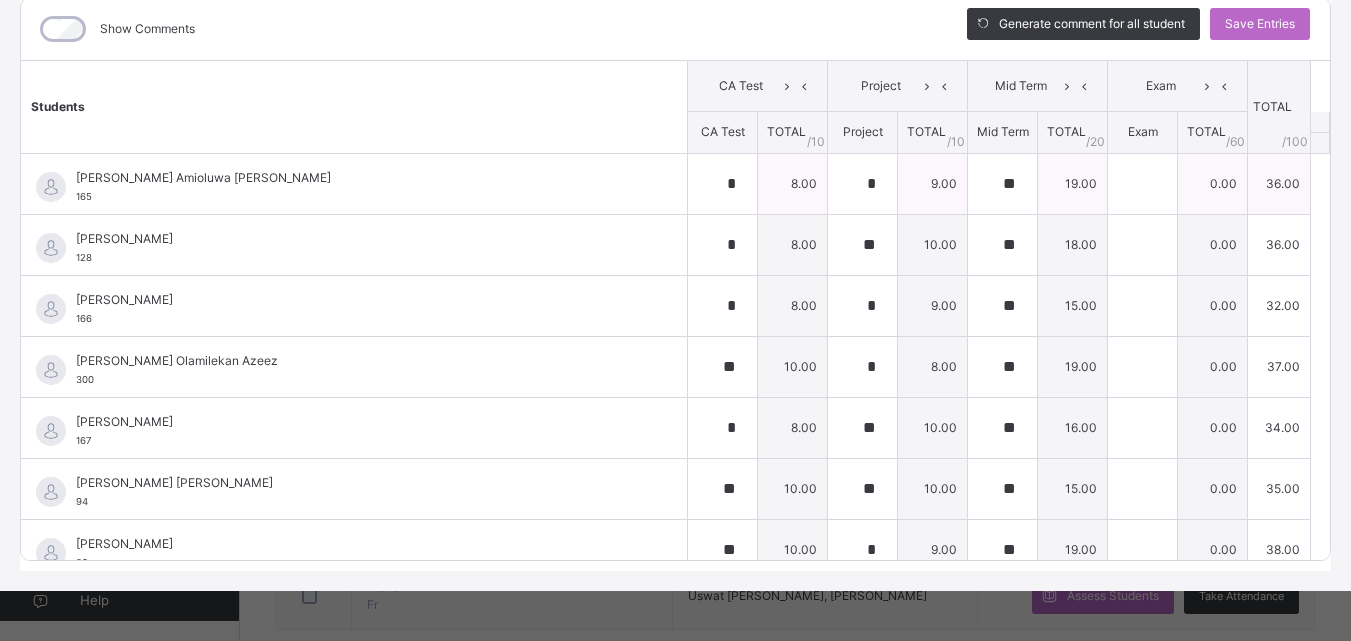 type on "**" 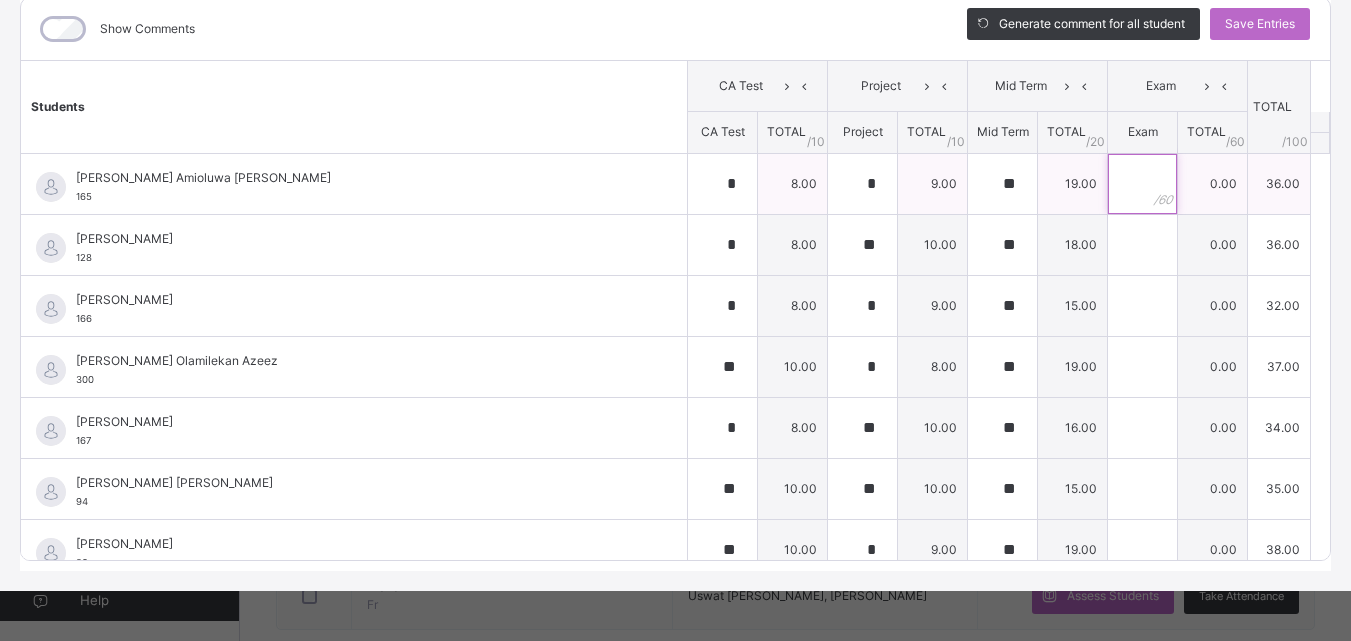 click at bounding box center [1142, 184] 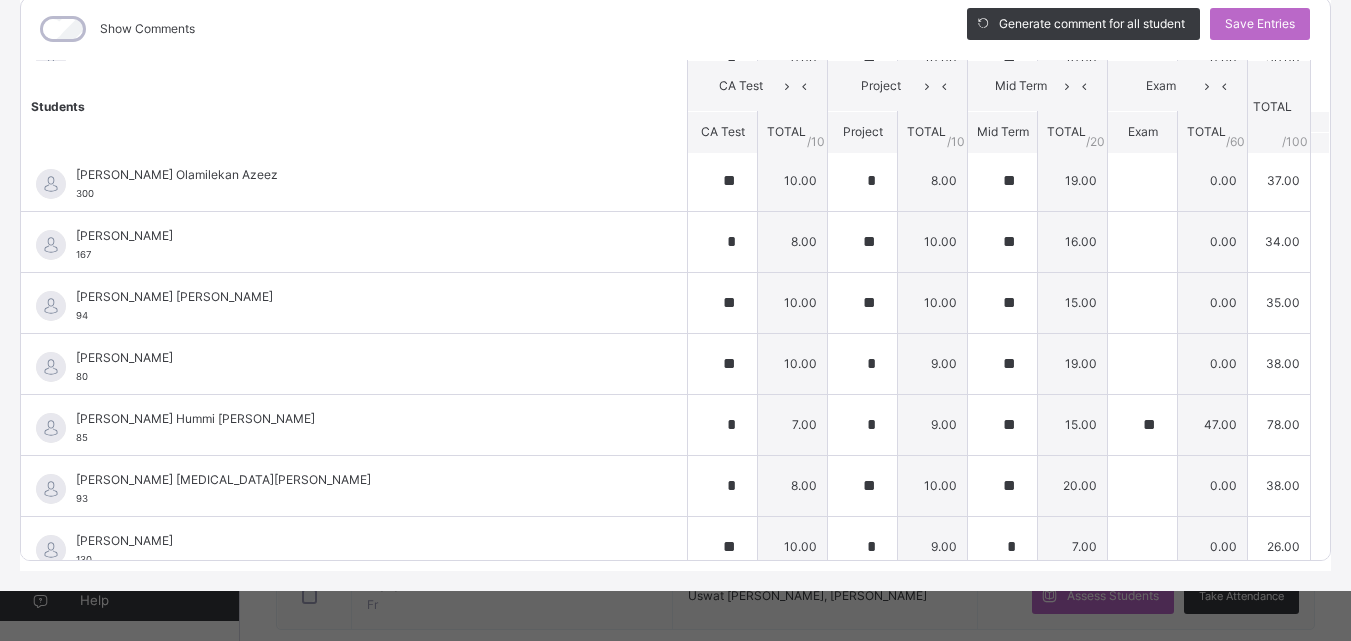 scroll, scrollTop: 187, scrollLeft: 0, axis: vertical 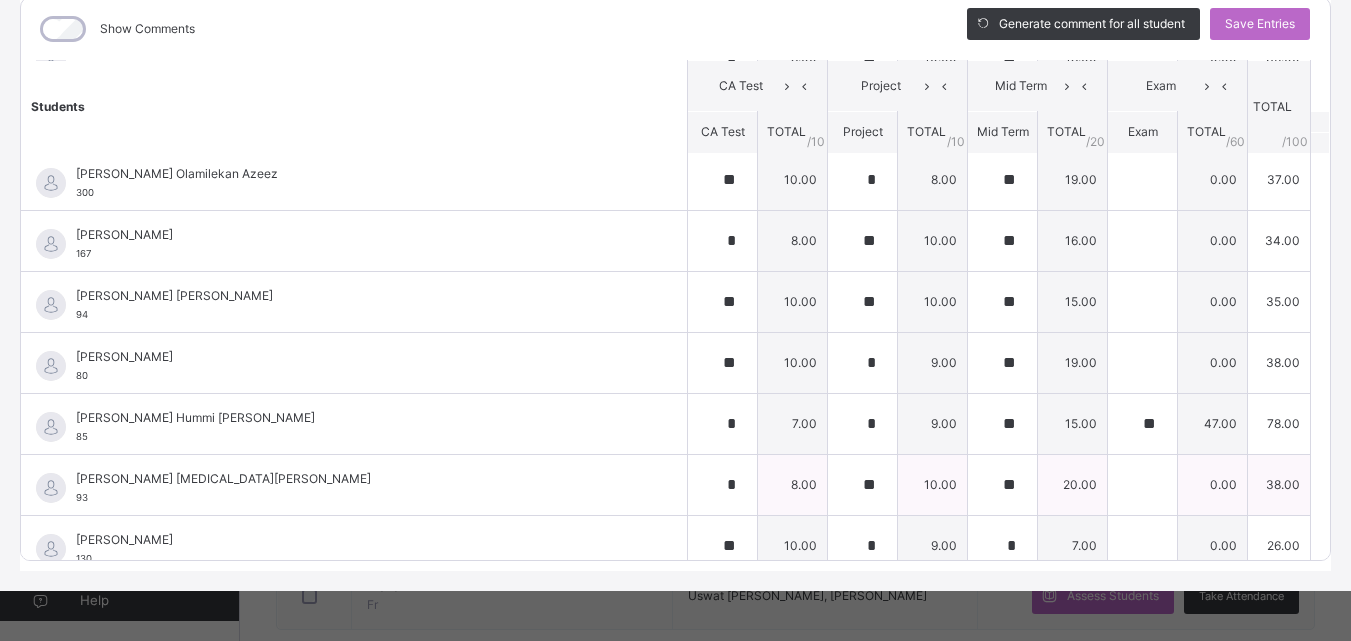 type on "**" 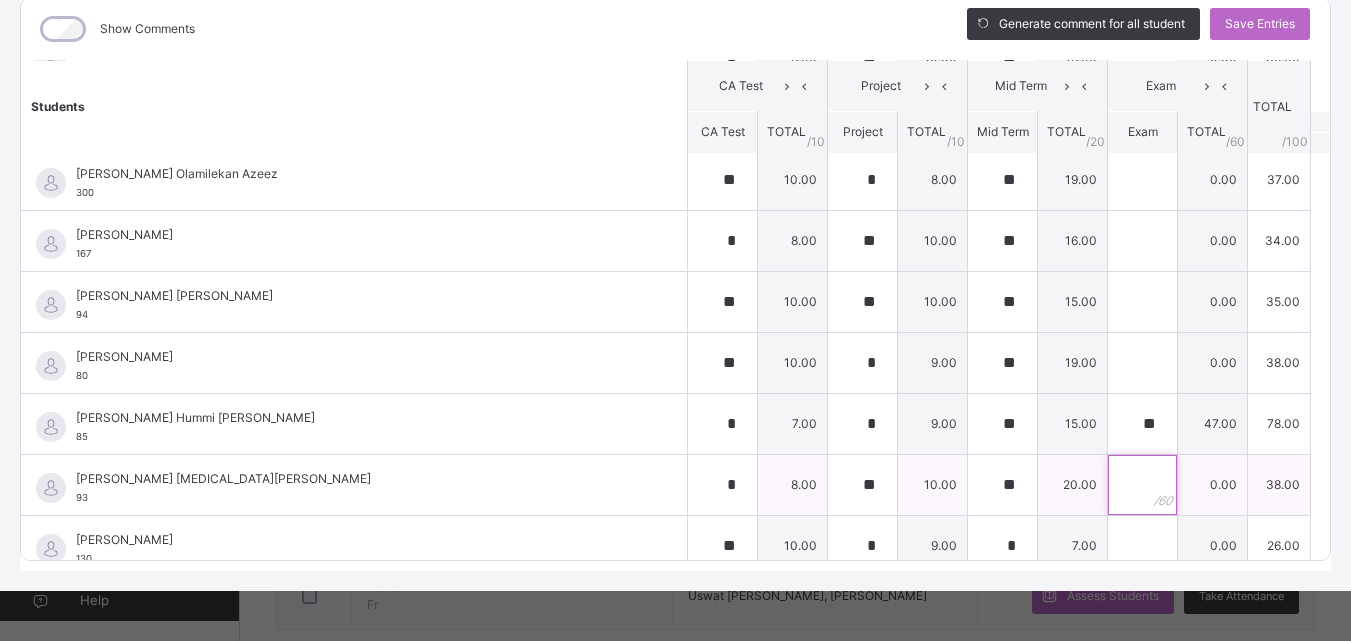 click at bounding box center [1142, 485] 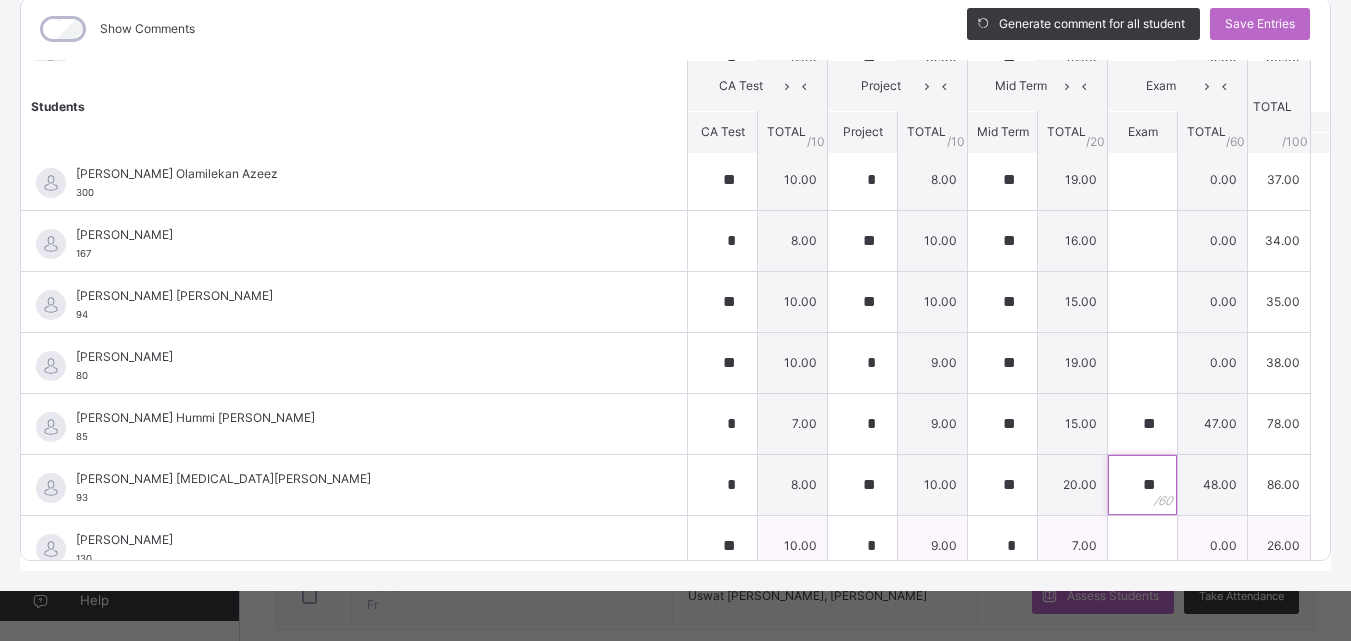 type on "**" 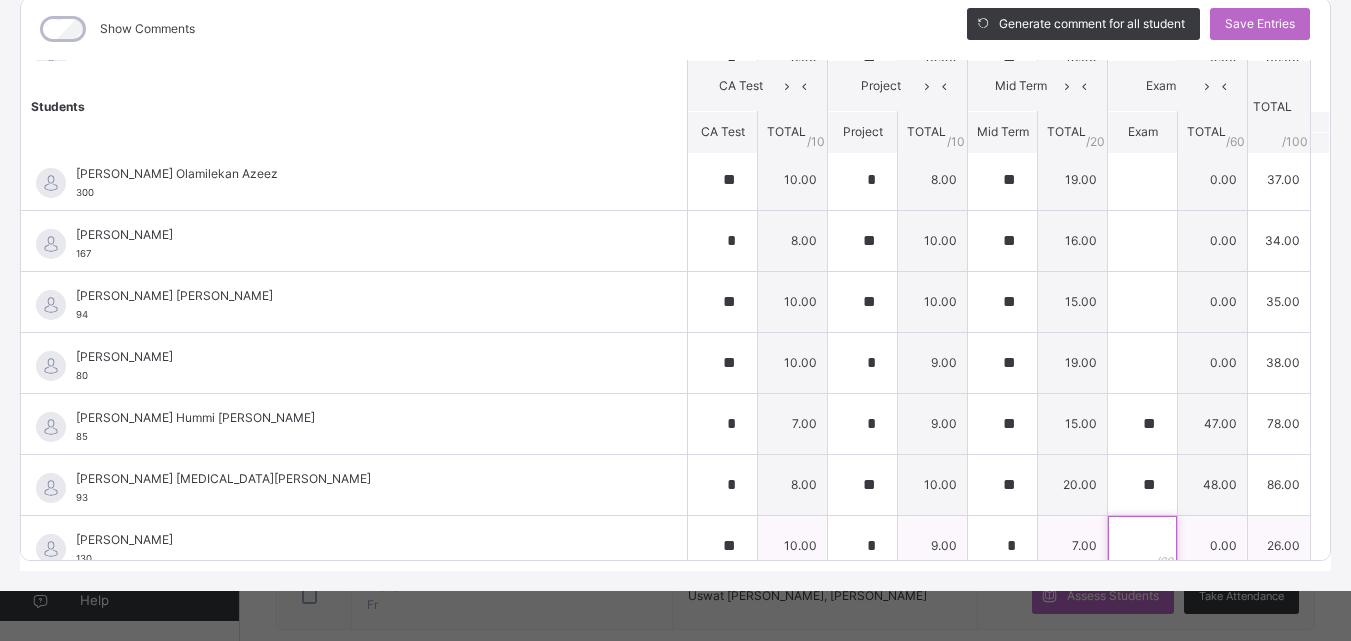 click at bounding box center (1142, 546) 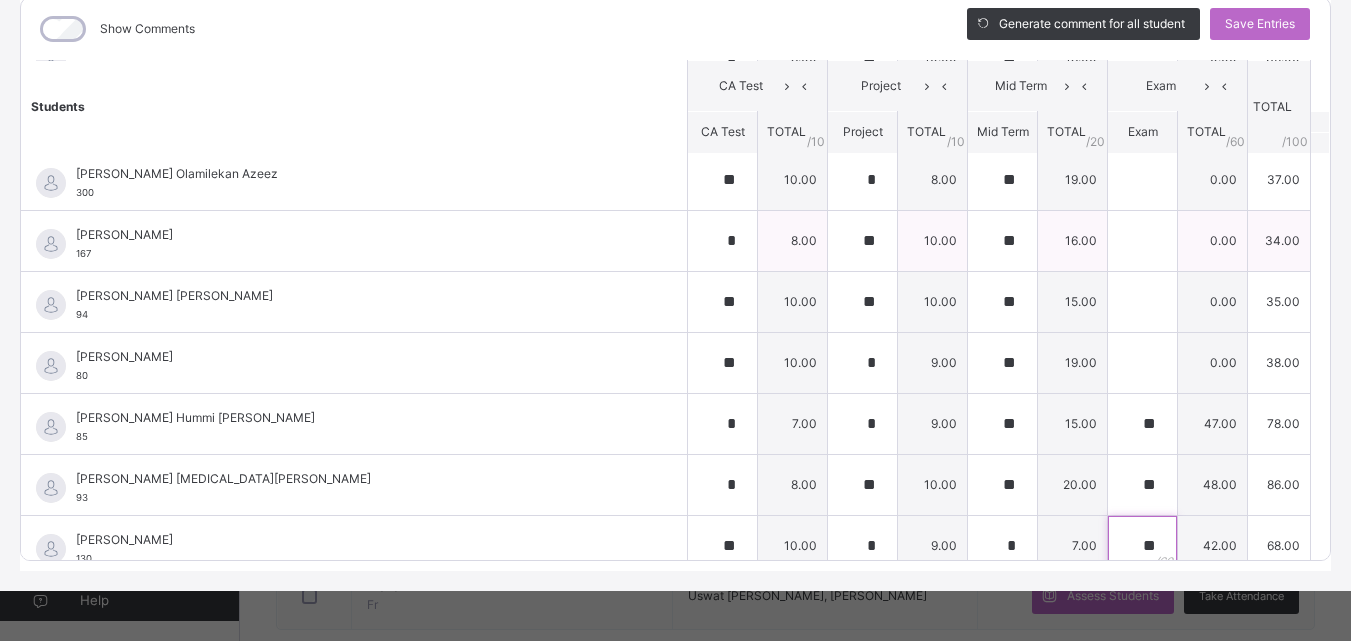 type on "**" 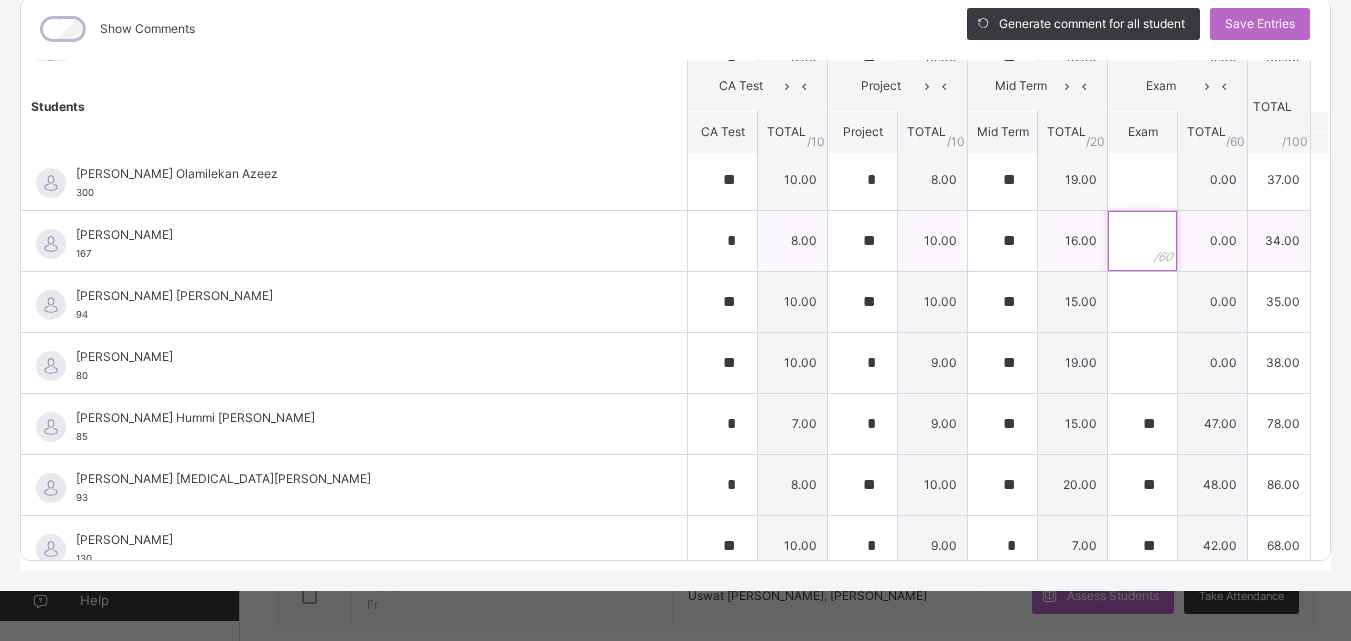 click at bounding box center [1142, 241] 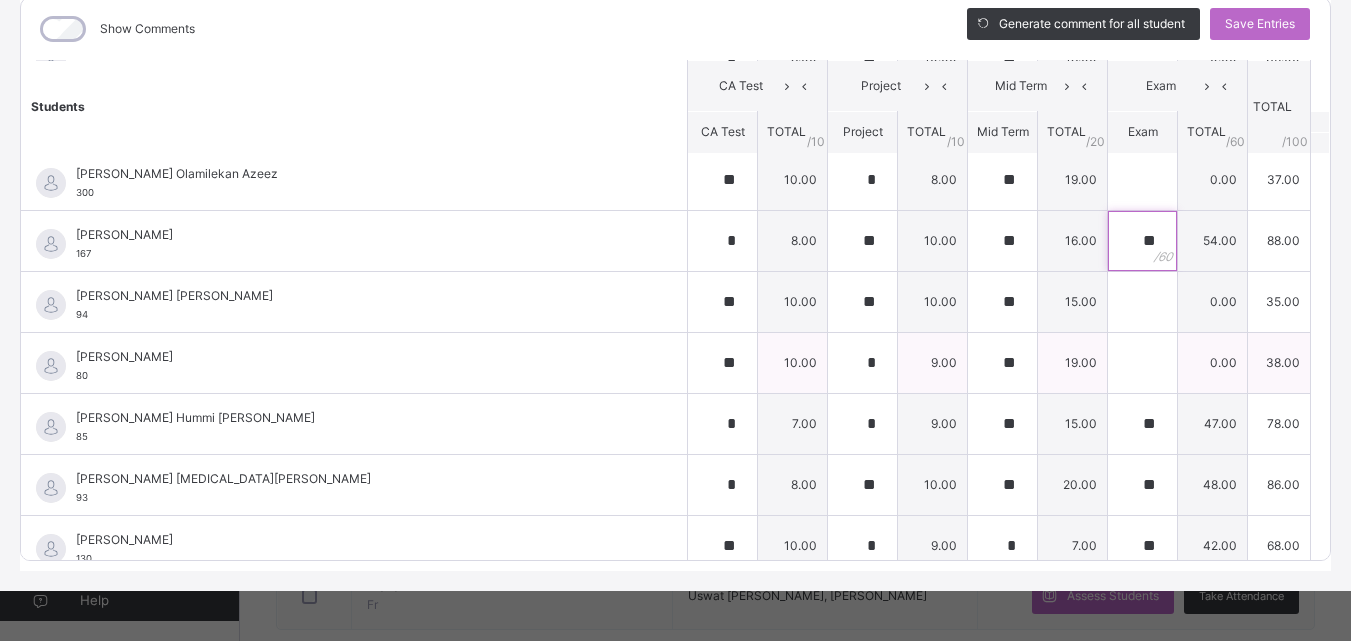 type on "**" 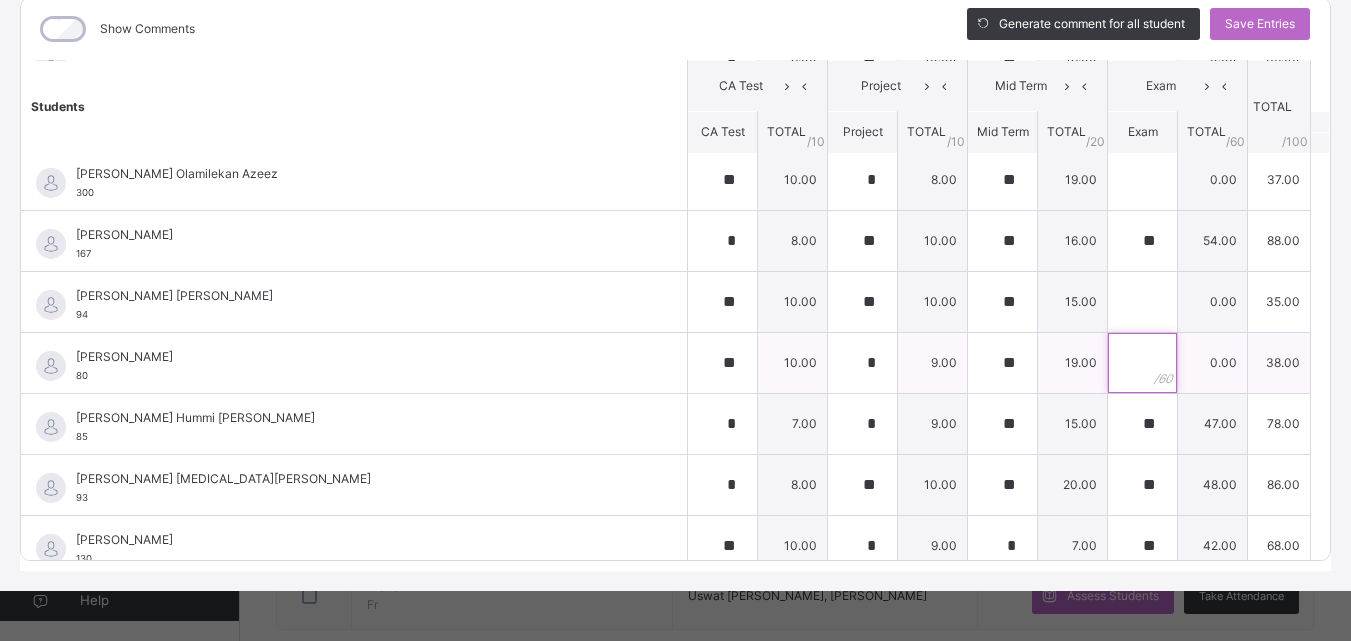 click at bounding box center [1142, 363] 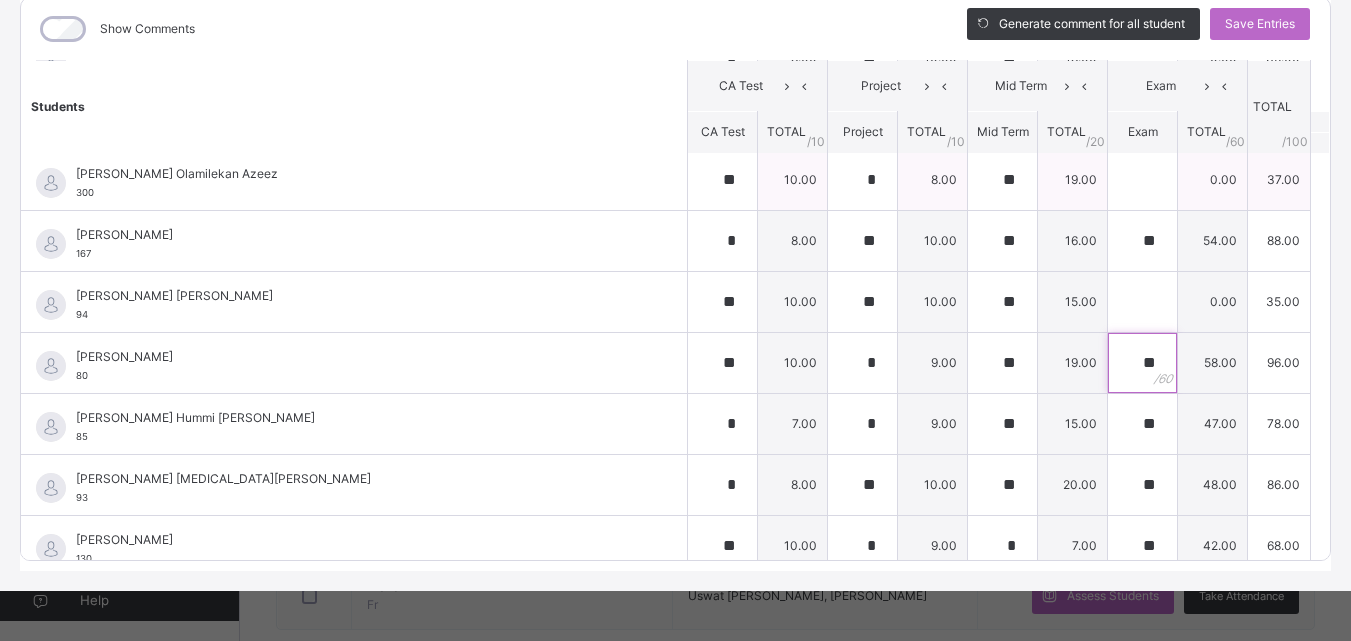 type on "**" 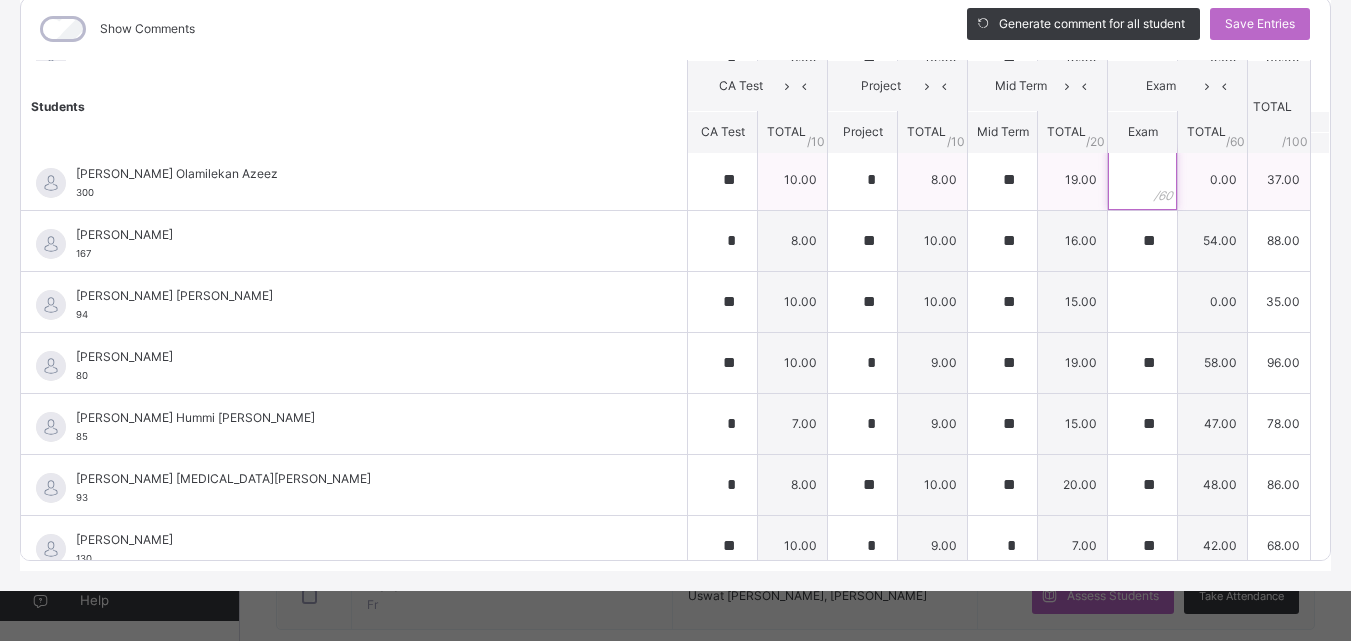 click at bounding box center (1142, 180) 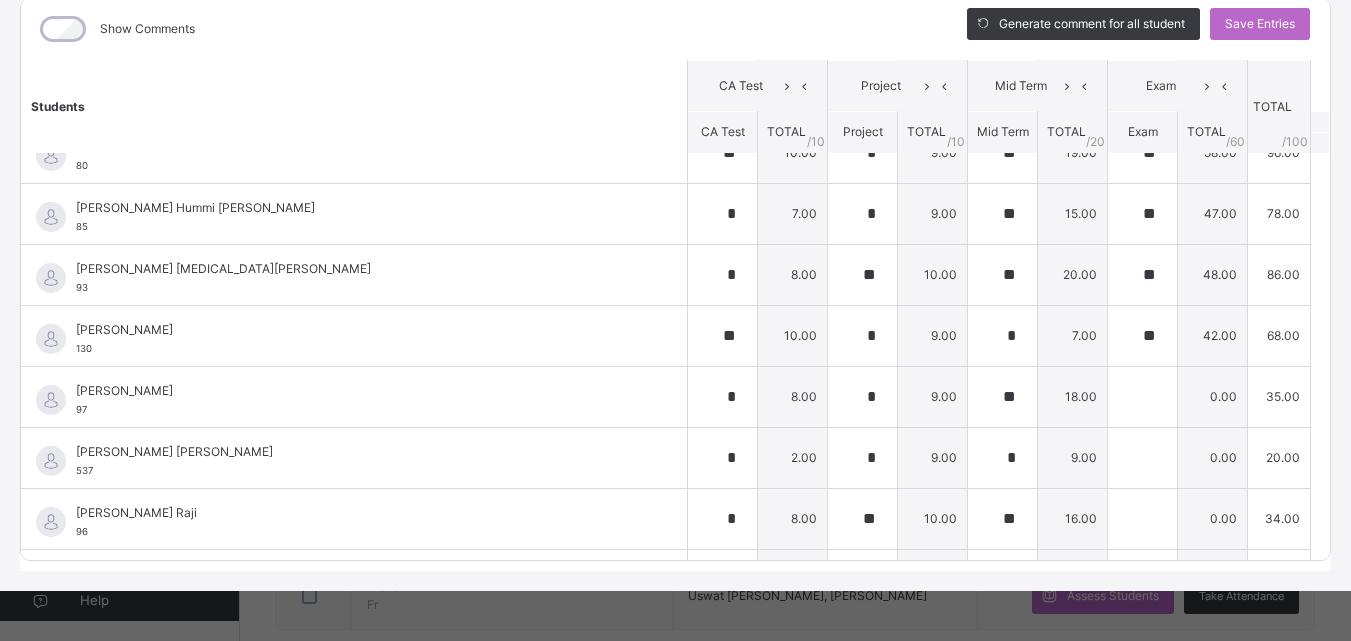scroll, scrollTop: 448, scrollLeft: 0, axis: vertical 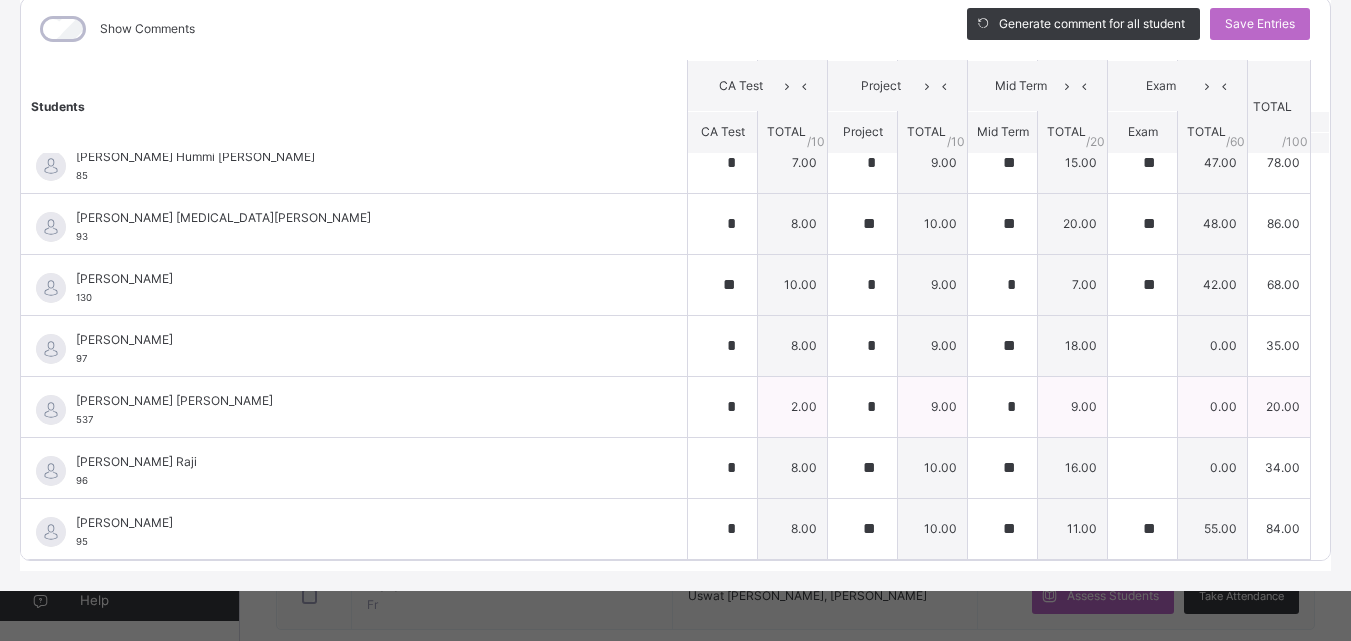 type on "**" 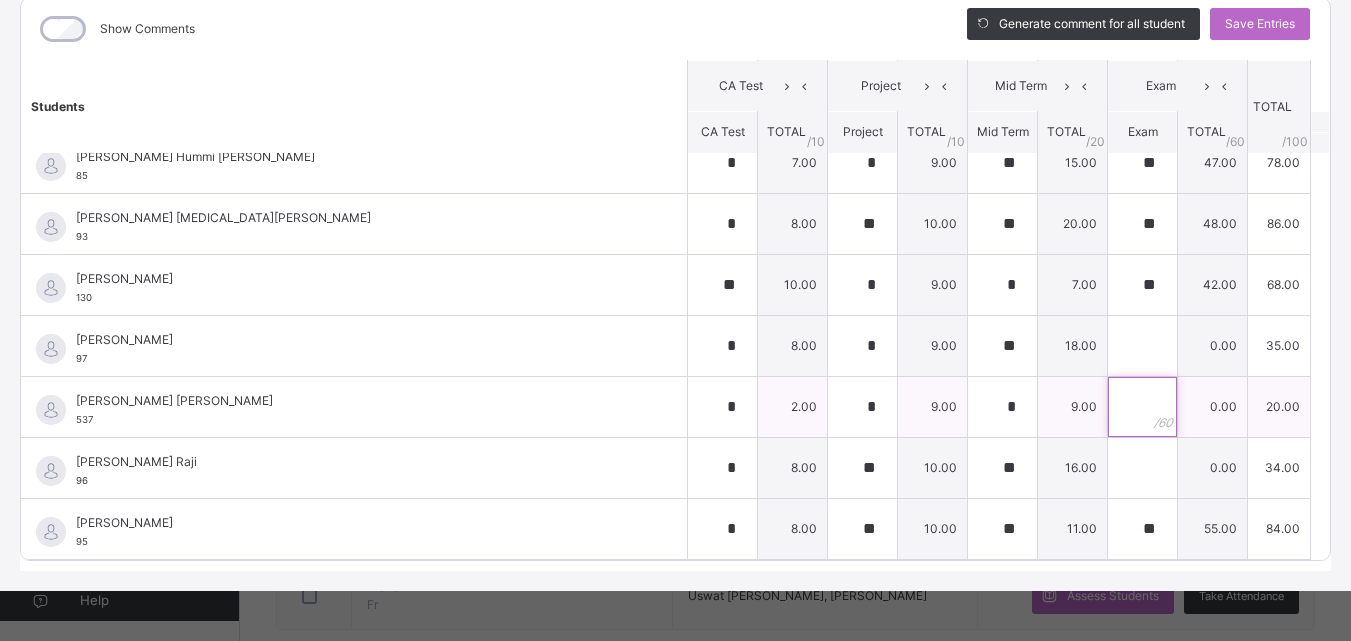 click at bounding box center (1142, 407) 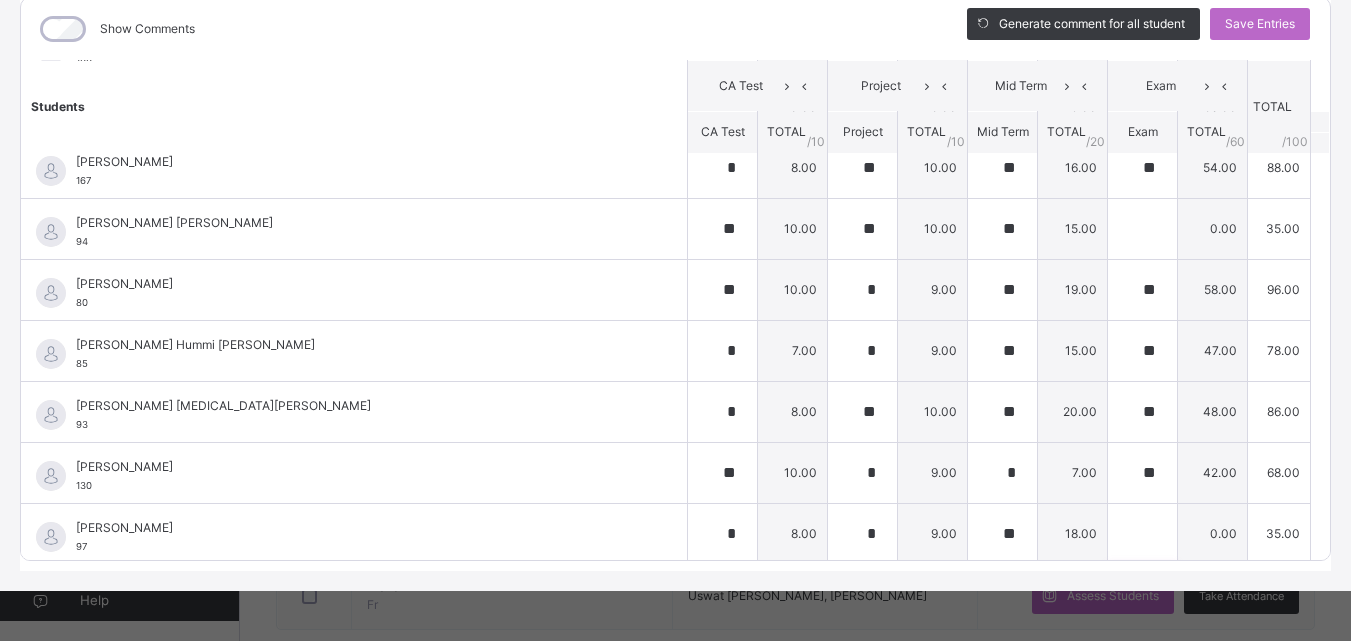 scroll, scrollTop: 259, scrollLeft: 0, axis: vertical 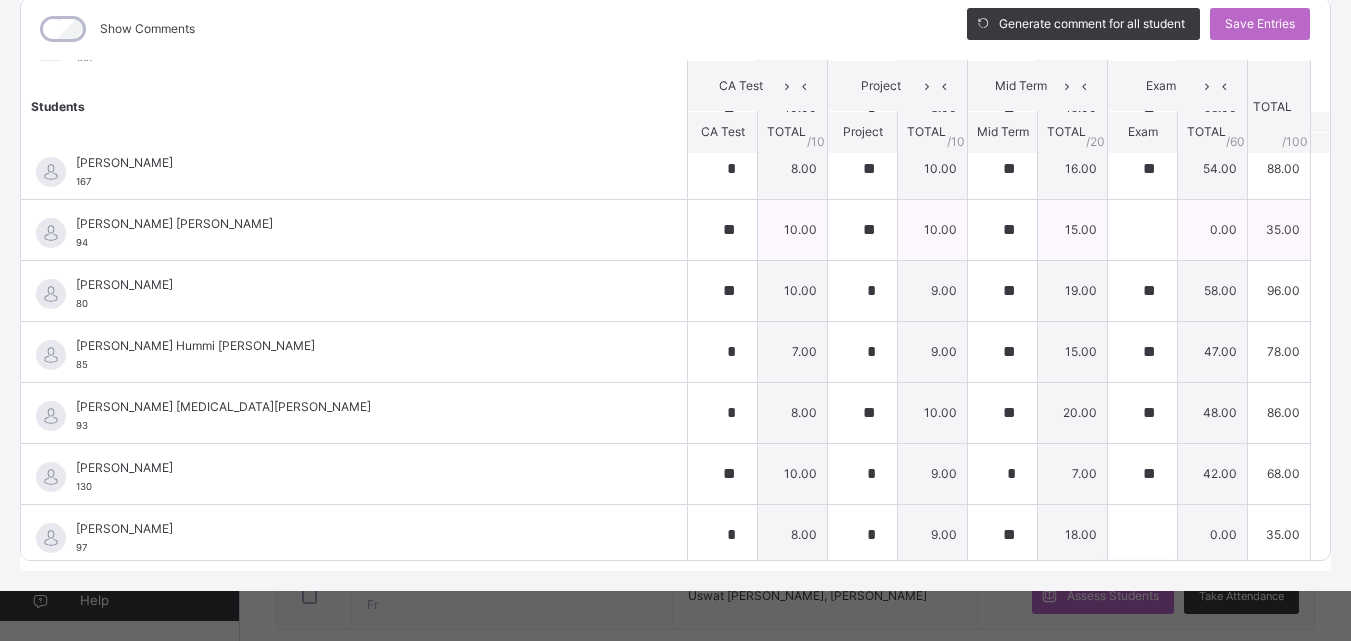 type on "**" 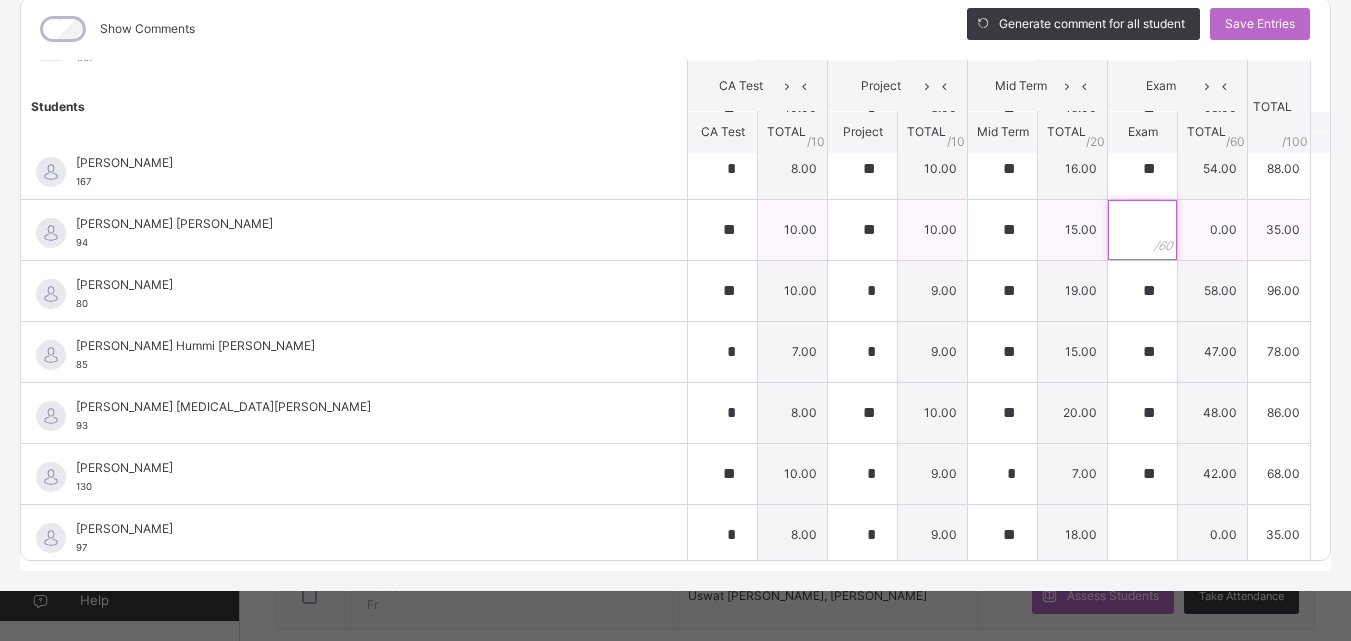 click at bounding box center [1142, 230] 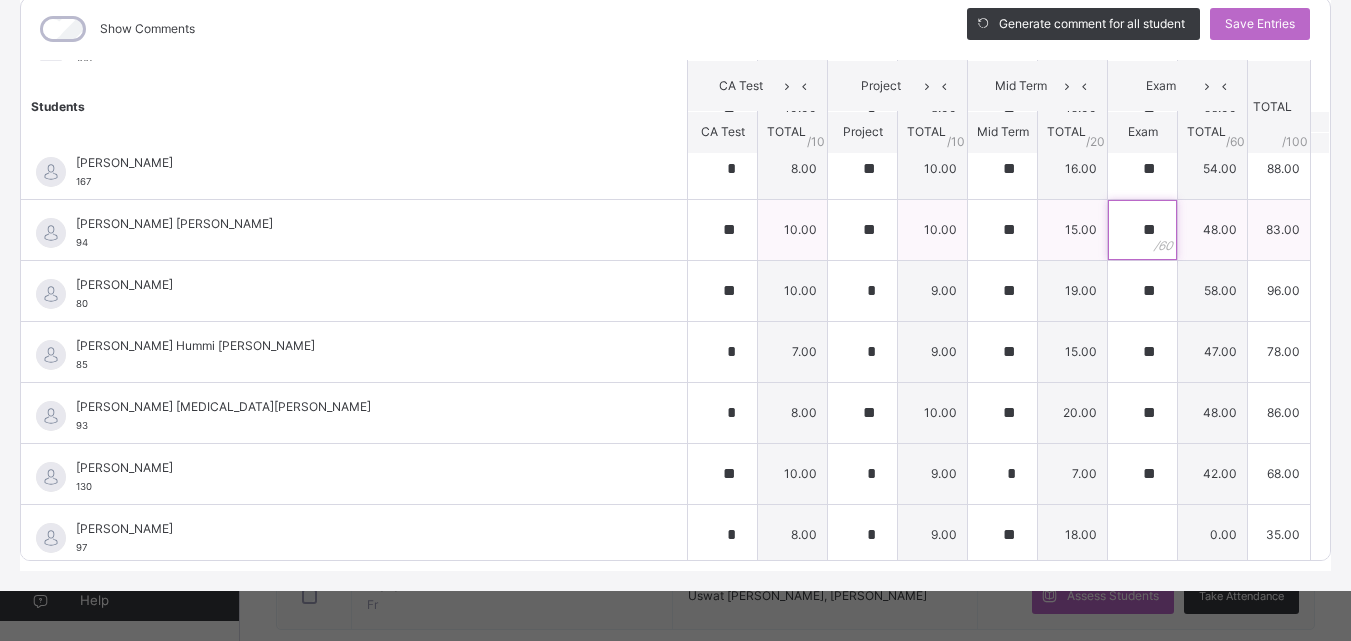 scroll, scrollTop: 448, scrollLeft: 0, axis: vertical 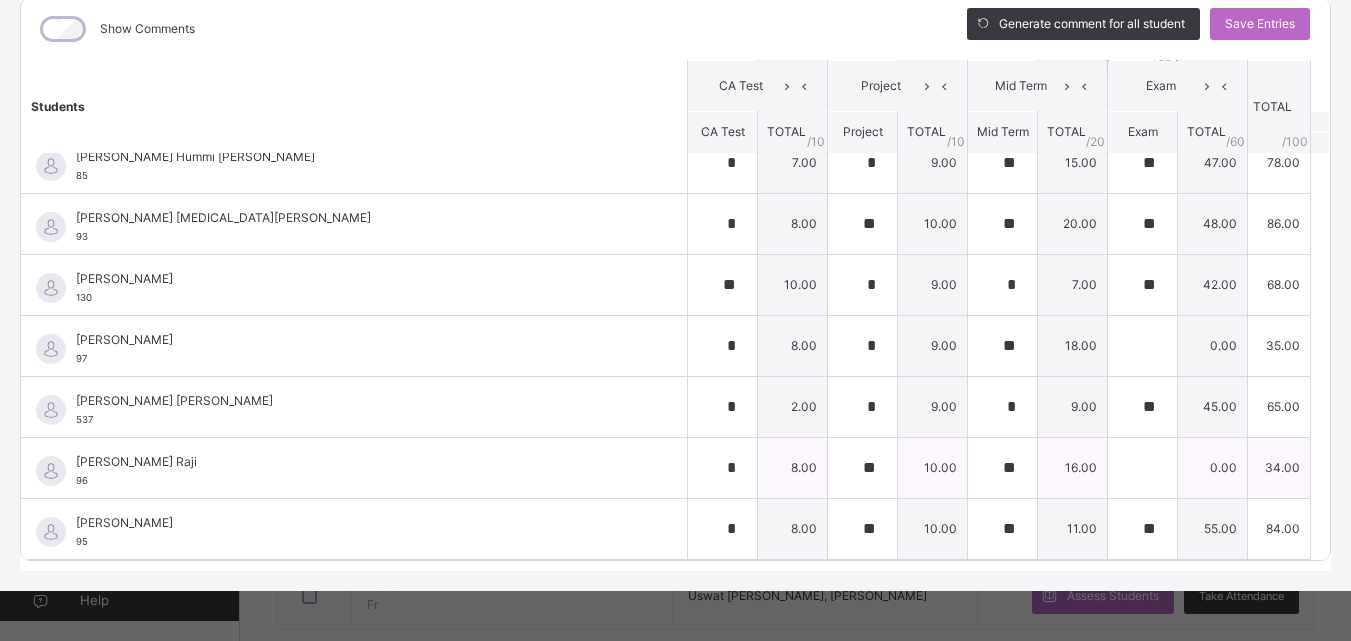 type on "**" 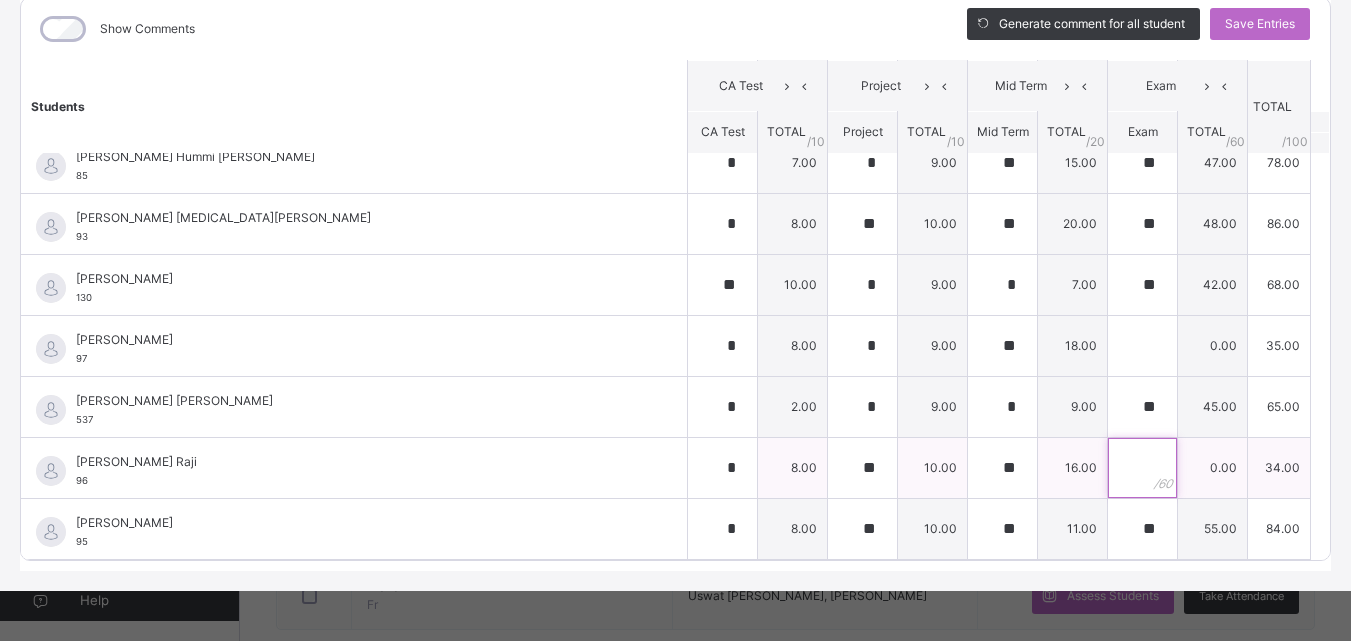 click at bounding box center [1142, 468] 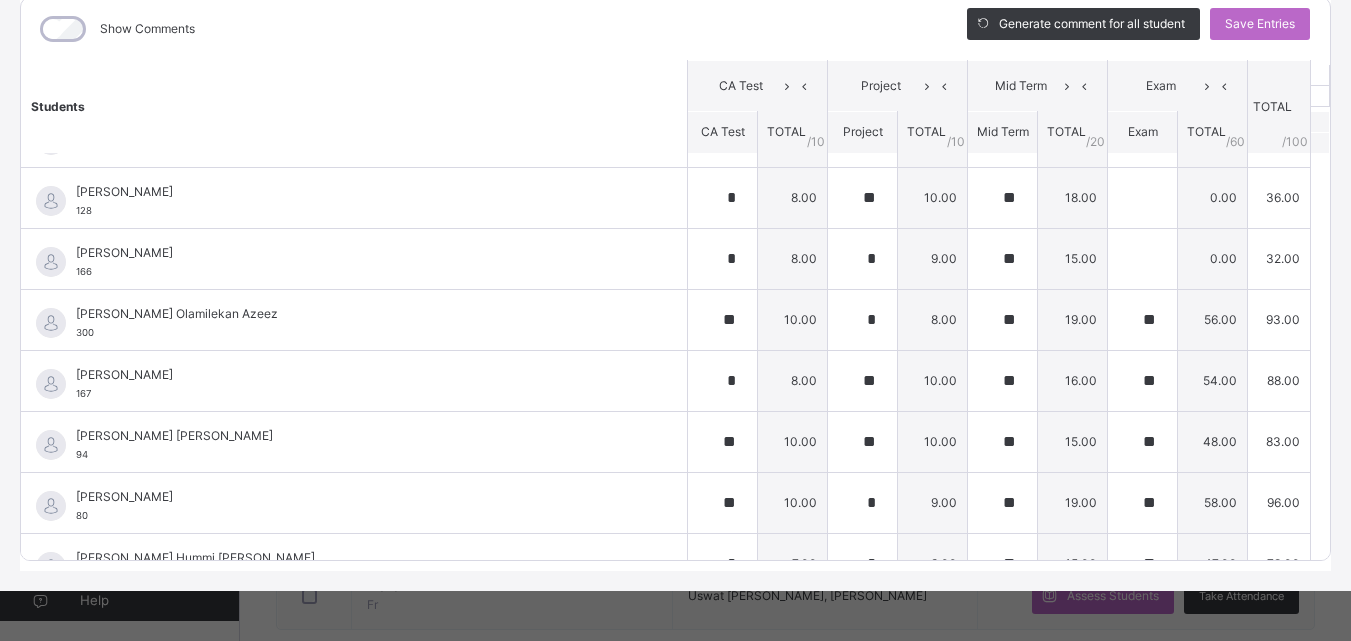 scroll, scrollTop: 0, scrollLeft: 0, axis: both 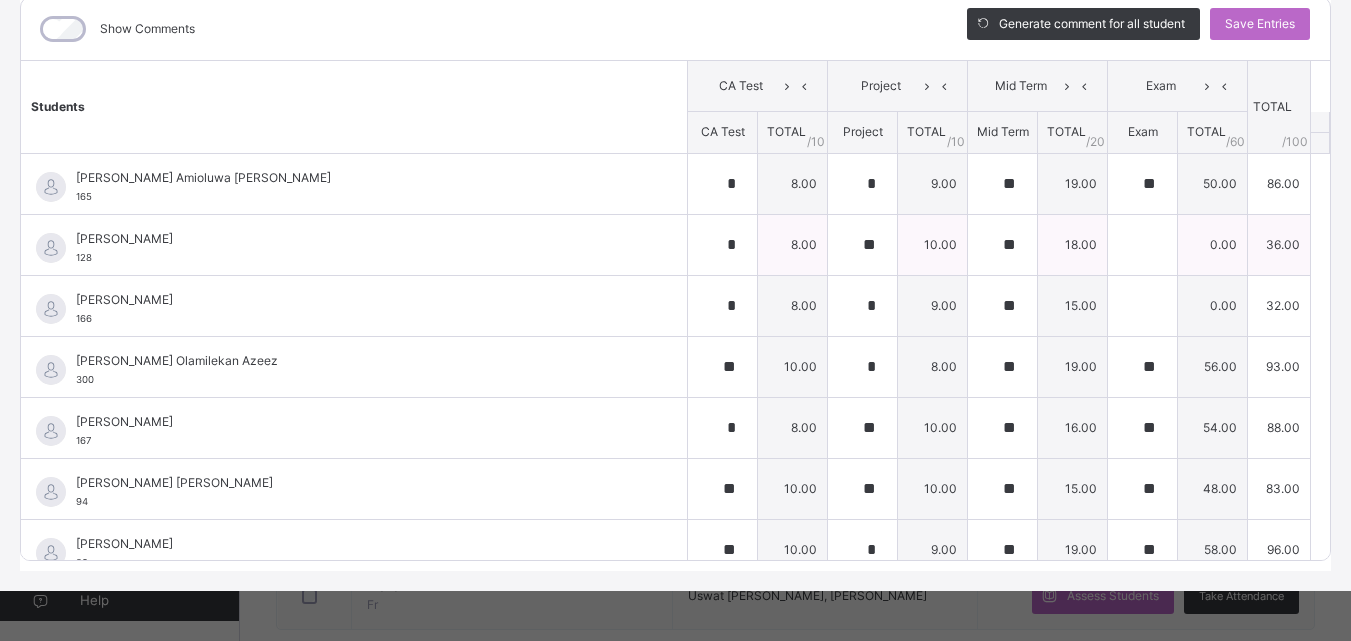 type on "**" 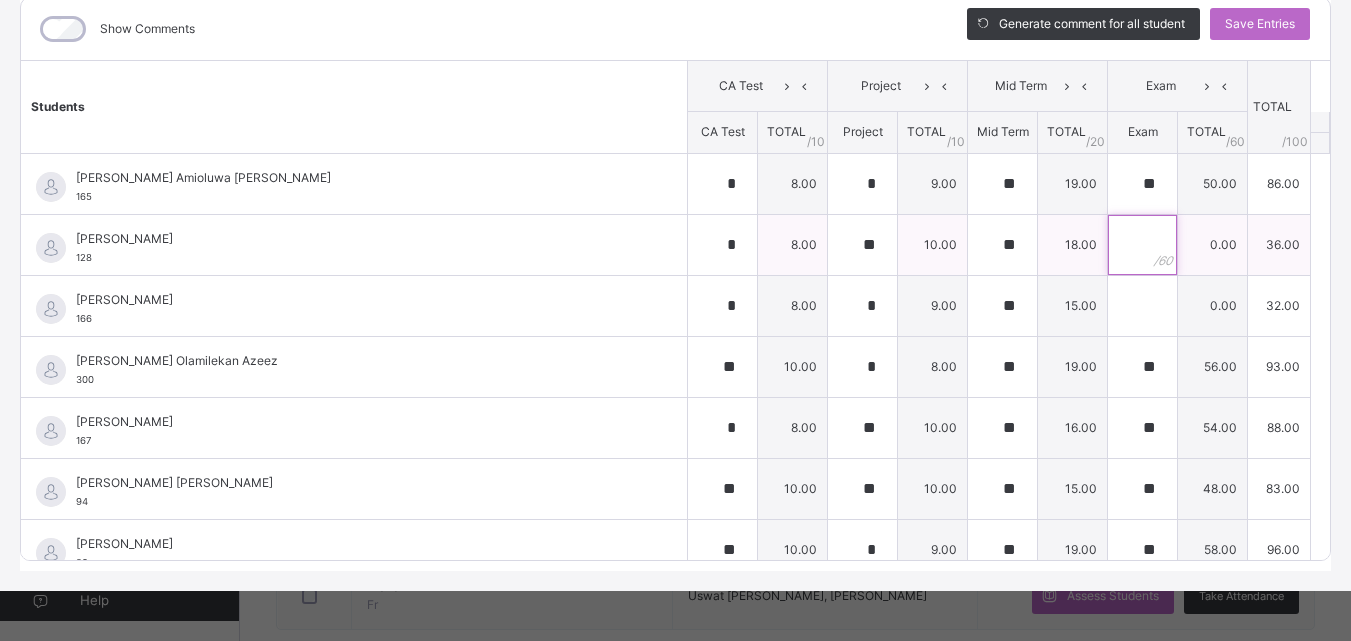 click at bounding box center [1142, 245] 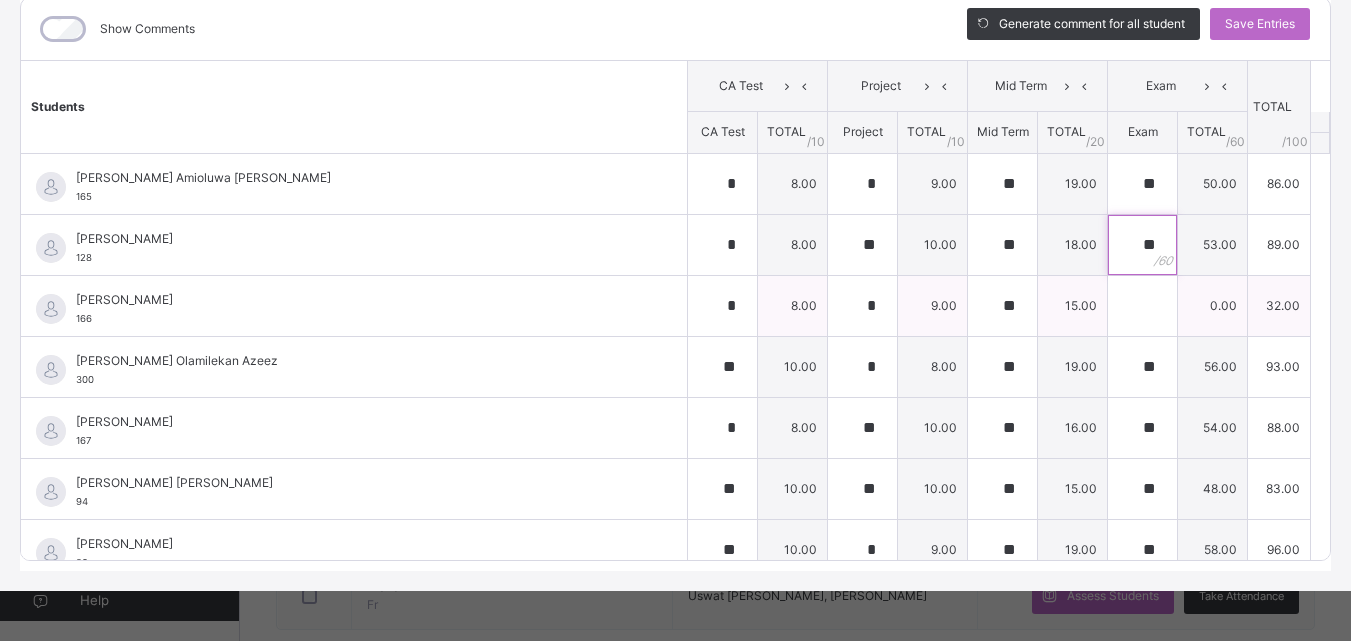 type on "**" 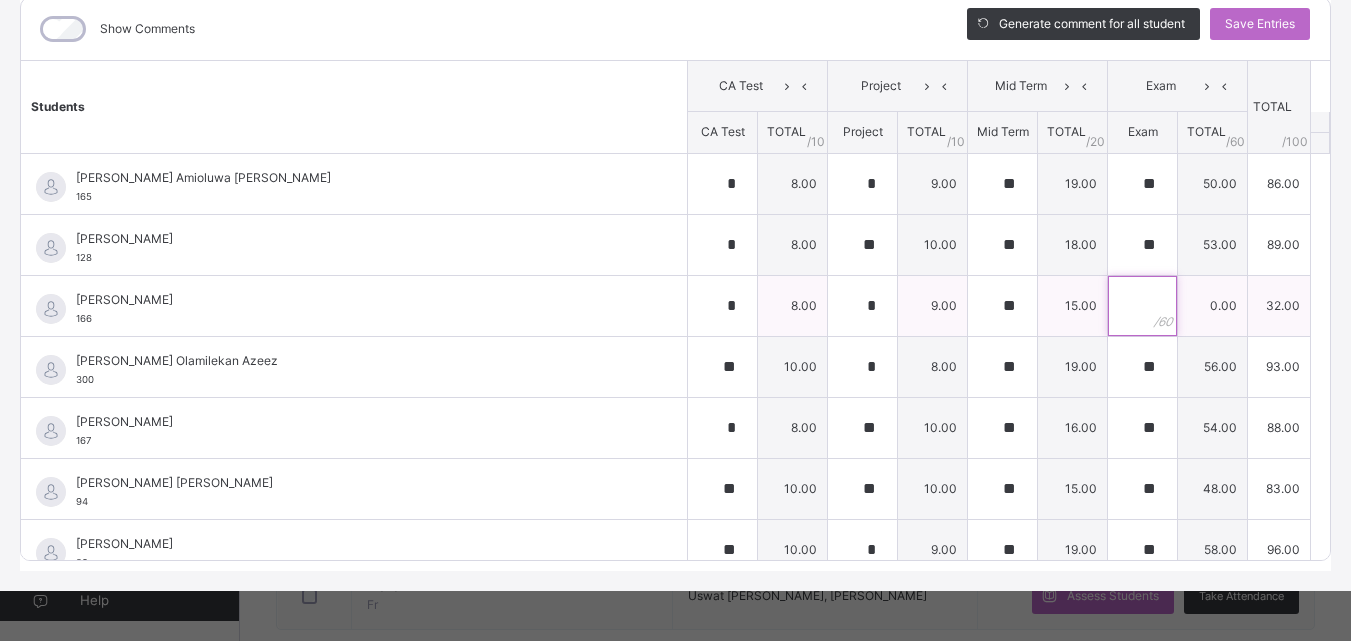 click at bounding box center [1142, 306] 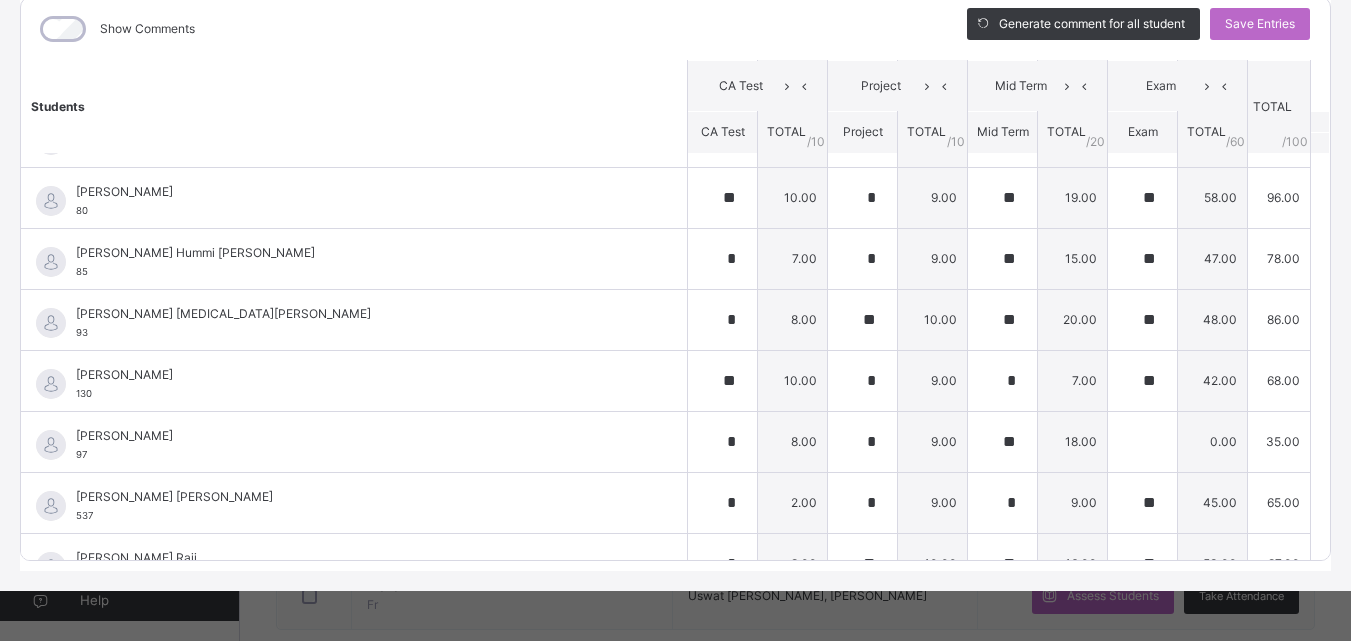 scroll, scrollTop: 354, scrollLeft: 0, axis: vertical 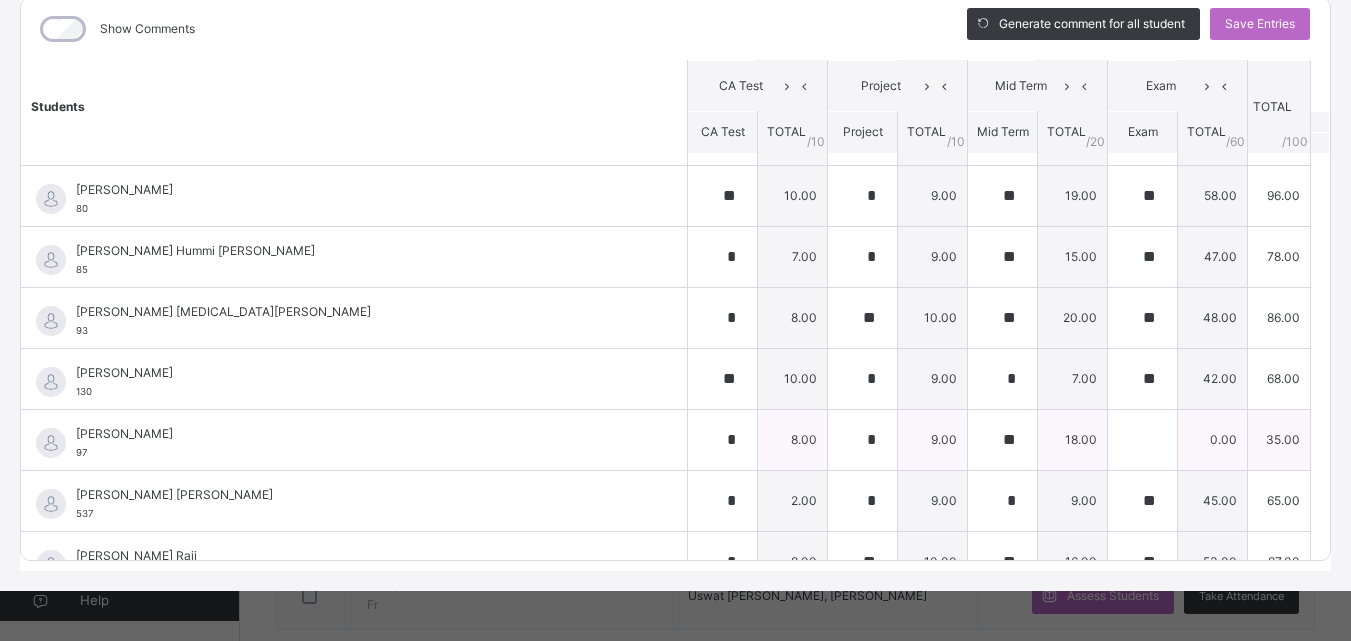 type on "**" 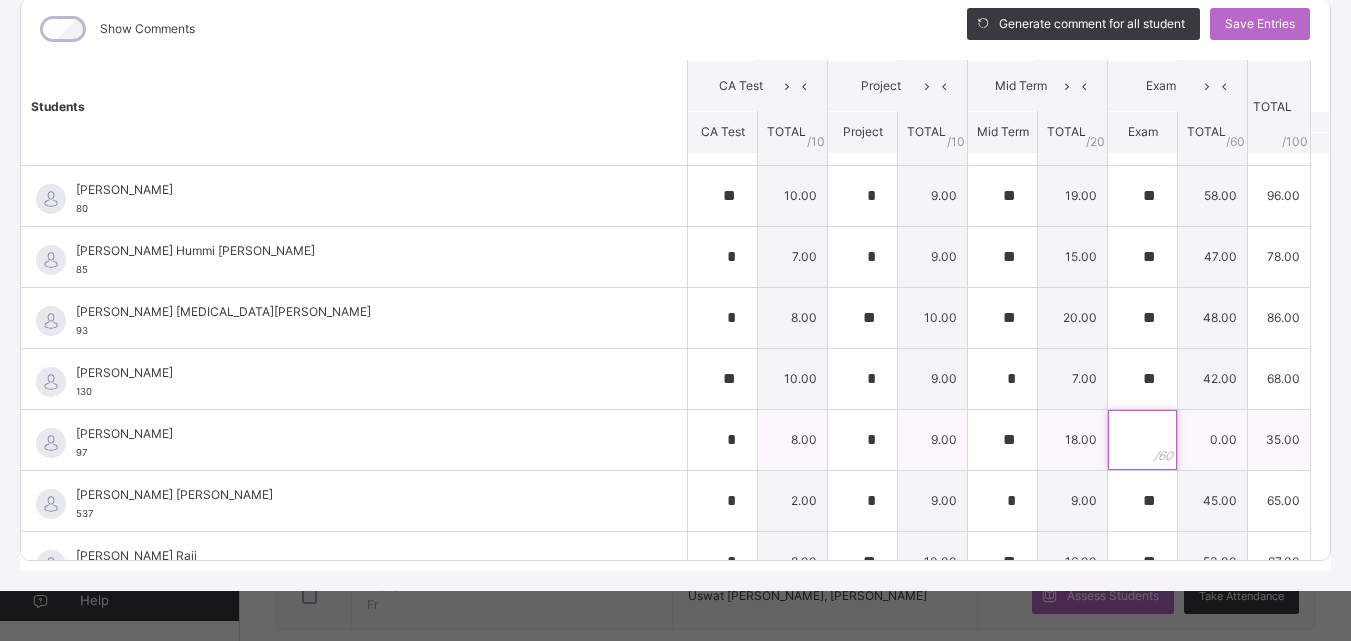 click at bounding box center [1142, 440] 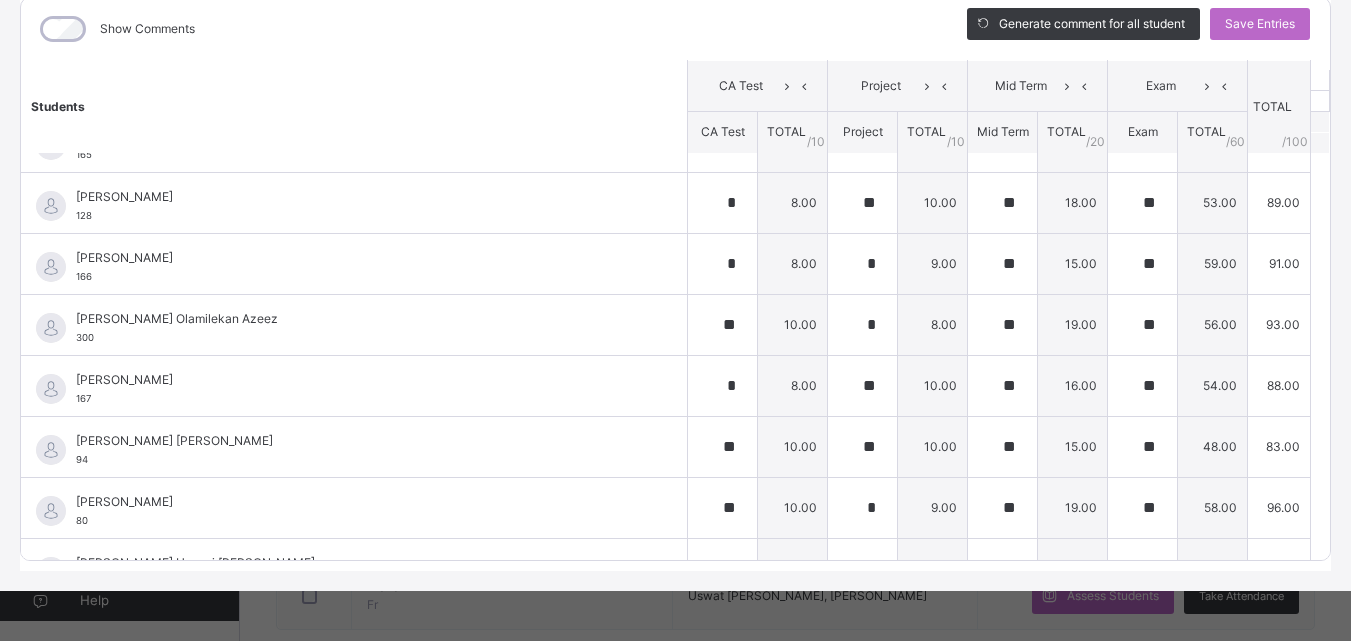 scroll, scrollTop: 0, scrollLeft: 0, axis: both 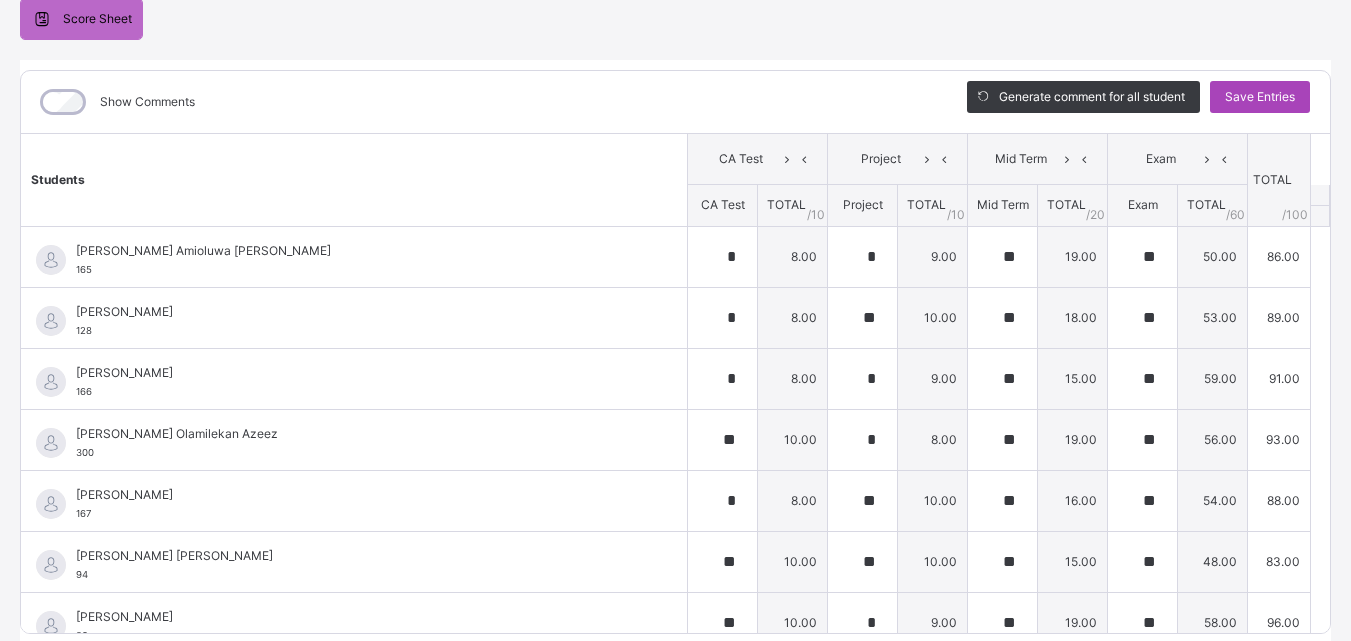type on "**" 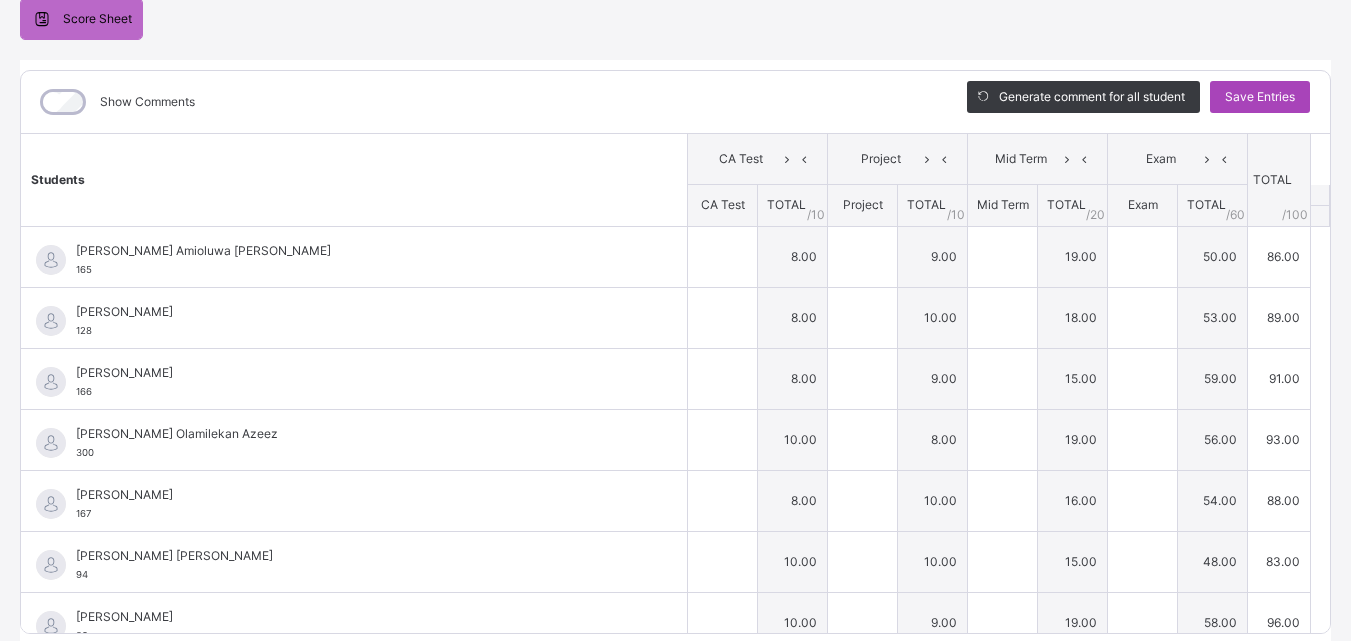 type on "*" 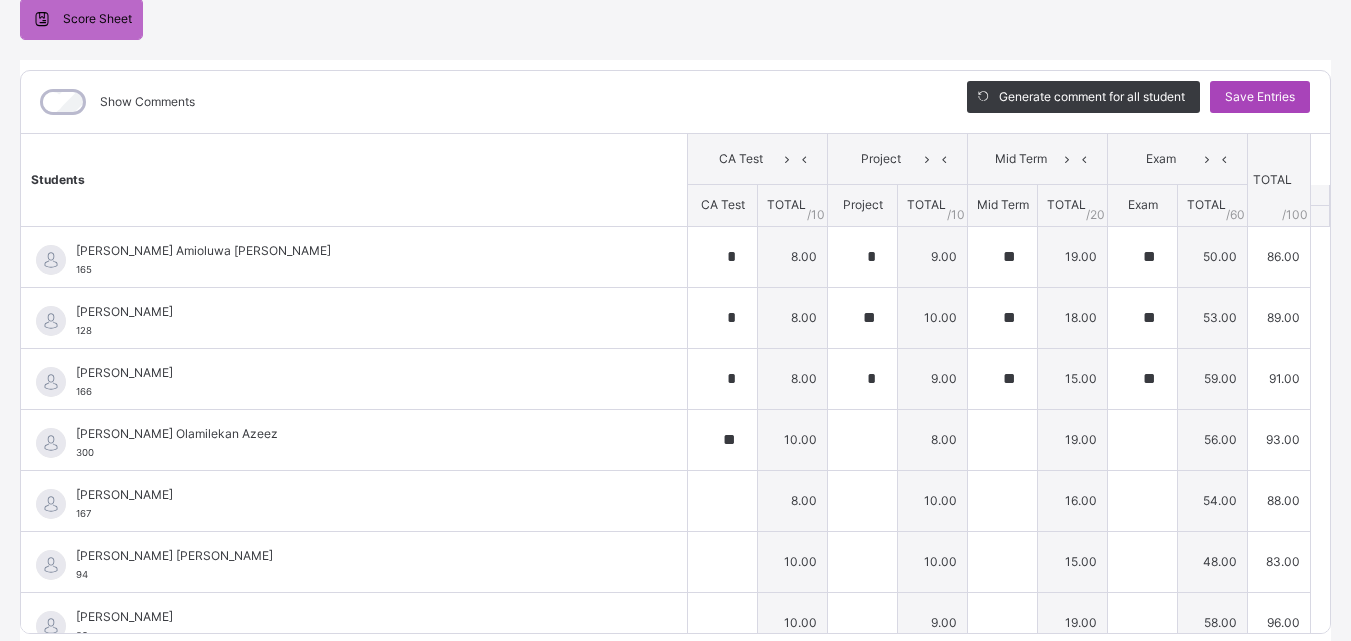 type on "*" 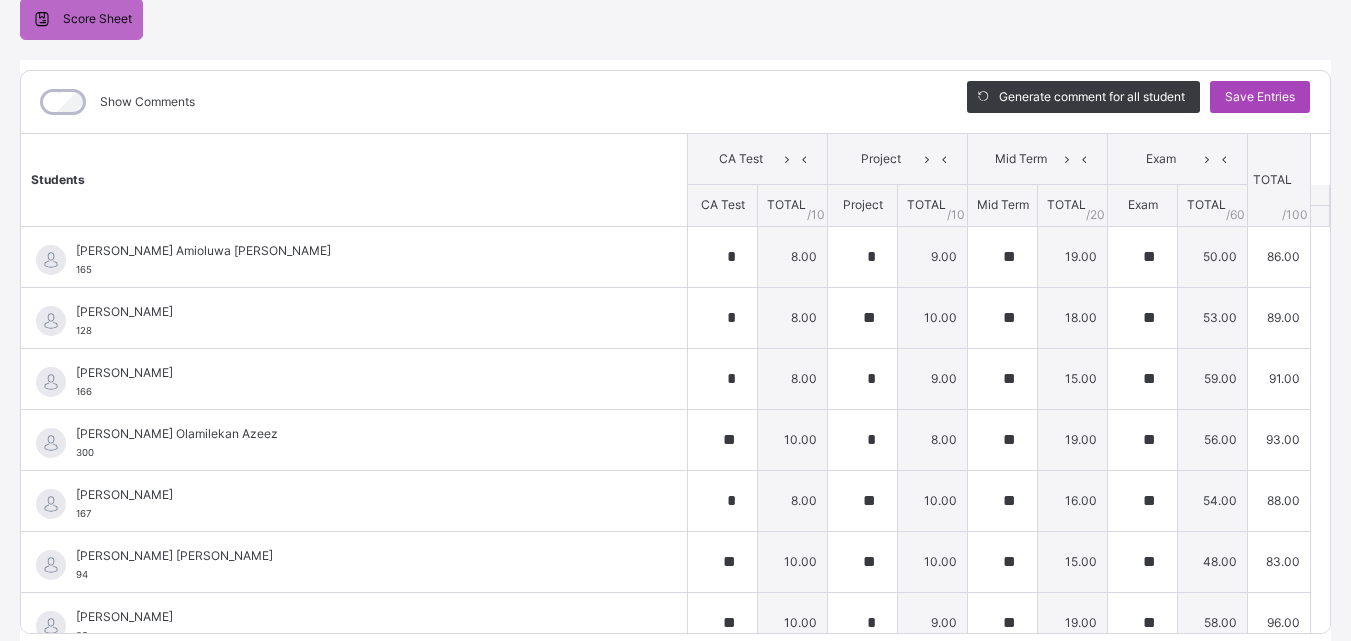 type on "*" 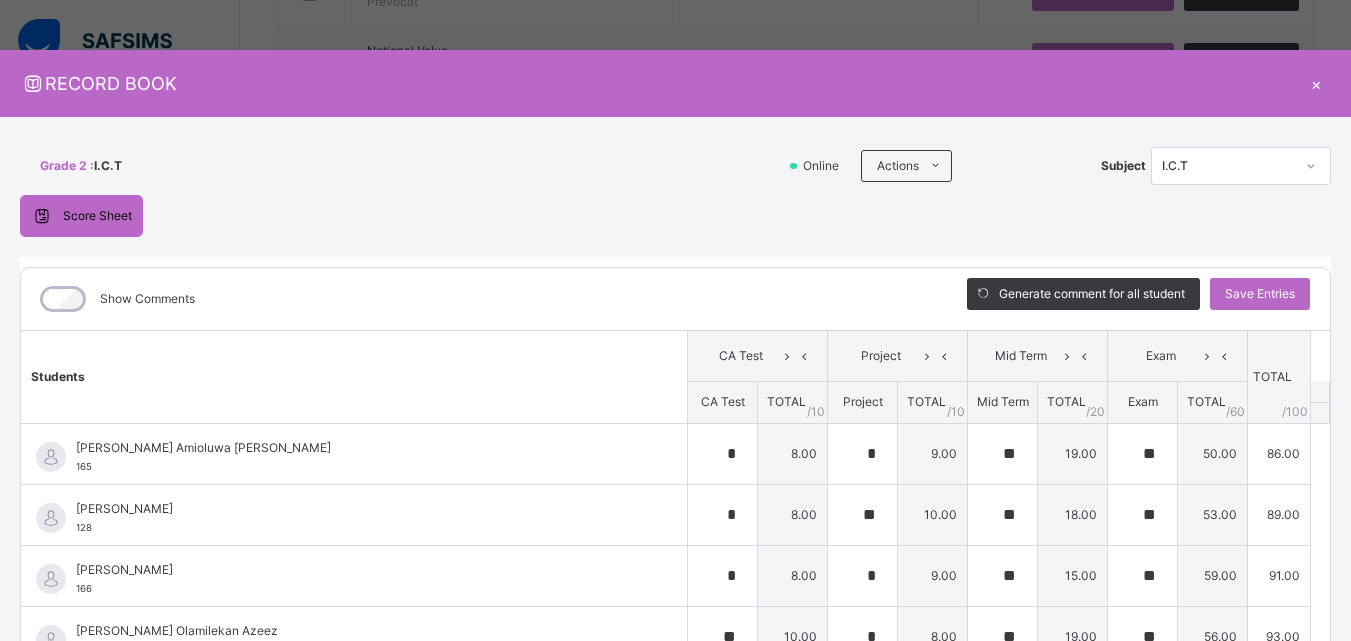 click on "Score Sheet" at bounding box center [97, 216] 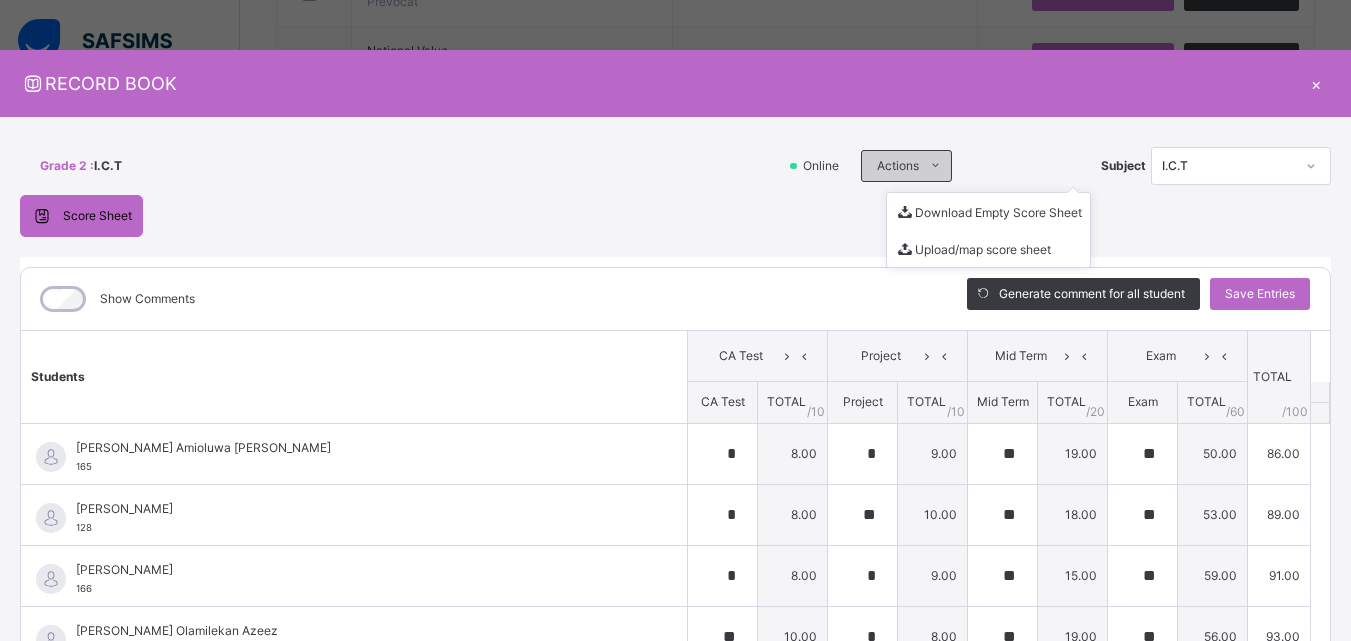 click at bounding box center (935, 166) 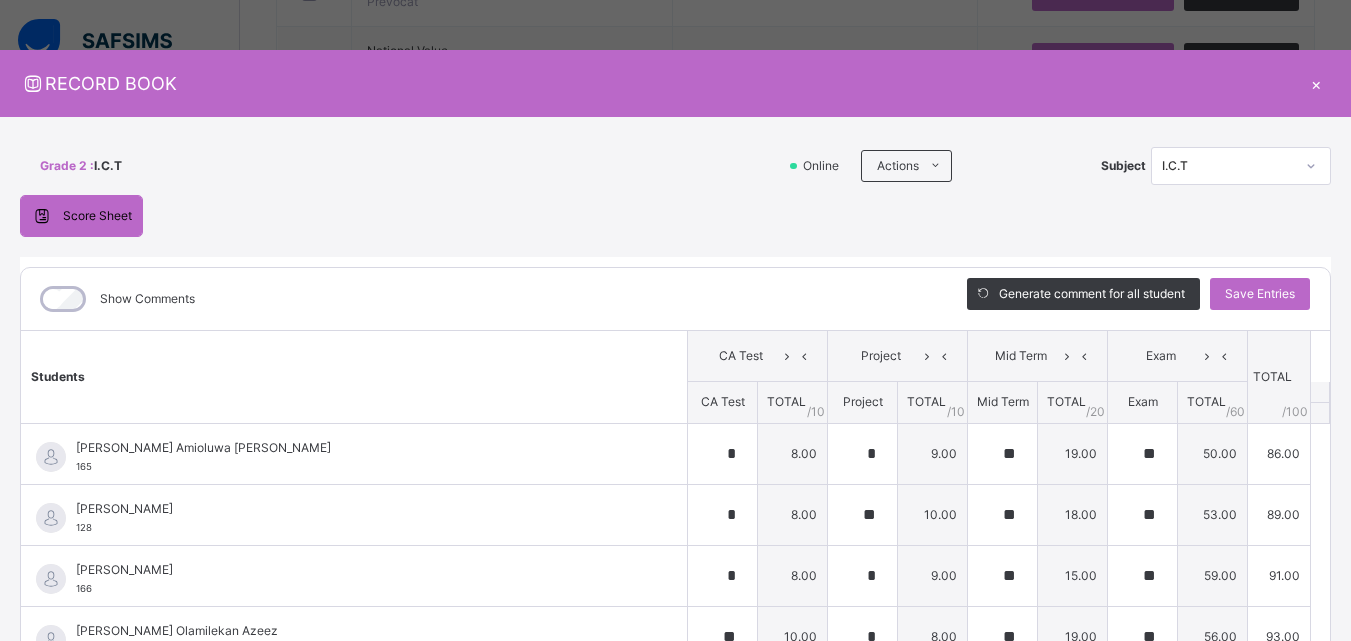 click on "×" at bounding box center (1316, 83) 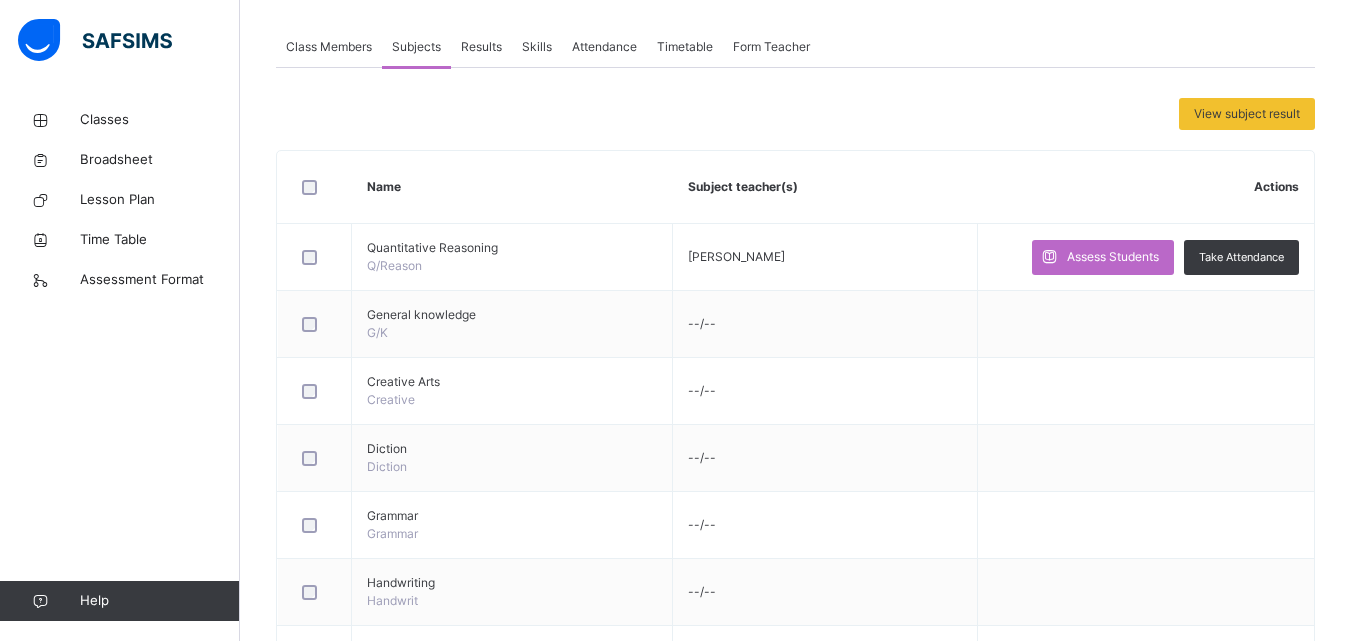scroll, scrollTop: 0, scrollLeft: 0, axis: both 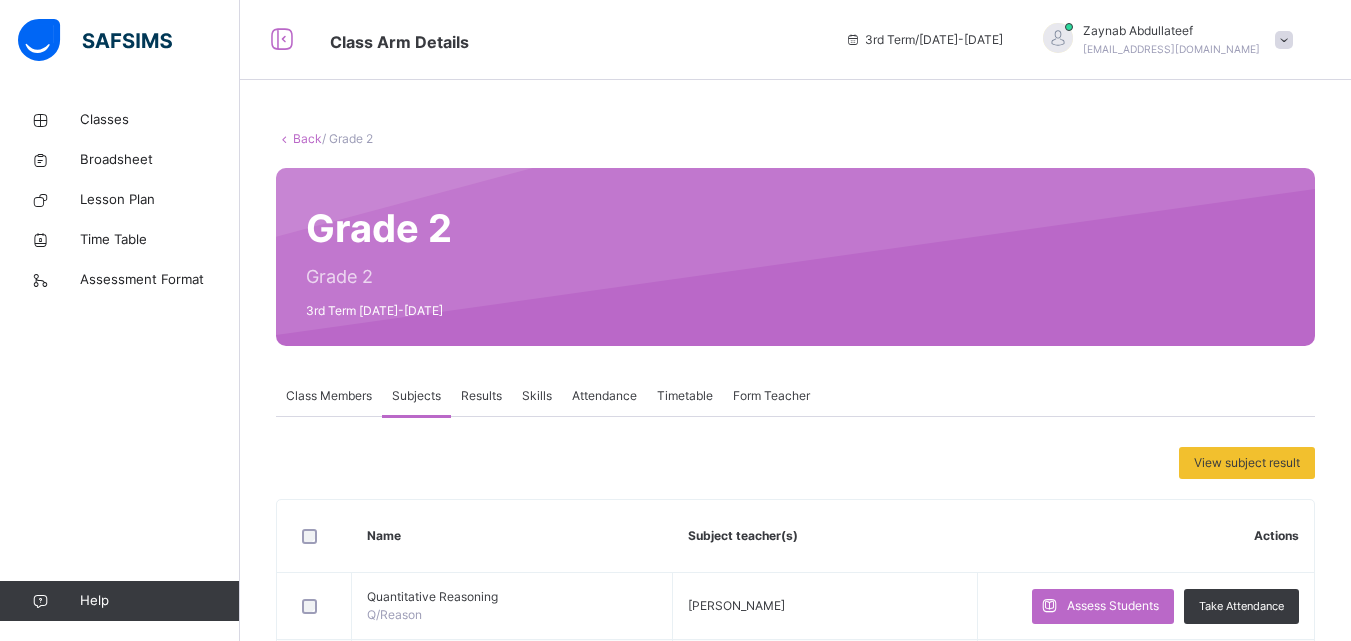 click on "Results" at bounding box center (481, 396) 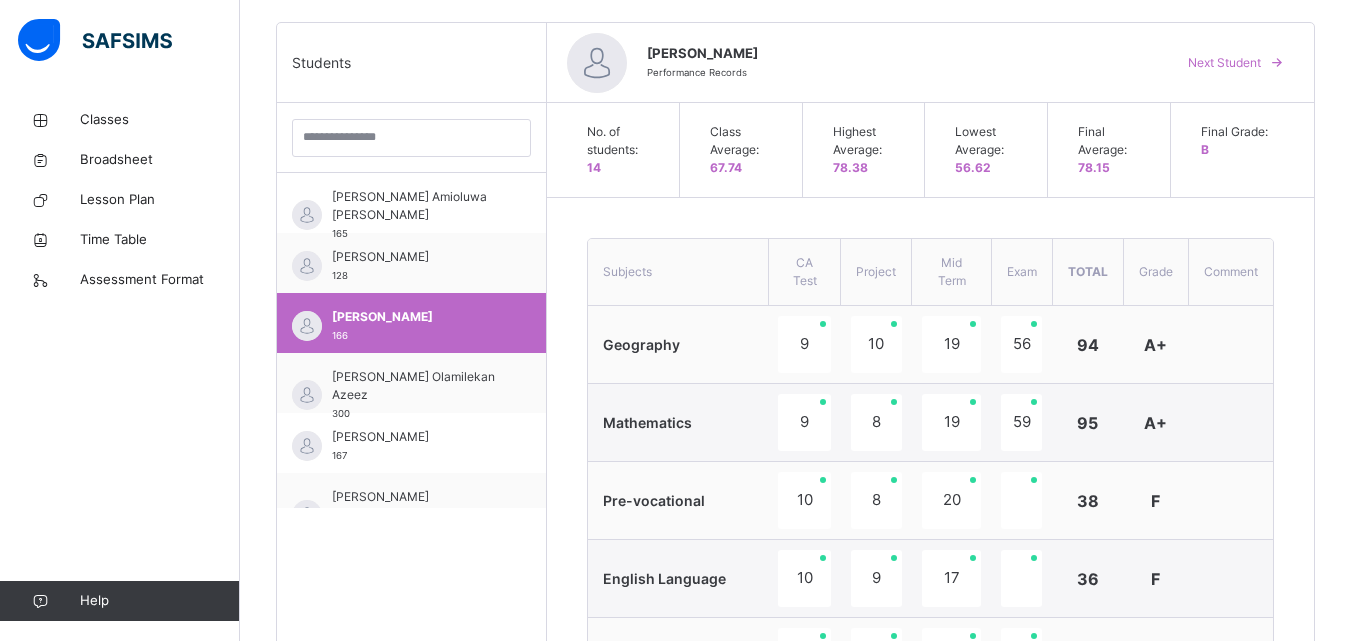 scroll, scrollTop: 493, scrollLeft: 0, axis: vertical 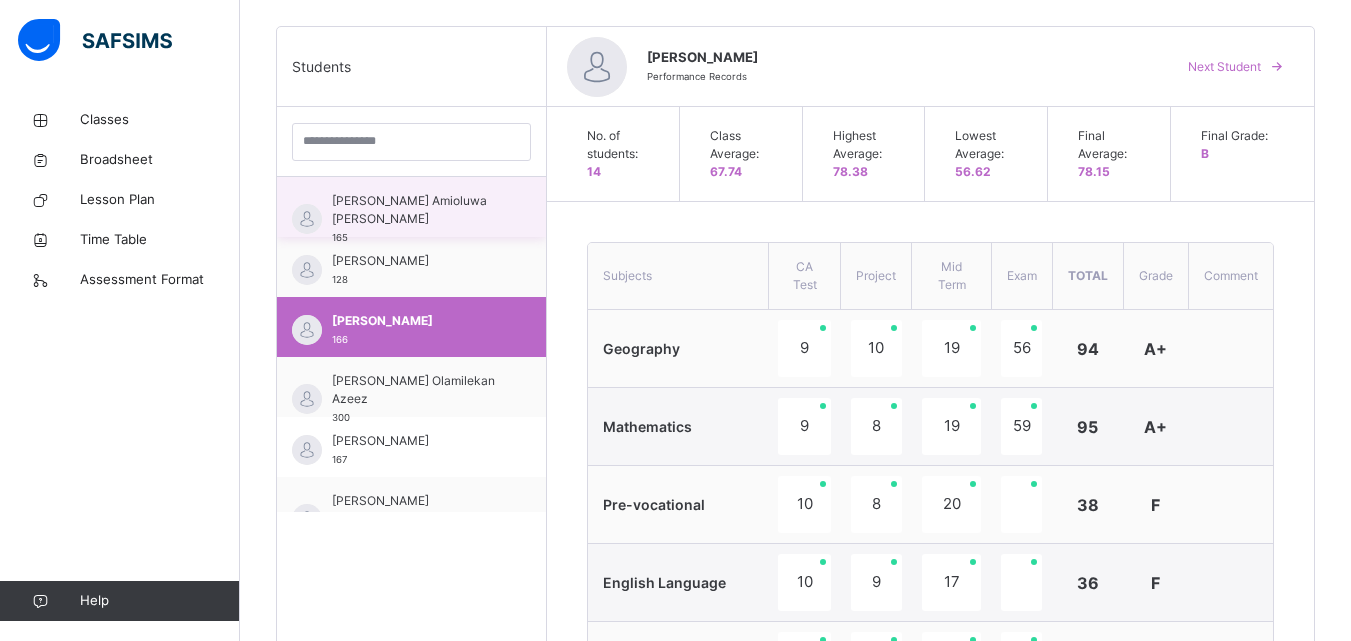 click on "[PERSON_NAME] Amioluwa [PERSON_NAME]" at bounding box center [416, 210] 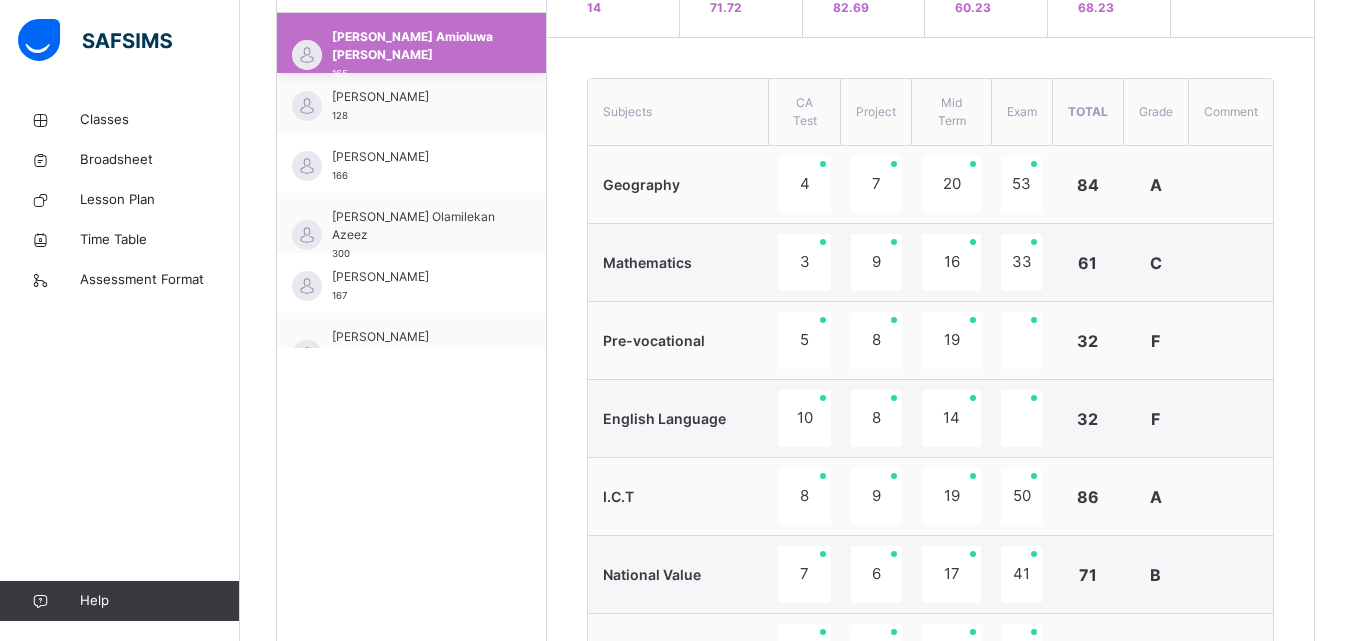 scroll, scrollTop: 655, scrollLeft: 0, axis: vertical 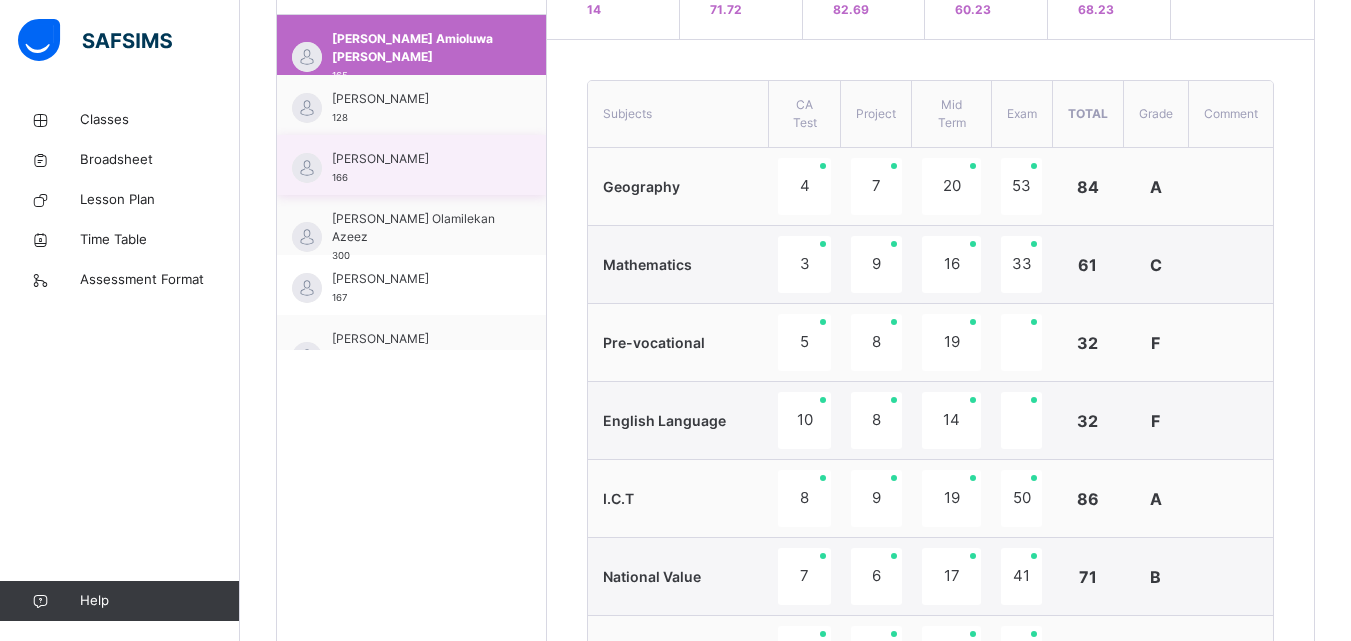 click on "[PERSON_NAME]" at bounding box center [416, 159] 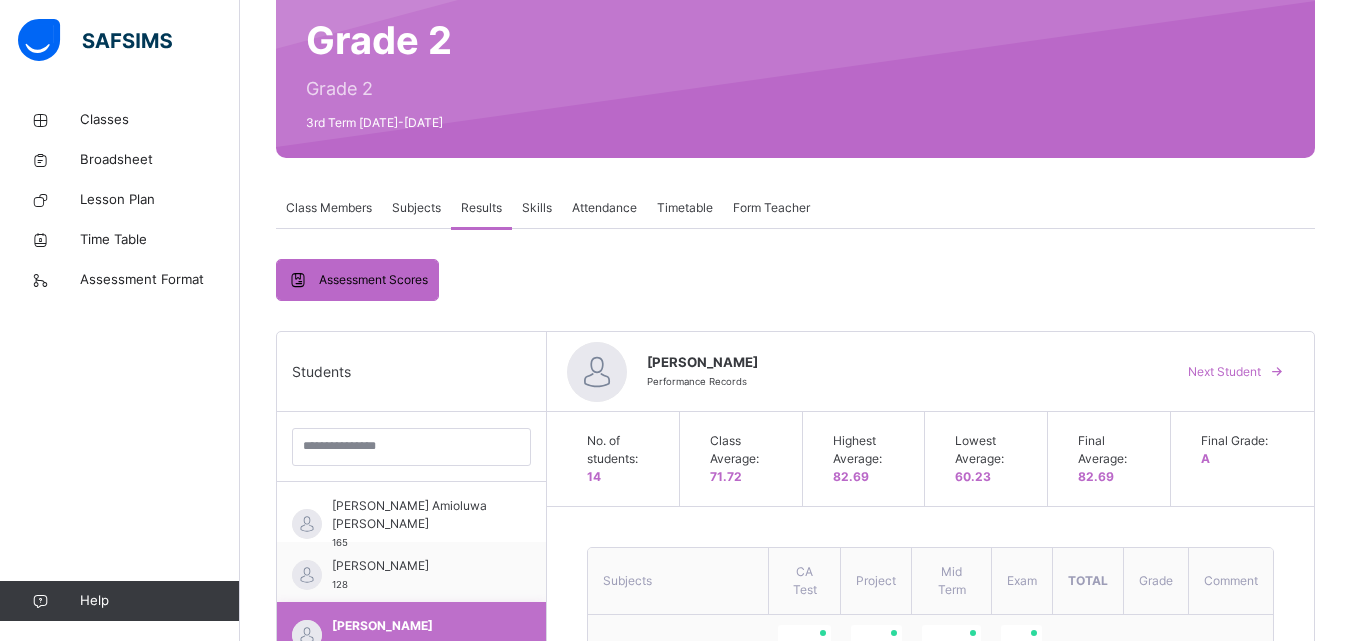 scroll, scrollTop: 184, scrollLeft: 0, axis: vertical 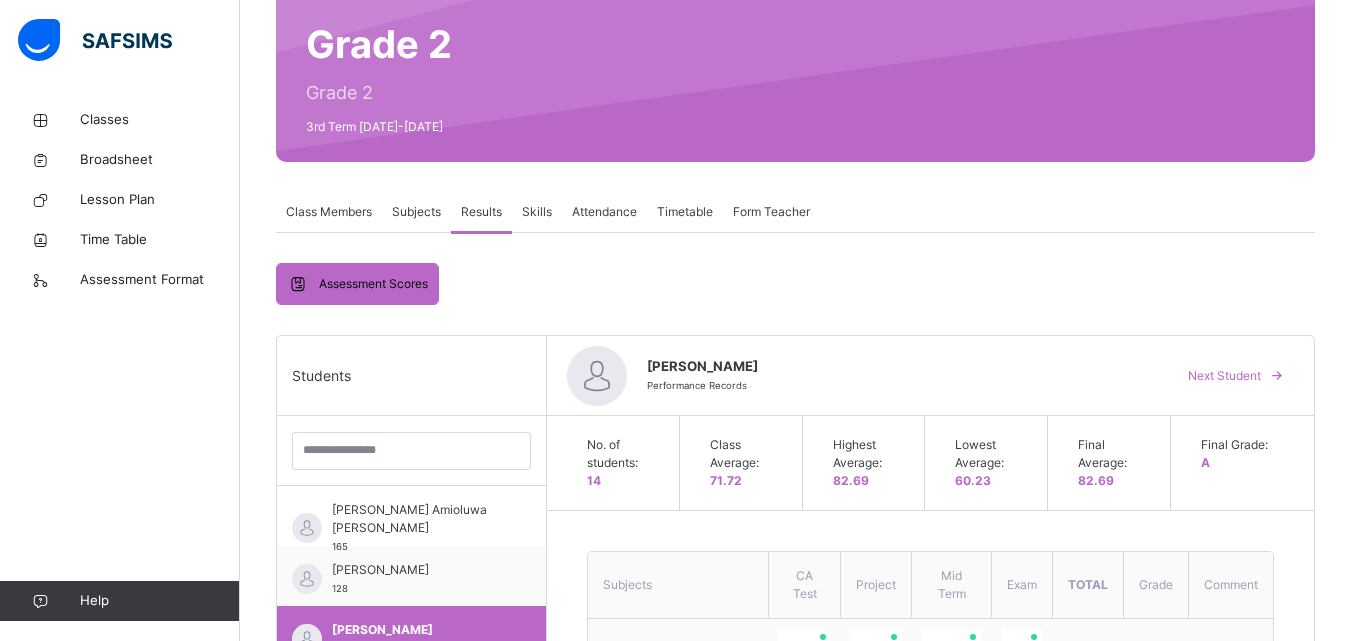 click on "Subjects" at bounding box center [416, 212] 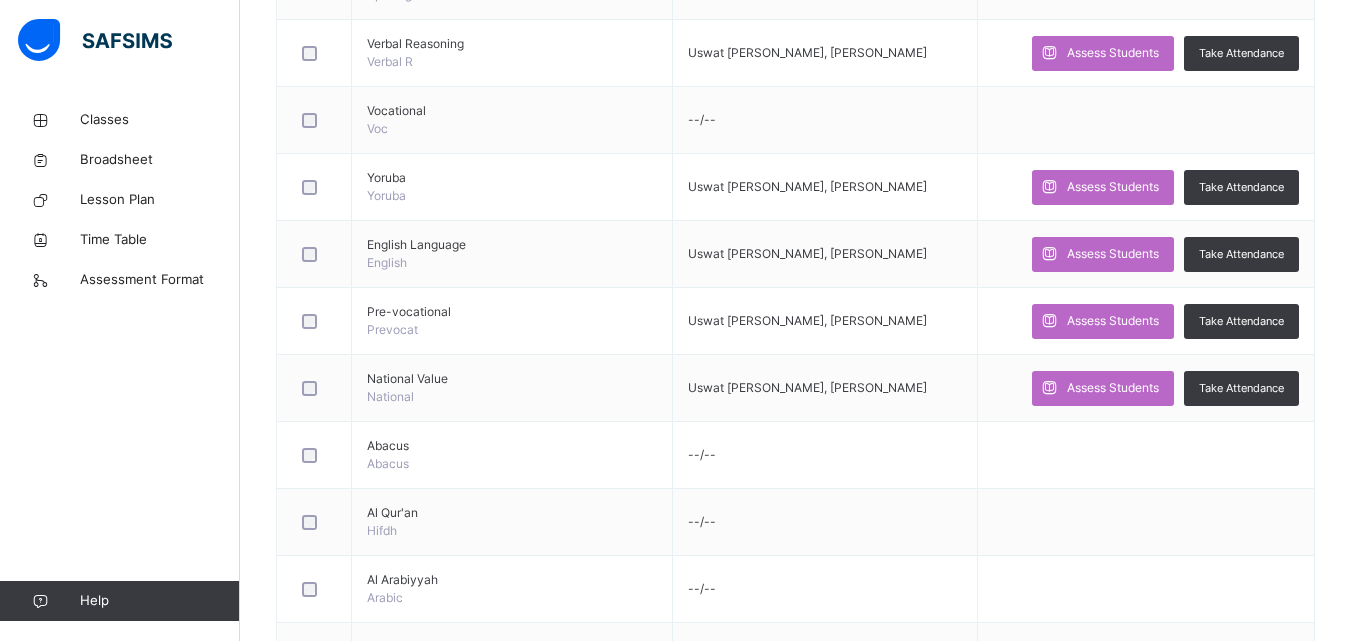 scroll, scrollTop: 1363, scrollLeft: 0, axis: vertical 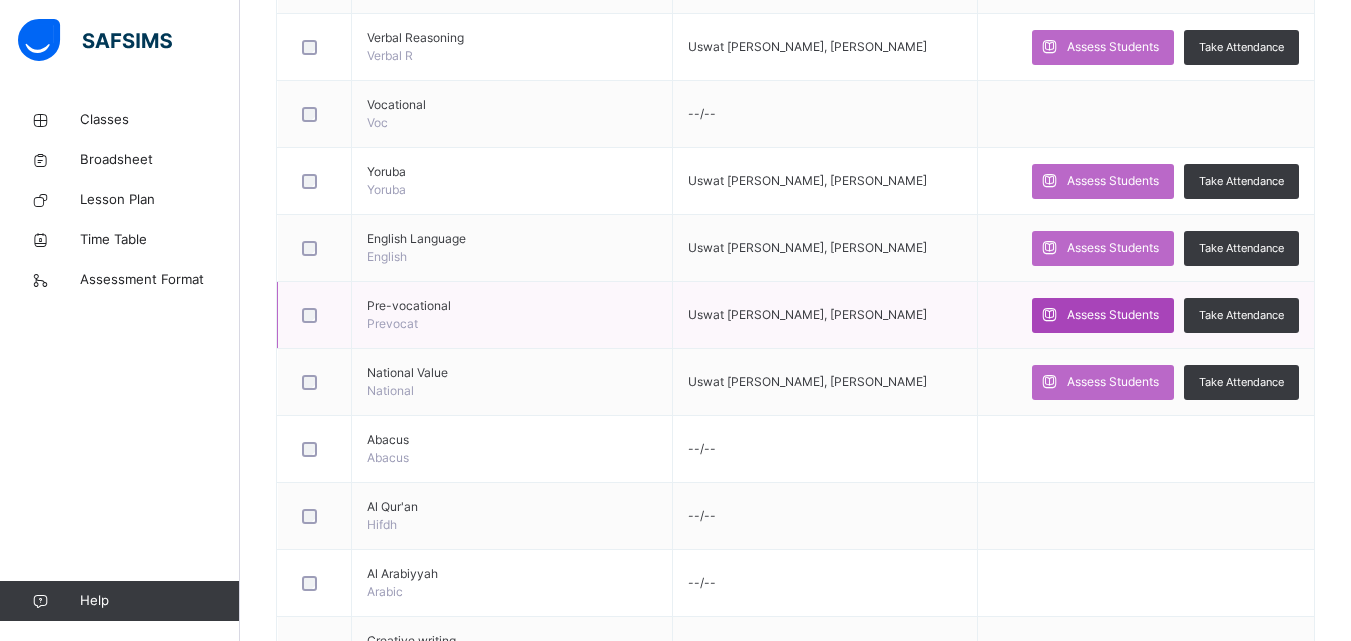 click on "Assess Students" at bounding box center (1113, 315) 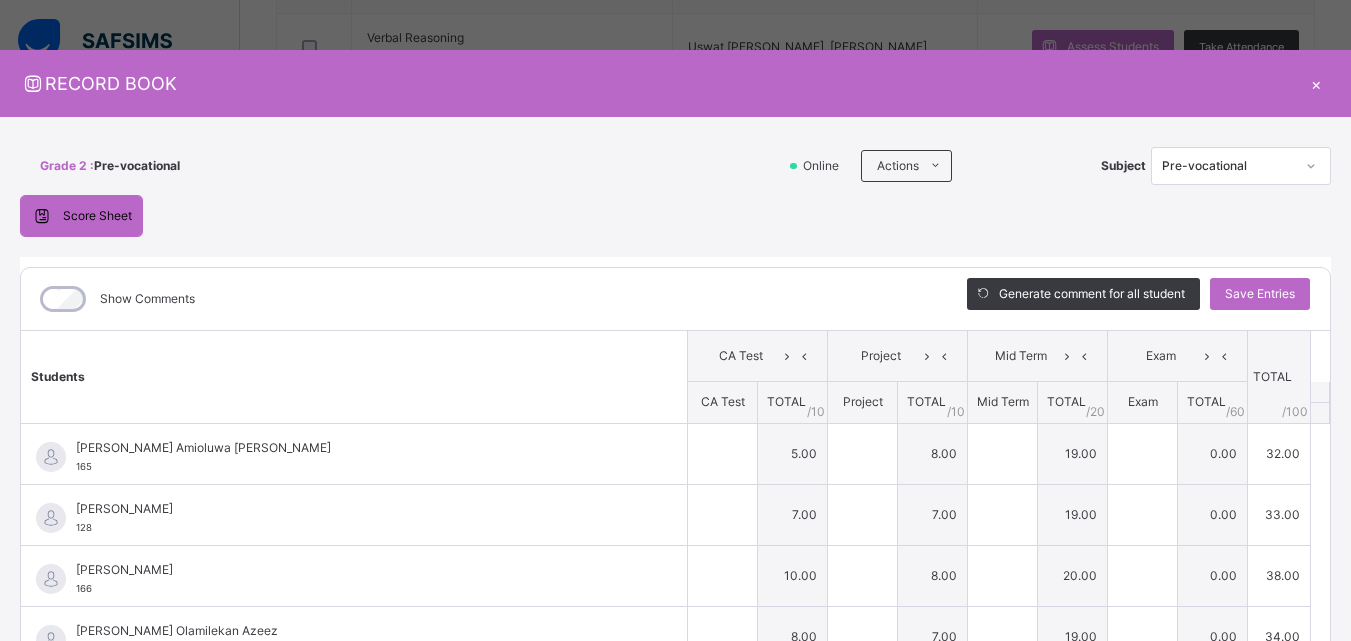type on "*" 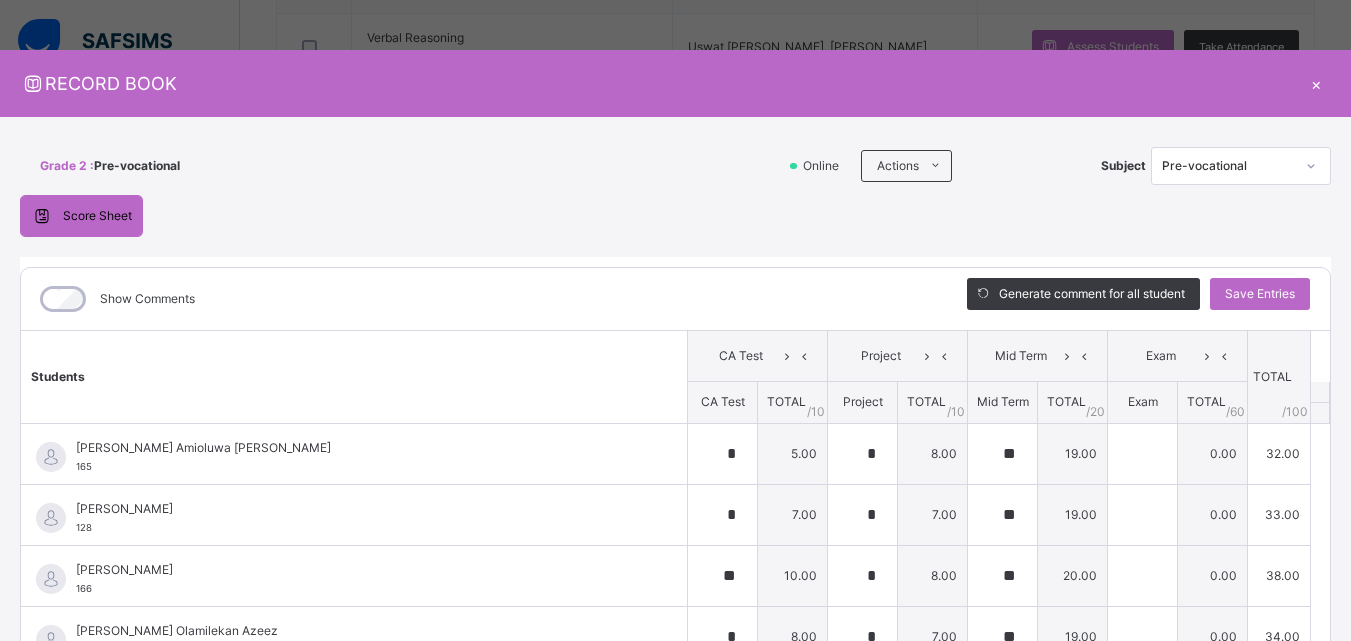 type on "*" 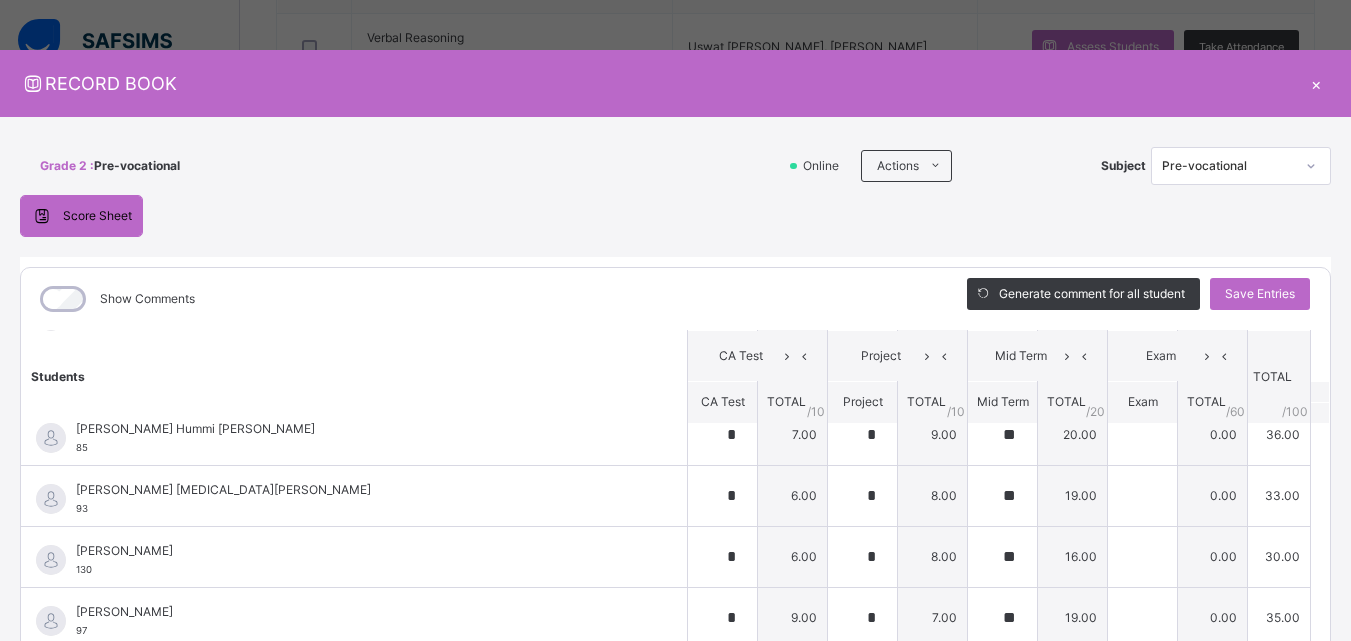 scroll, scrollTop: 448, scrollLeft: 0, axis: vertical 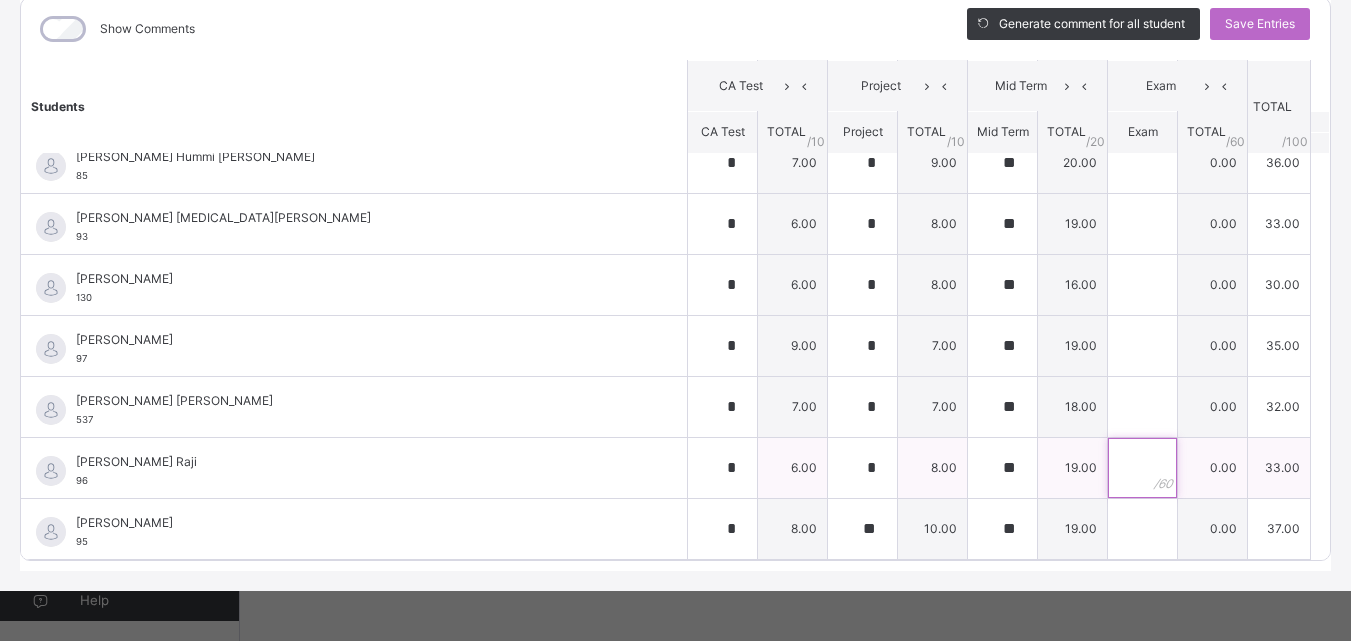 click at bounding box center (1142, 468) 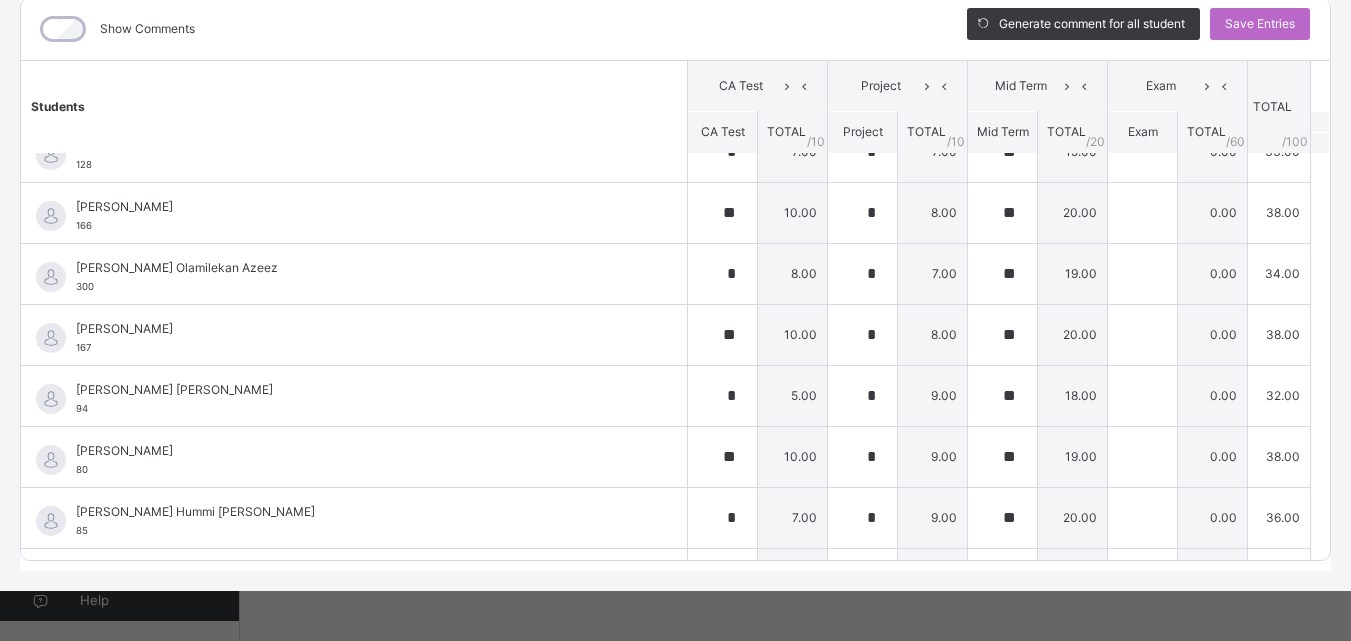 scroll, scrollTop: 0, scrollLeft: 0, axis: both 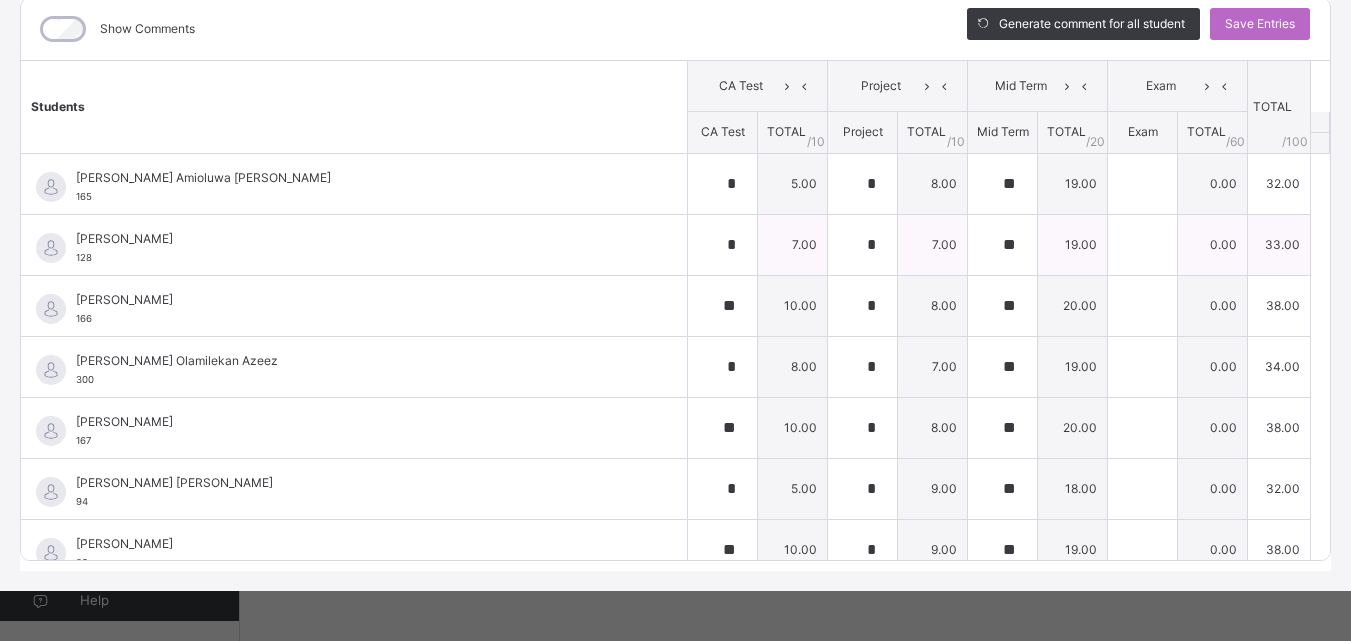 type on "**" 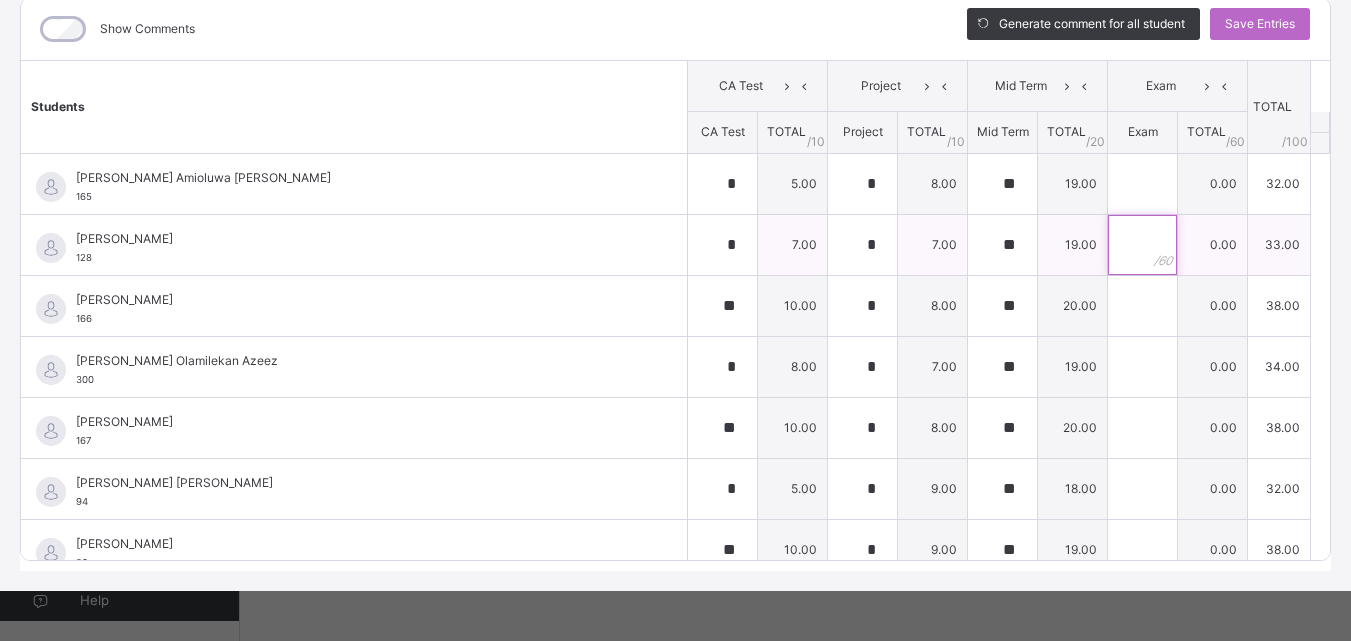 click at bounding box center [1142, 245] 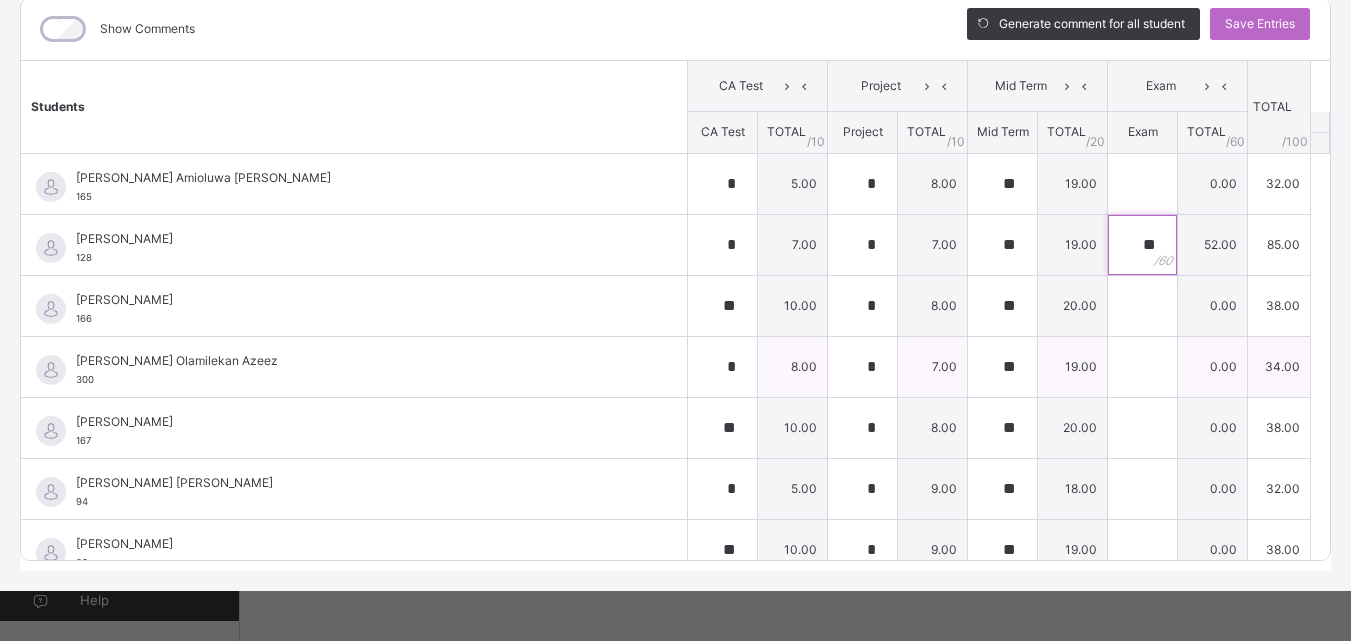 type on "**" 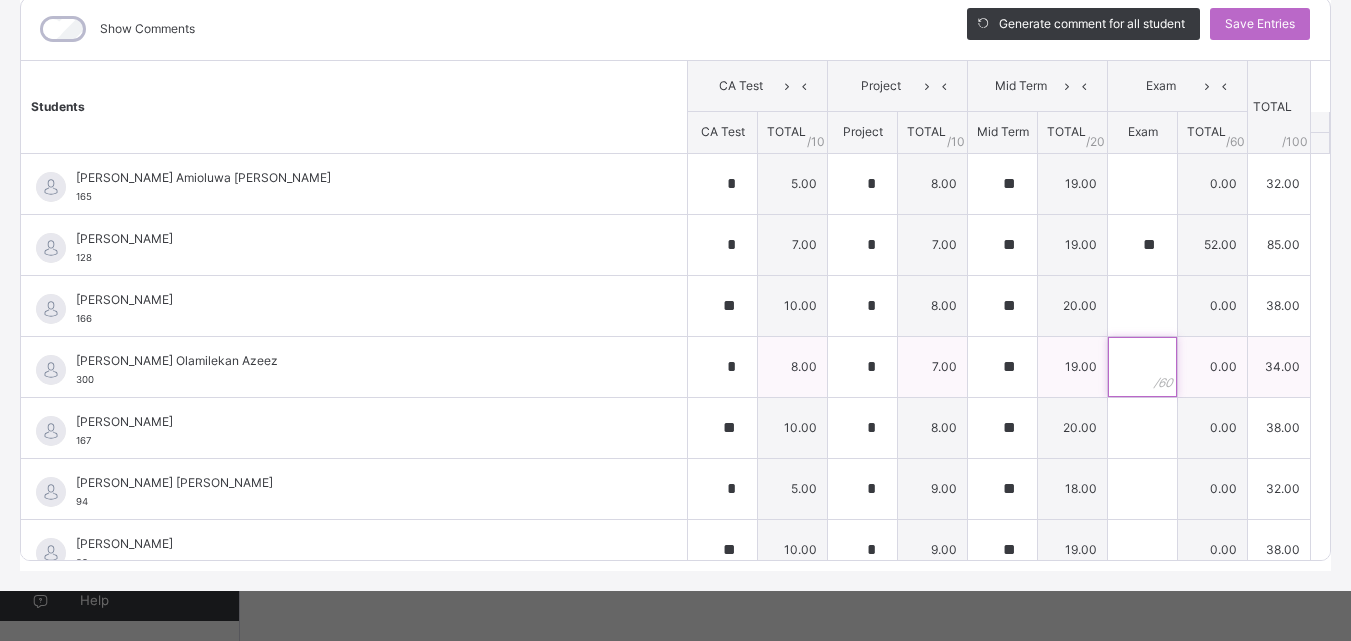 click at bounding box center [1142, 367] 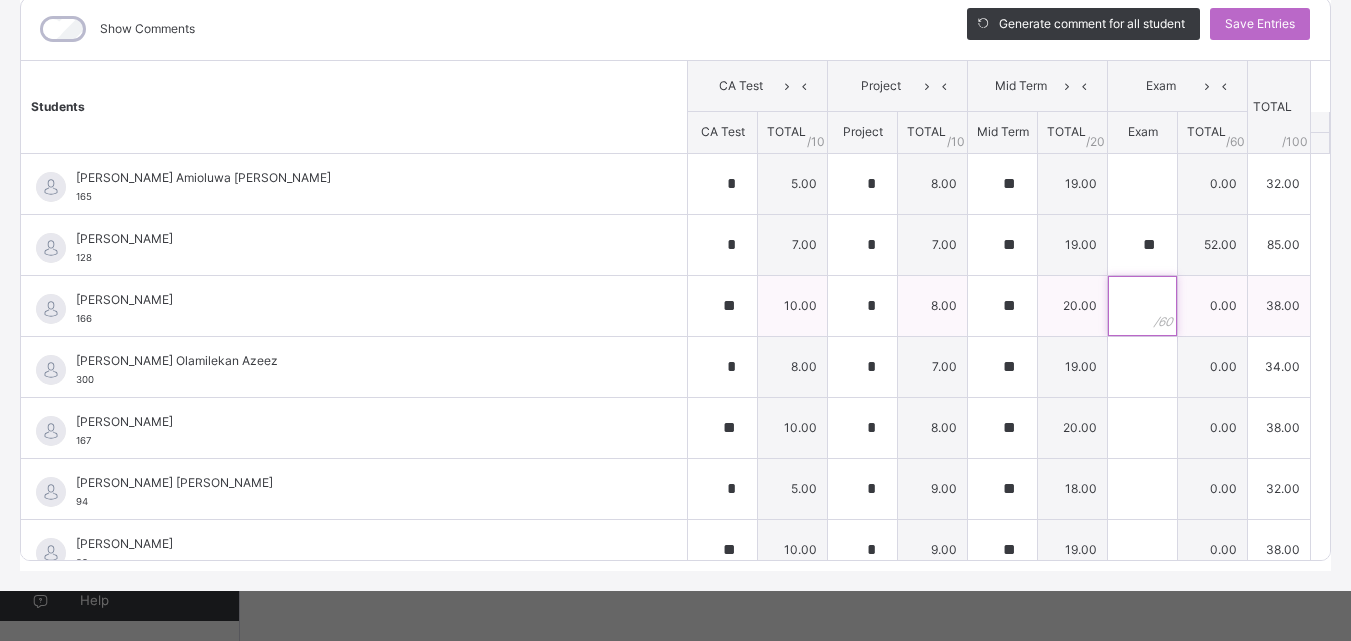 click at bounding box center [1142, 306] 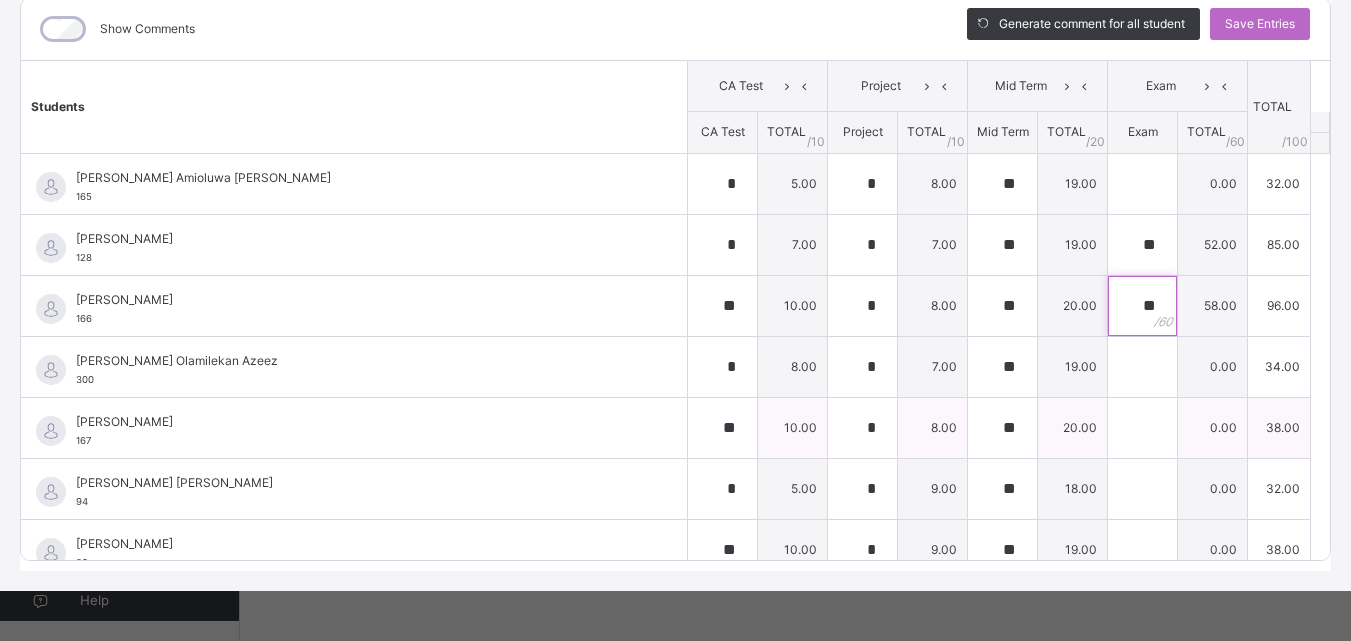 type on "**" 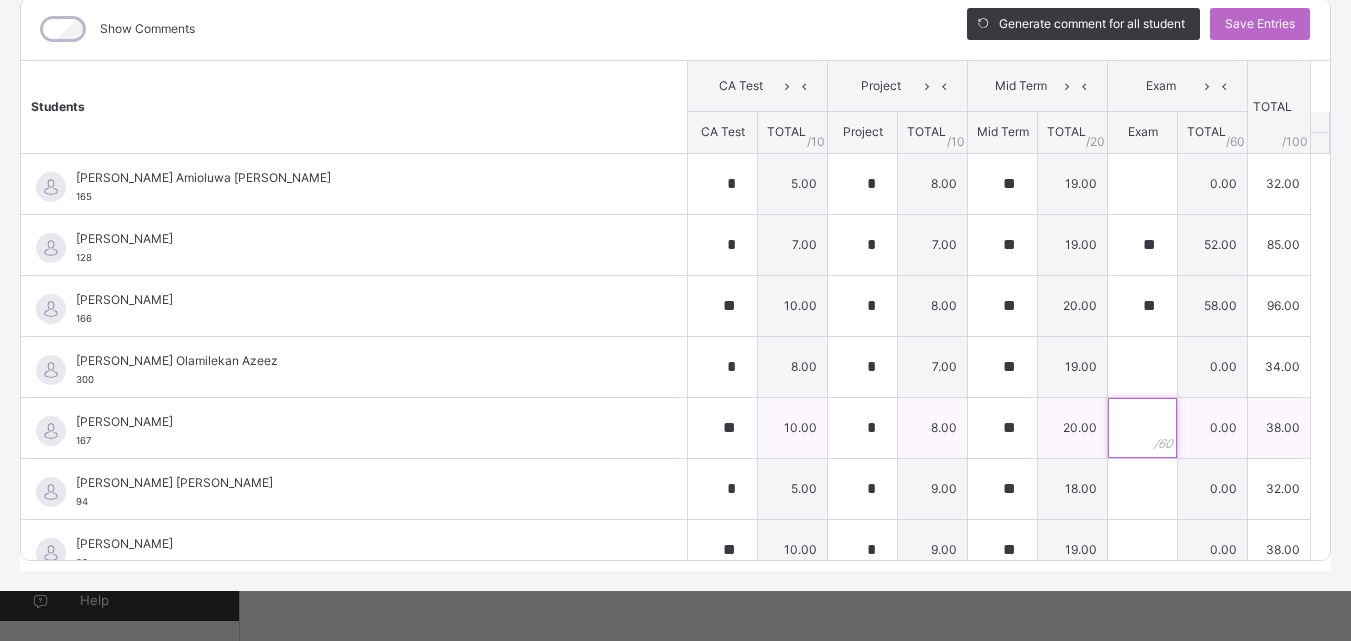 click at bounding box center [1142, 428] 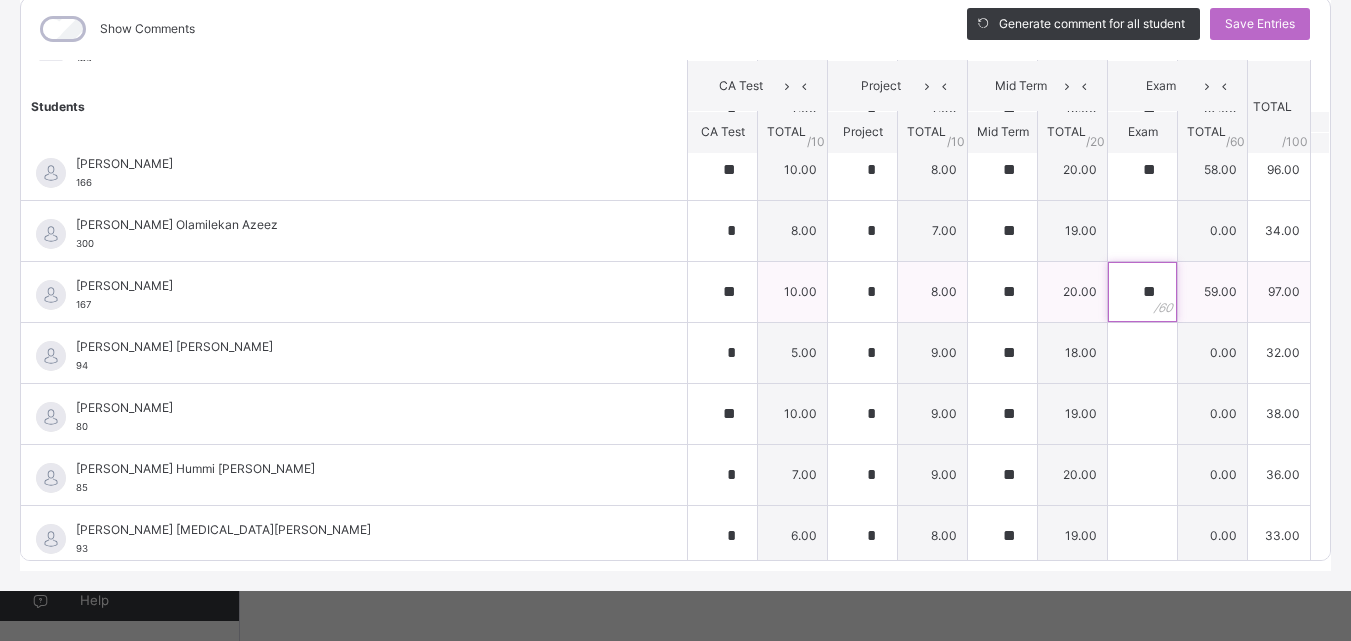 scroll, scrollTop: 137, scrollLeft: 0, axis: vertical 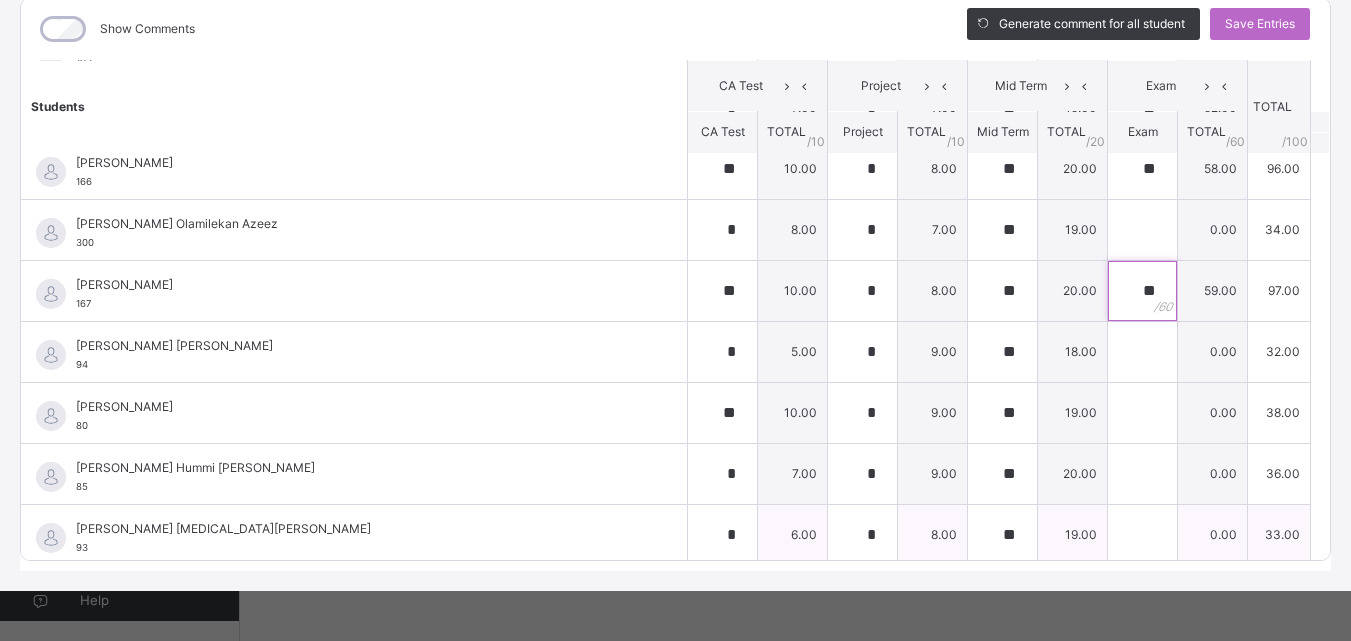 type on "**" 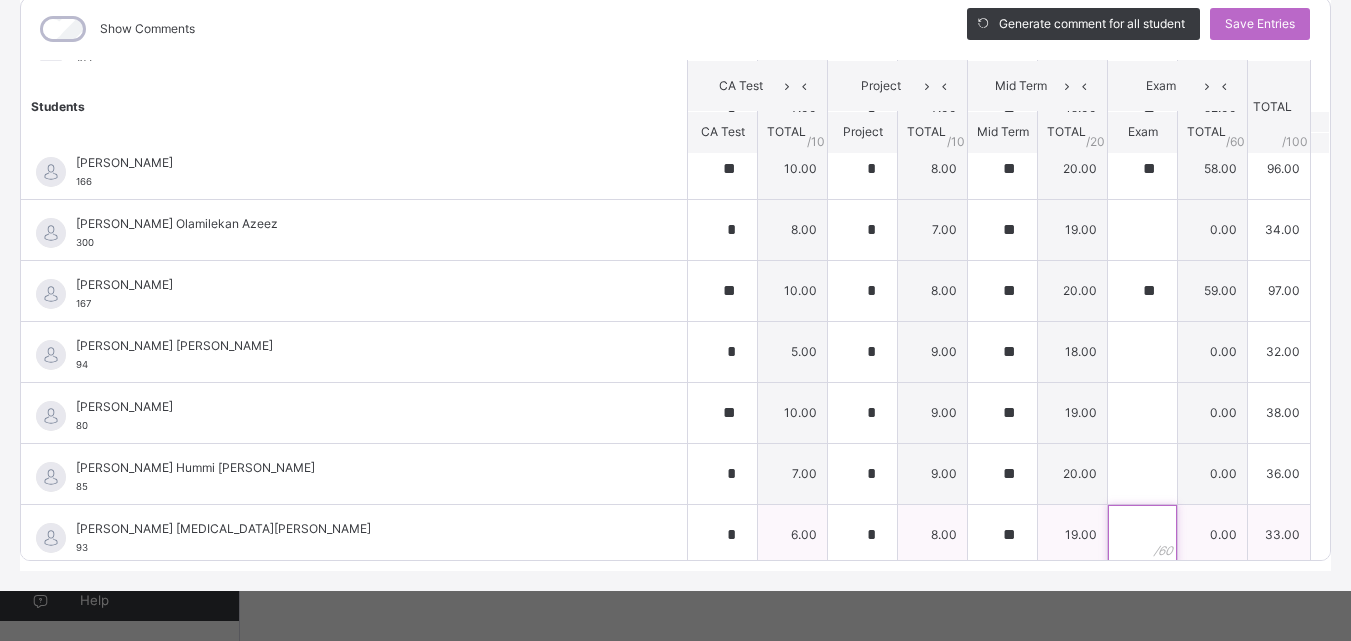 click at bounding box center [1142, 535] 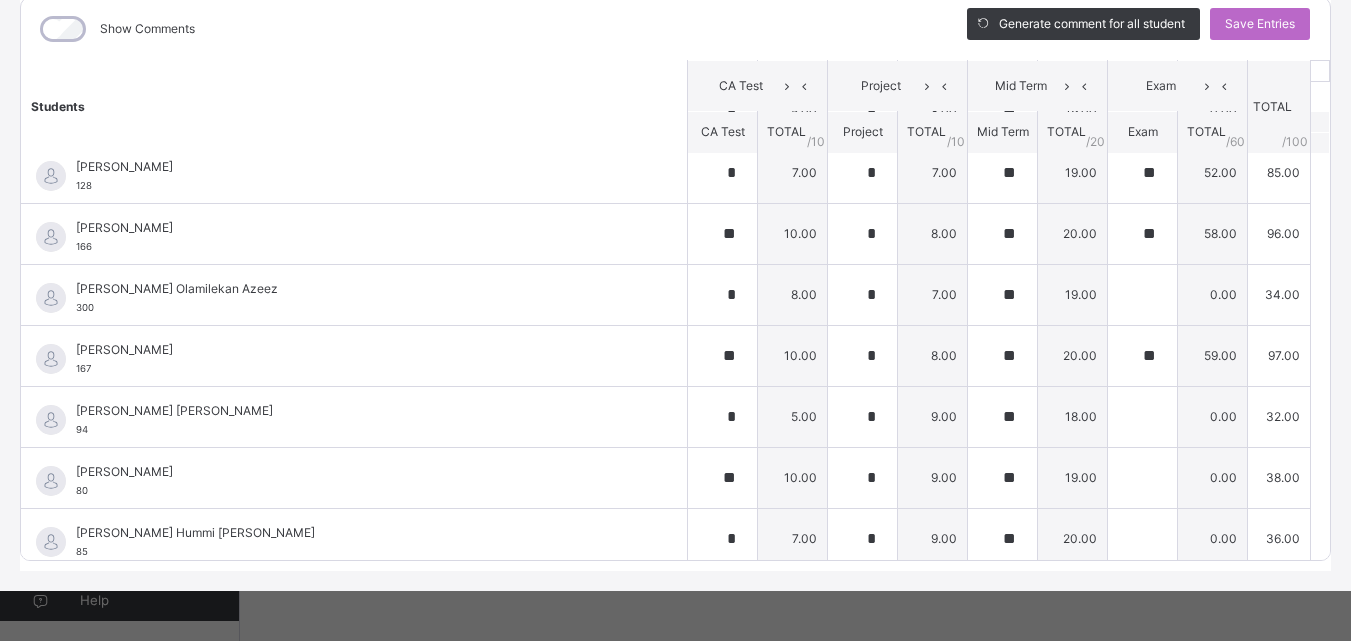 scroll, scrollTop: 0, scrollLeft: 0, axis: both 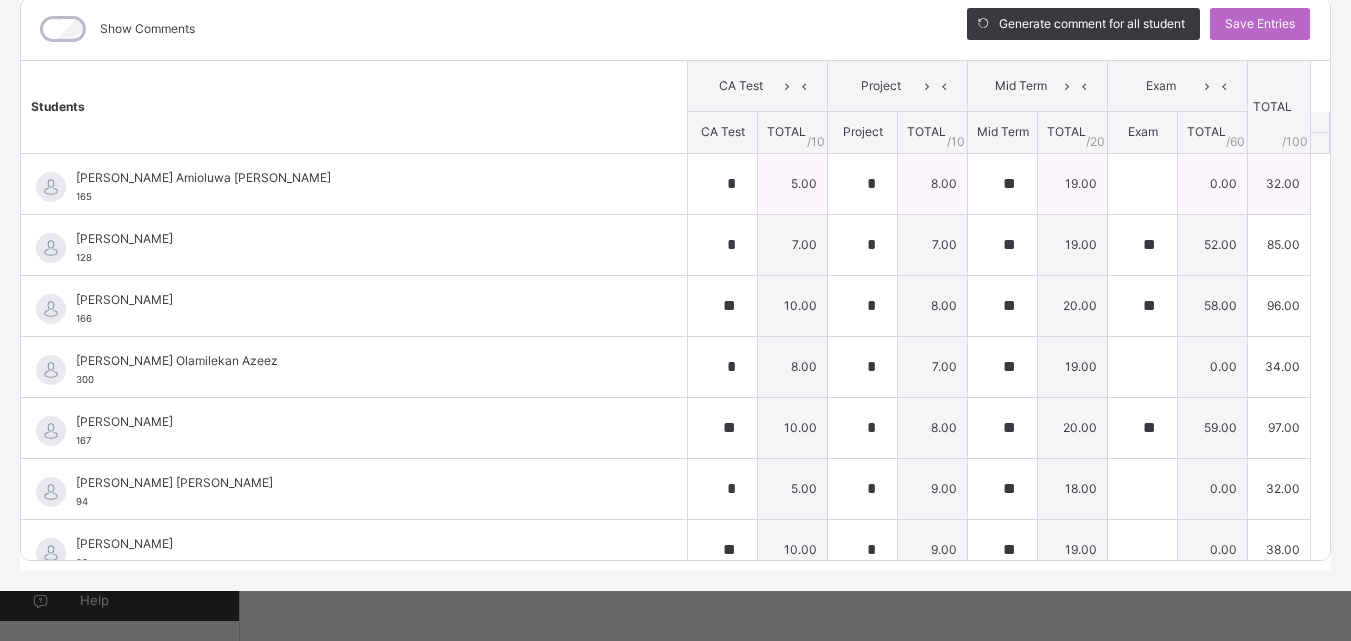 type on "**" 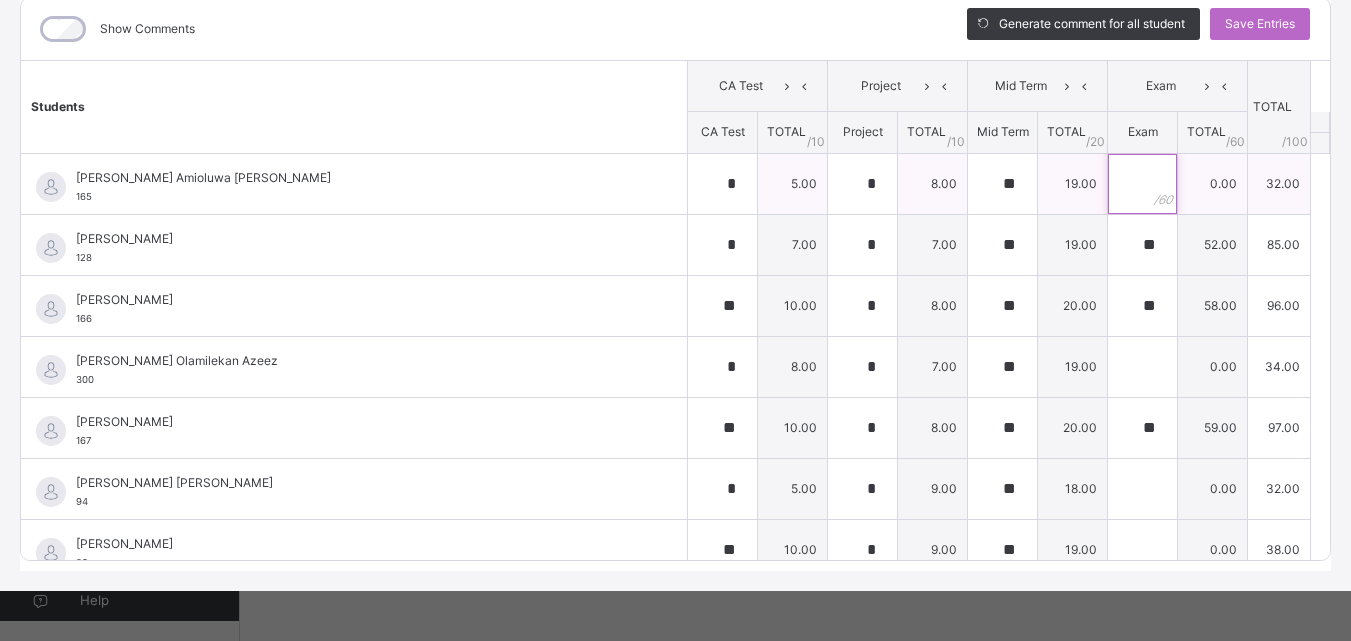 click at bounding box center [1142, 184] 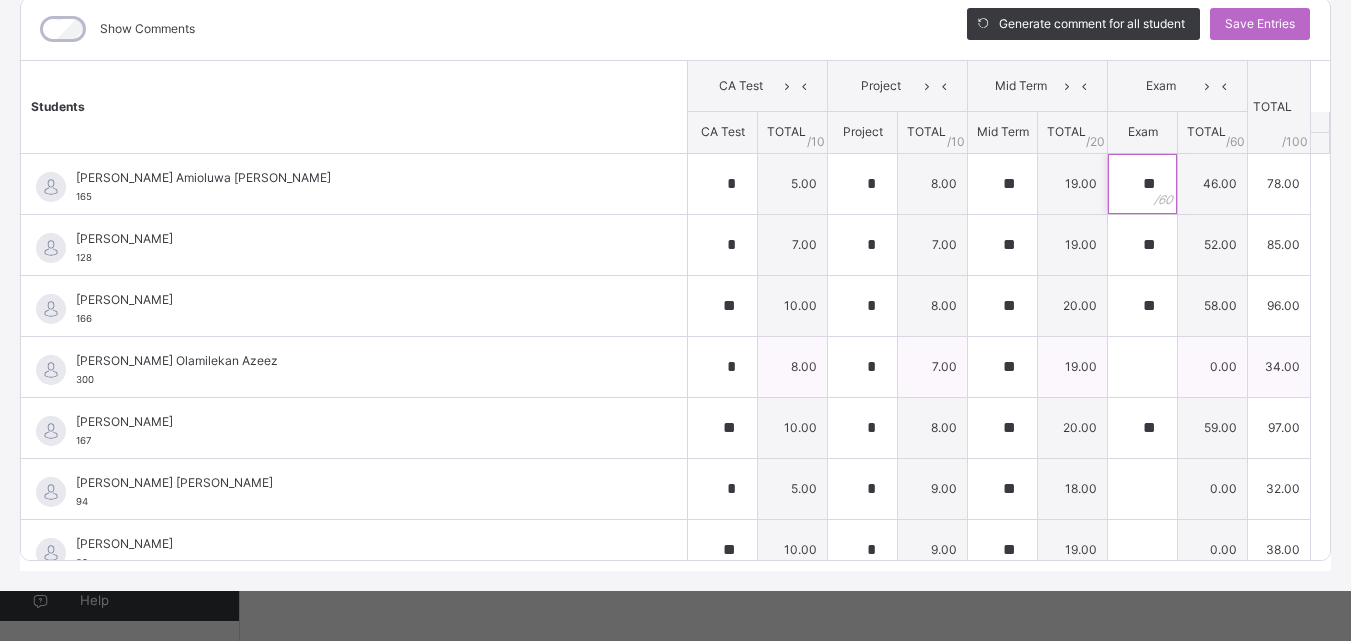 type on "**" 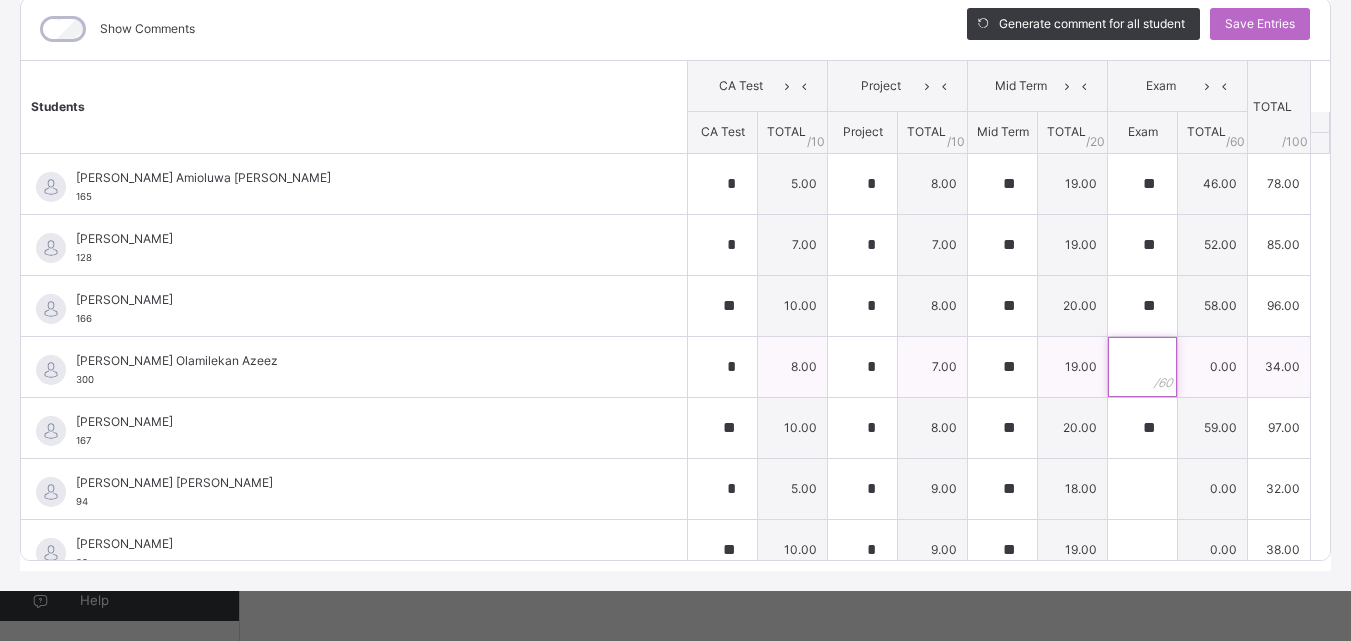 click at bounding box center [1142, 367] 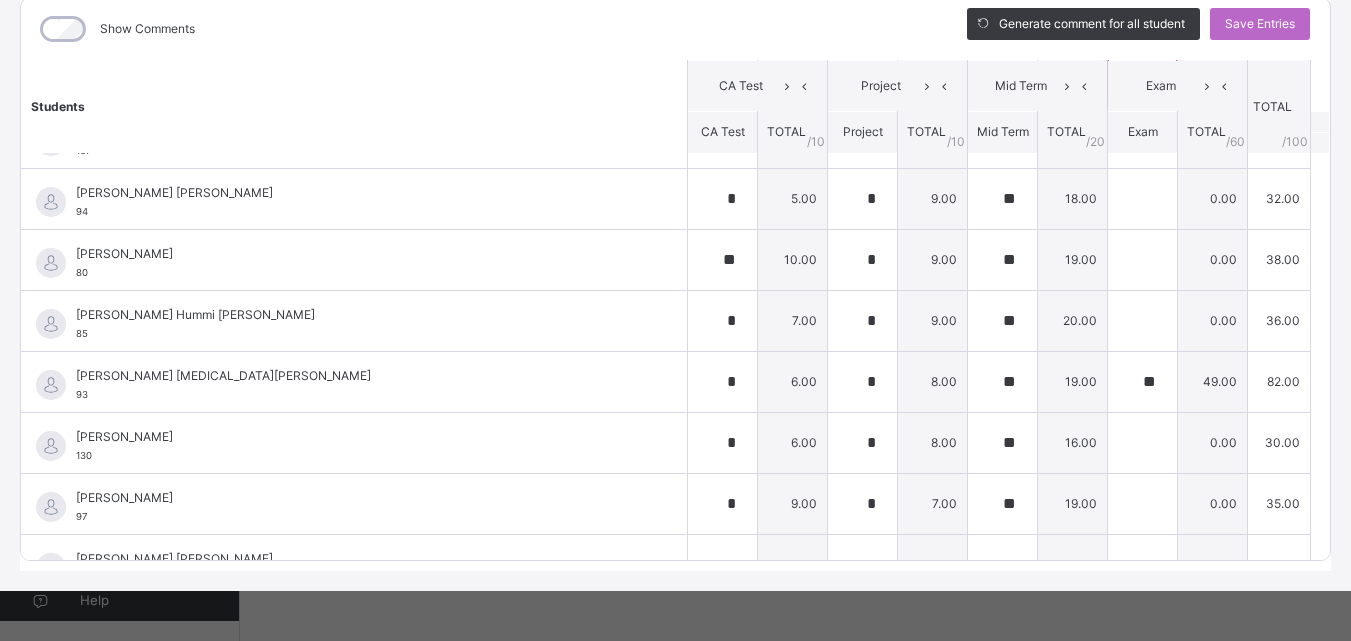 scroll, scrollTop: 291, scrollLeft: 0, axis: vertical 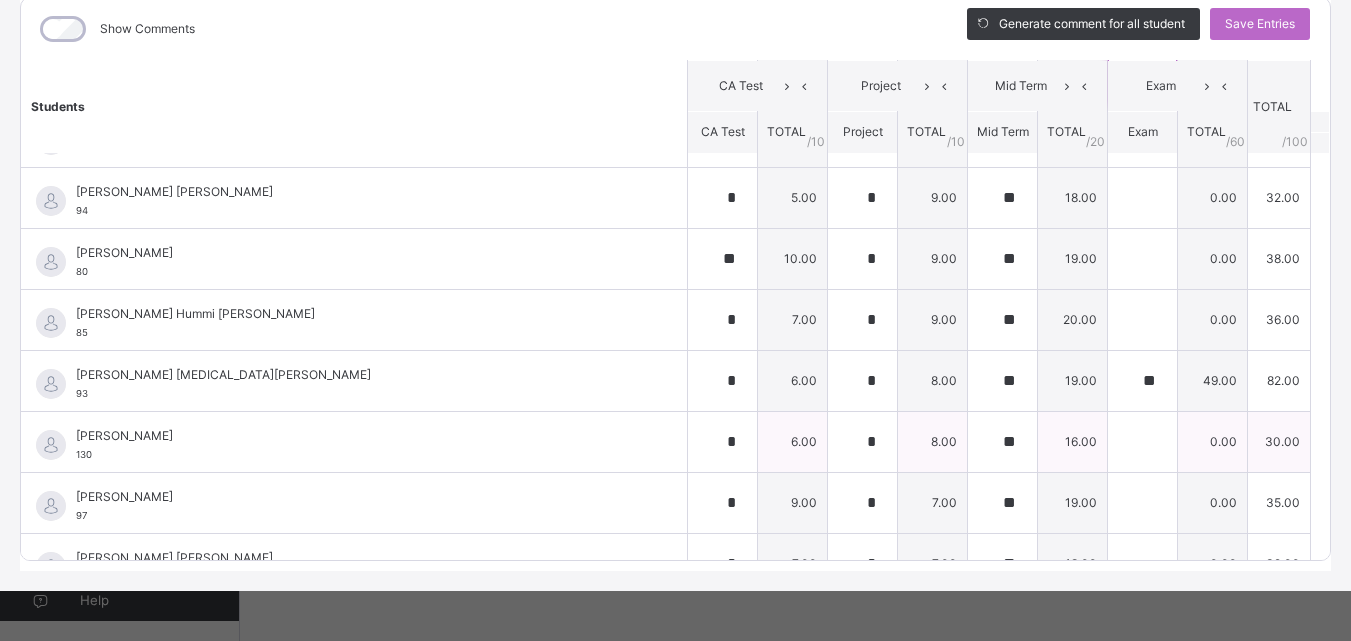 type on "**" 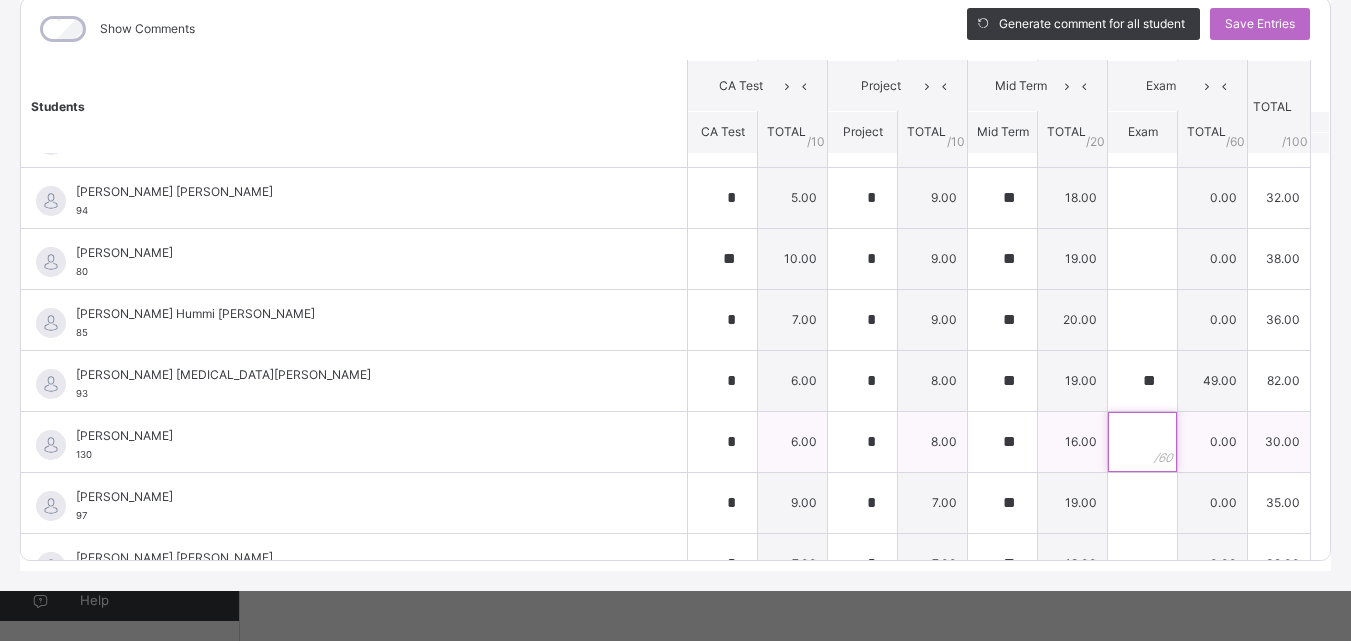 click at bounding box center (1142, 442) 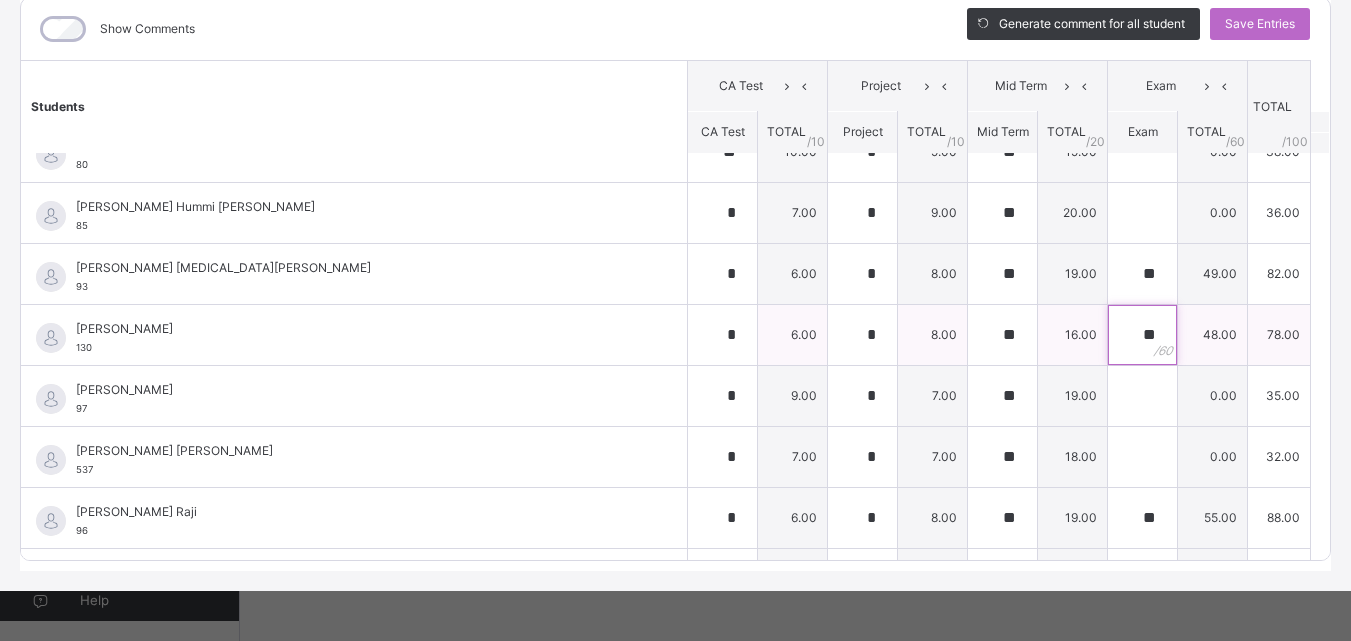 scroll, scrollTop: 448, scrollLeft: 0, axis: vertical 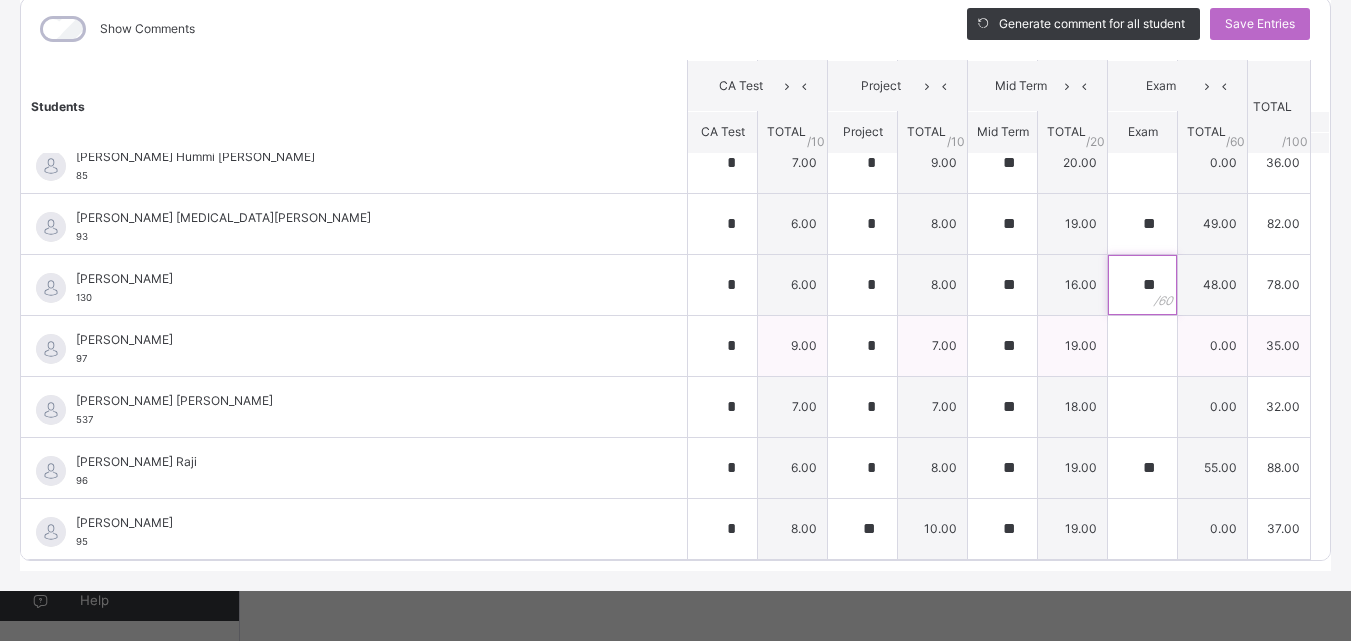 type on "**" 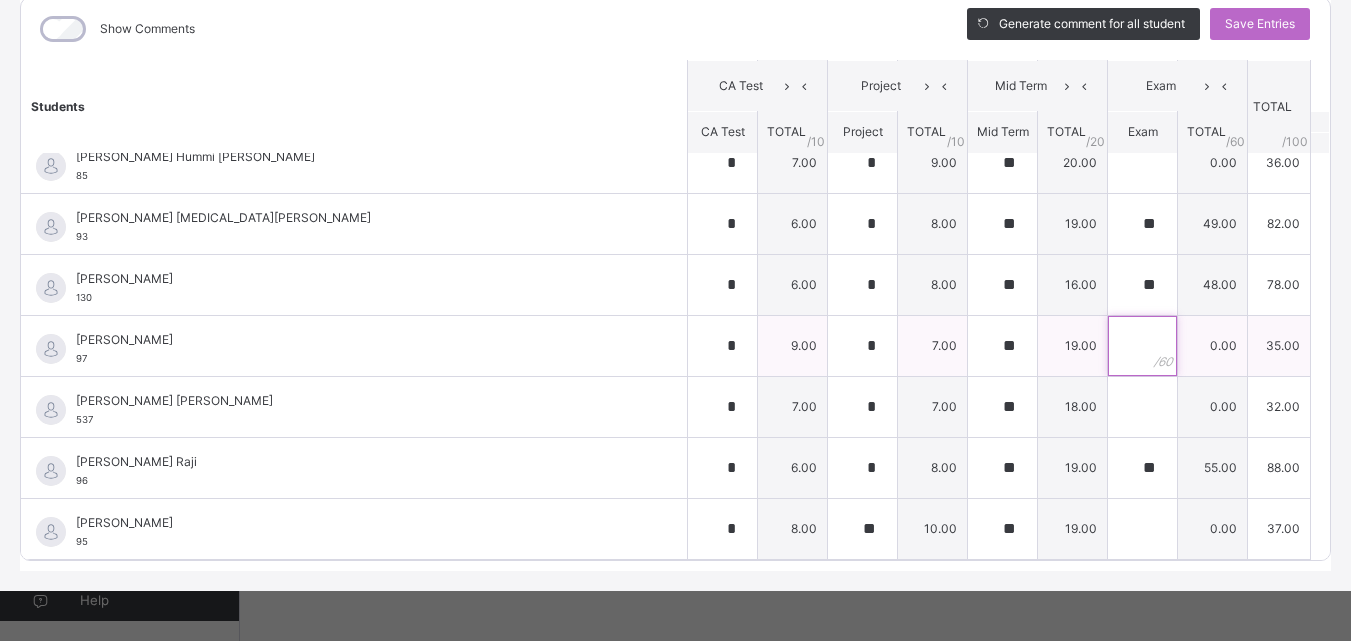 click at bounding box center [1142, 346] 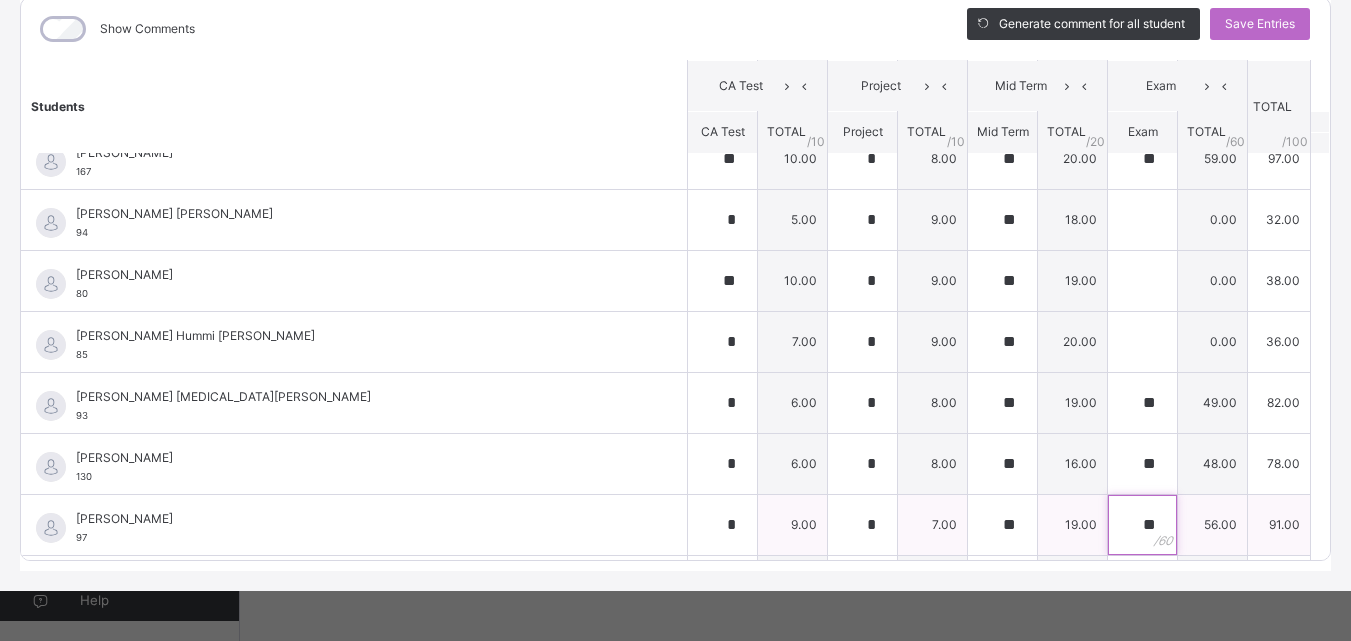 scroll, scrollTop: 270, scrollLeft: 0, axis: vertical 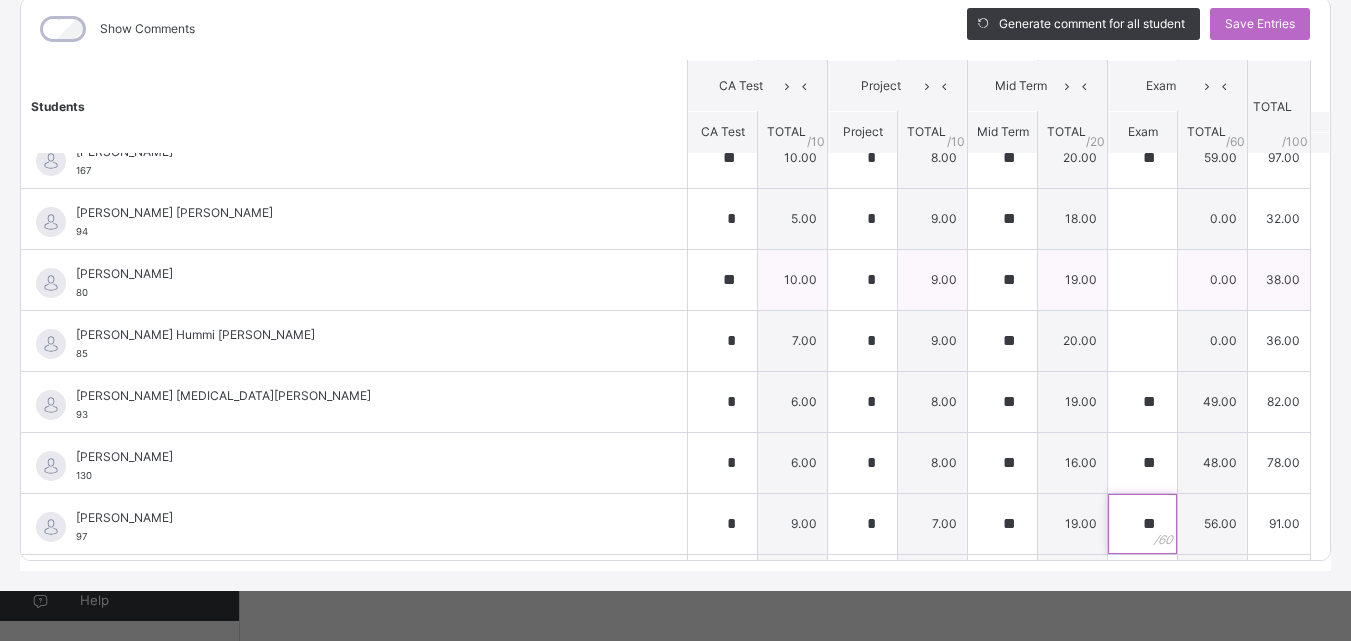type on "**" 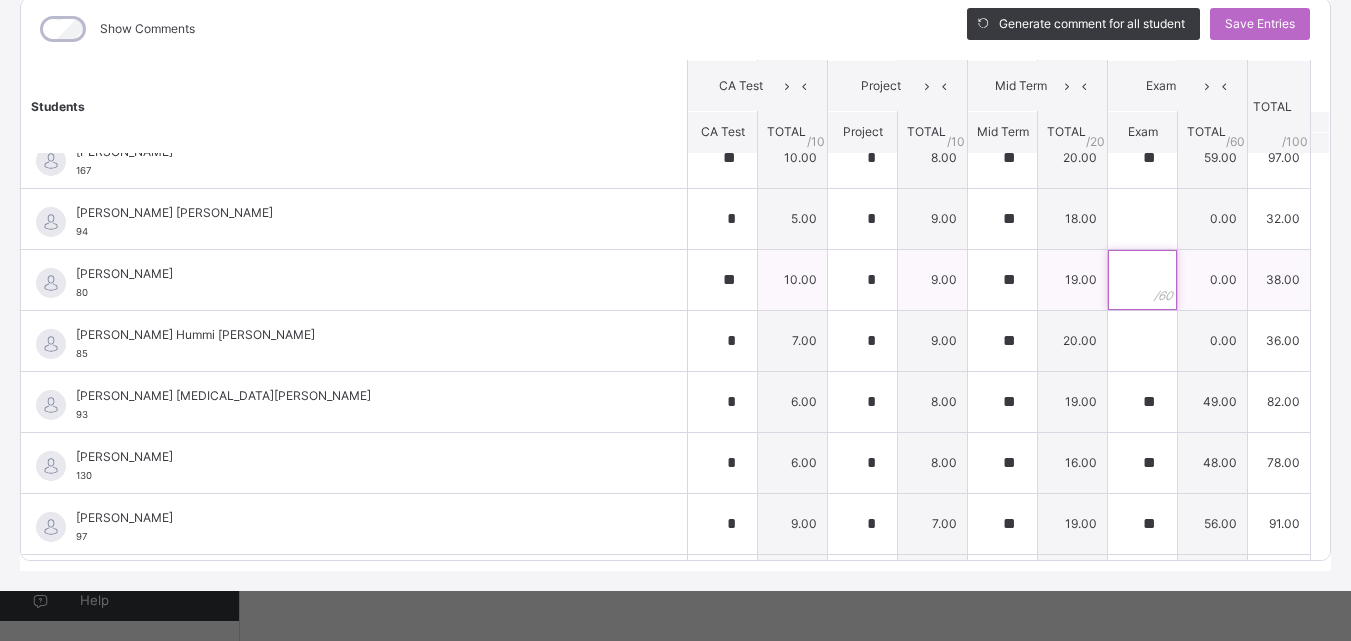 click at bounding box center (1142, 280) 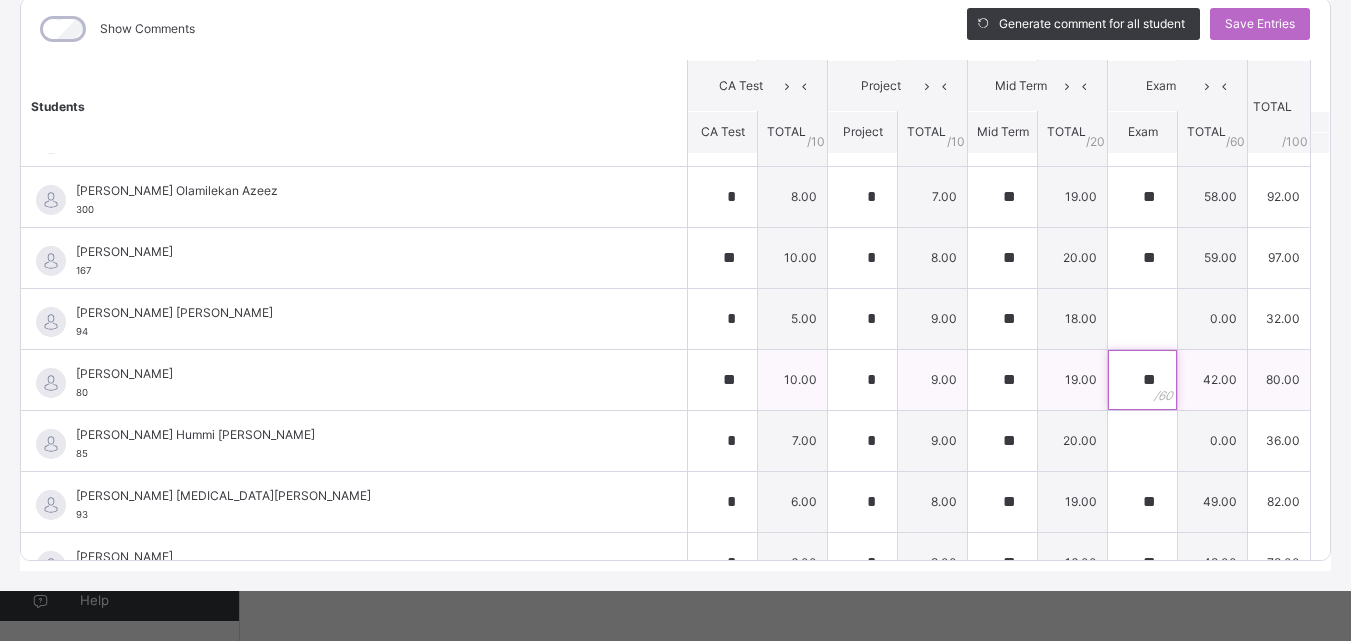 scroll, scrollTop: 173, scrollLeft: 0, axis: vertical 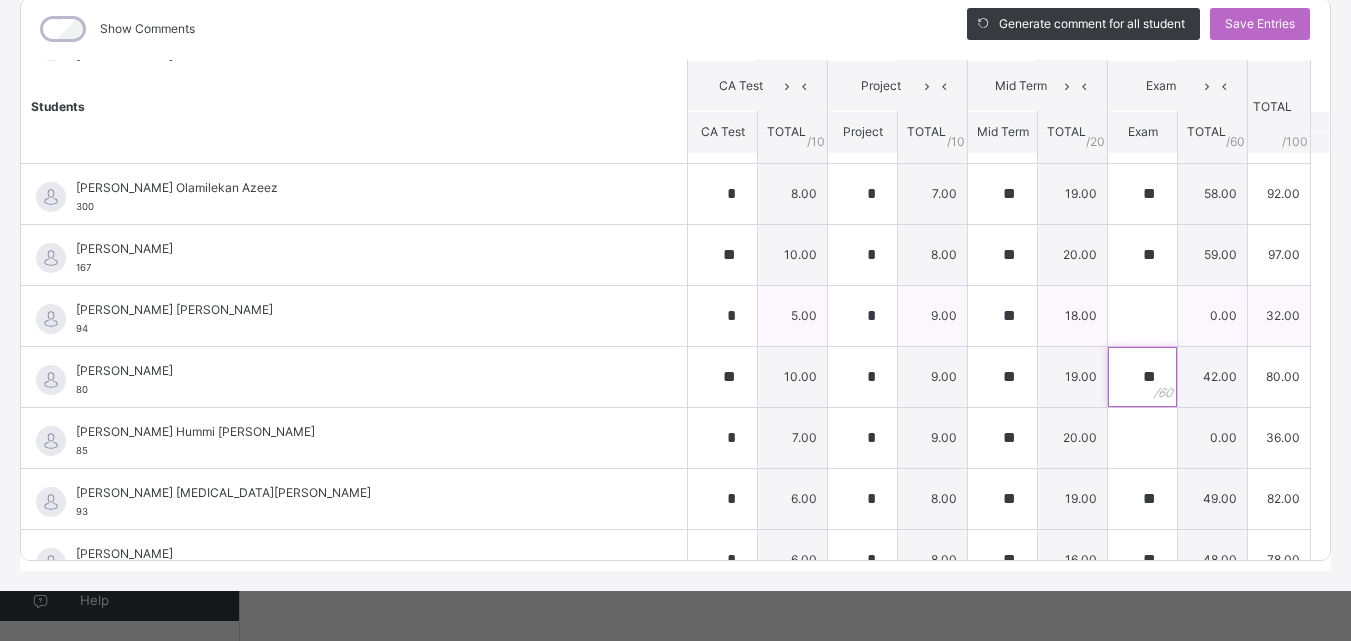 type on "**" 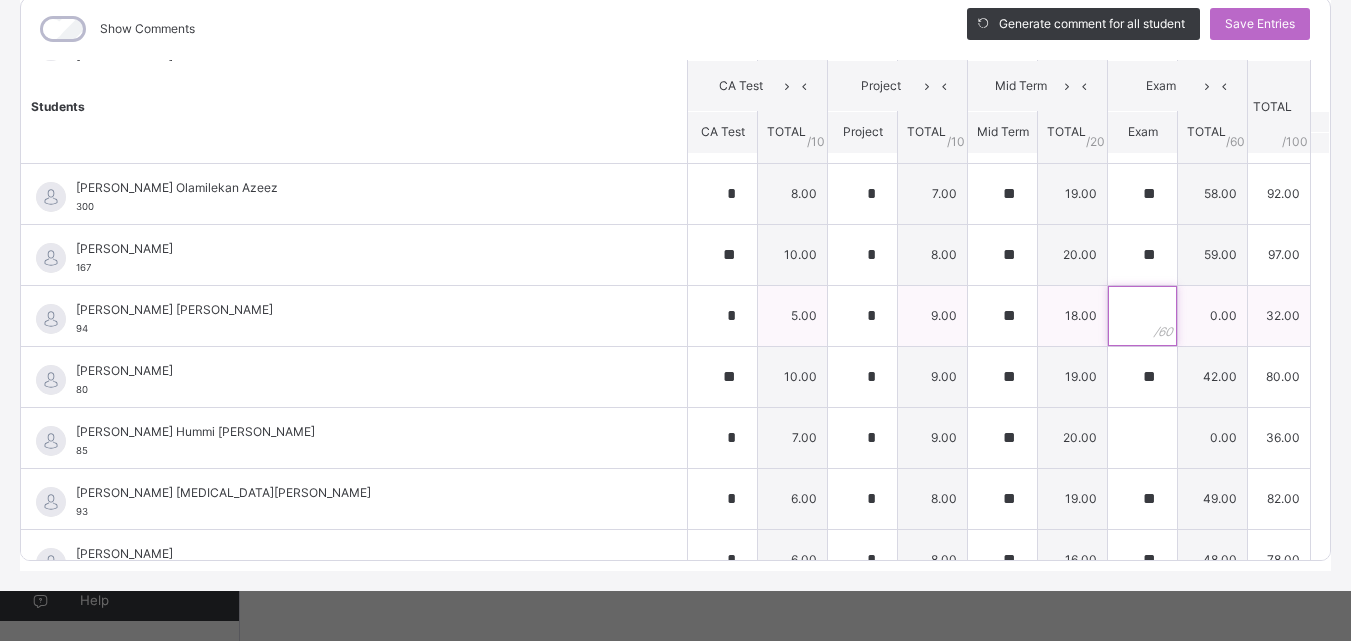 click at bounding box center (1142, 316) 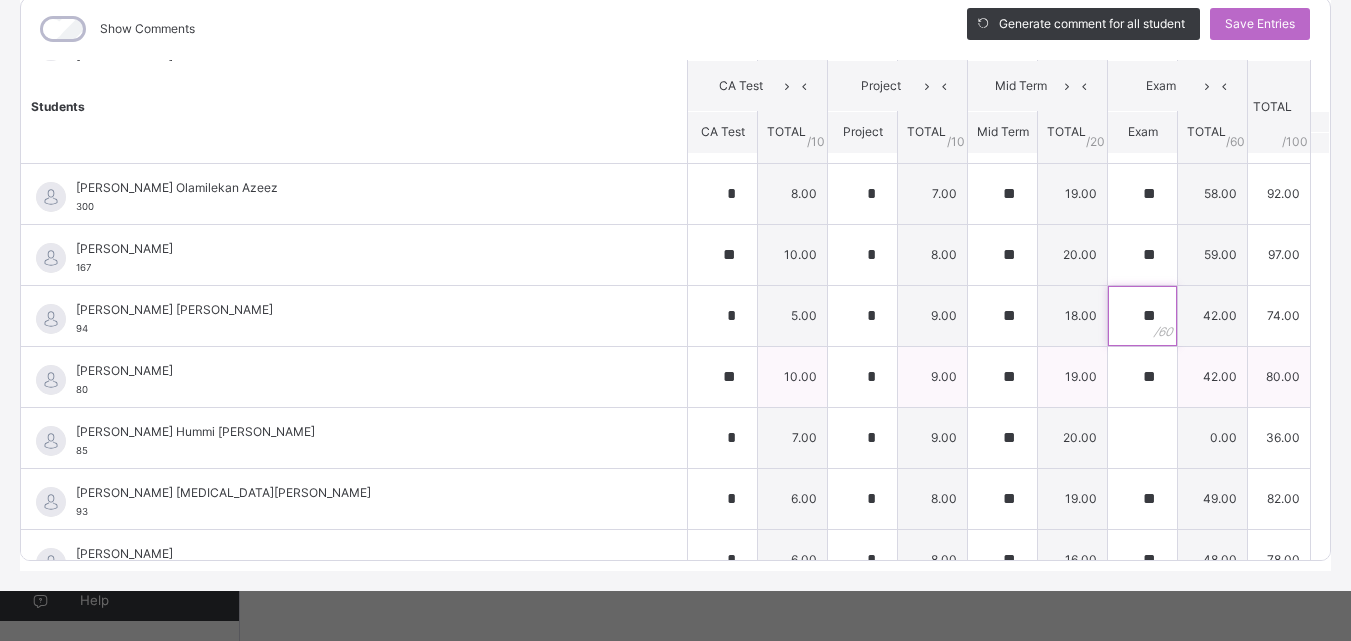 type on "**" 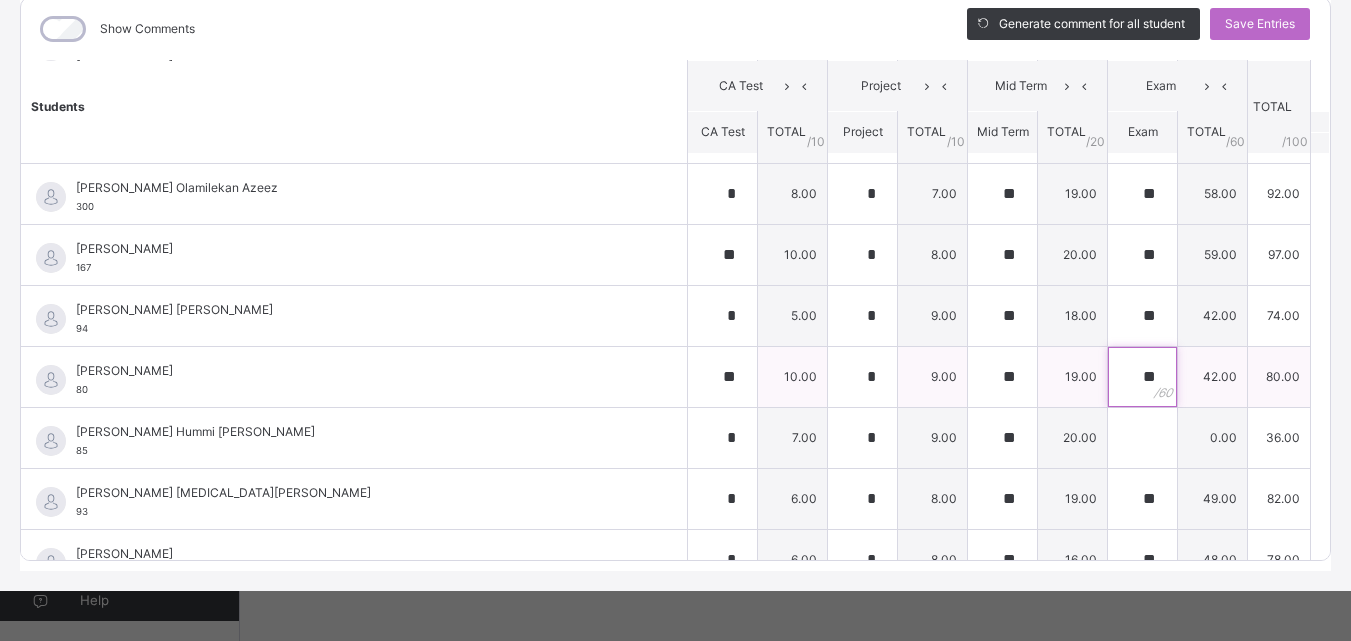 click on "**" at bounding box center [1142, 377] 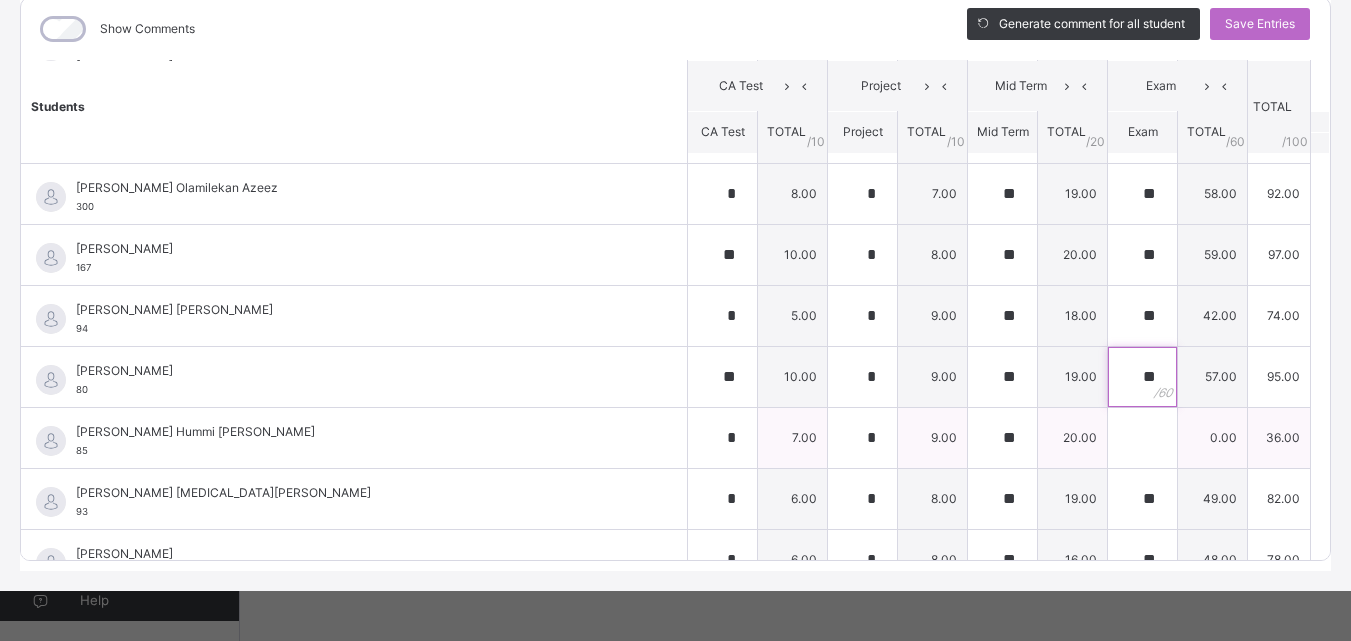 type on "**" 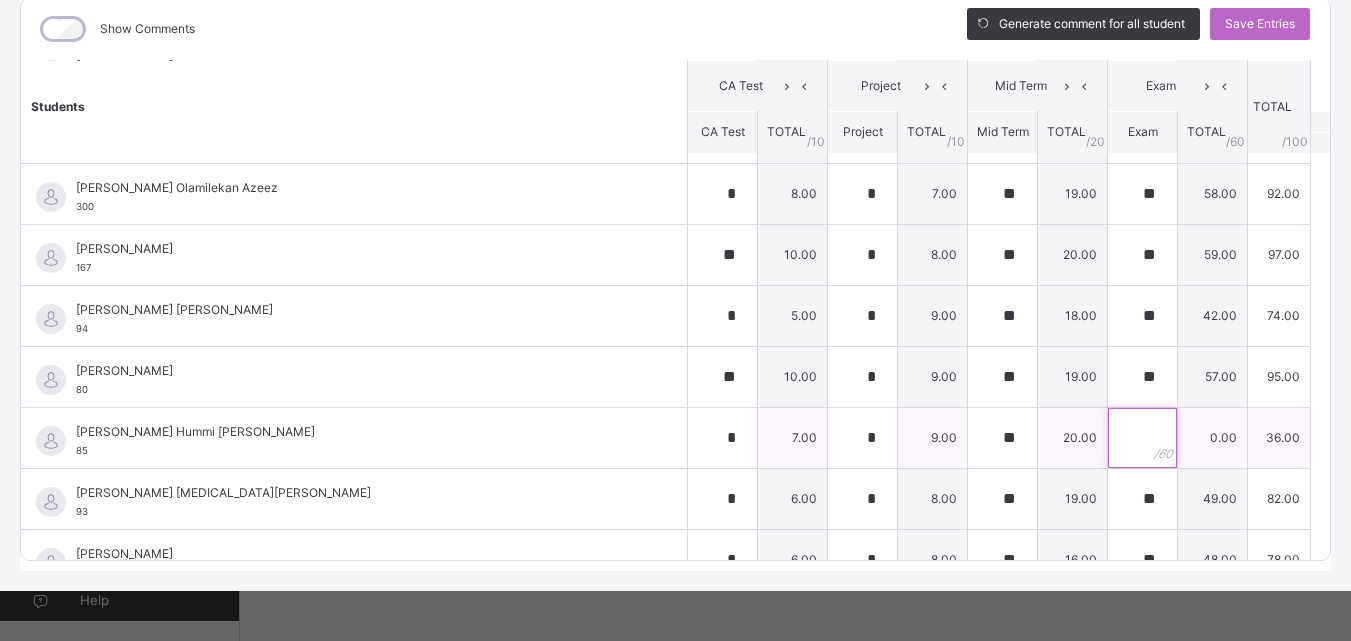 click at bounding box center (1142, 438) 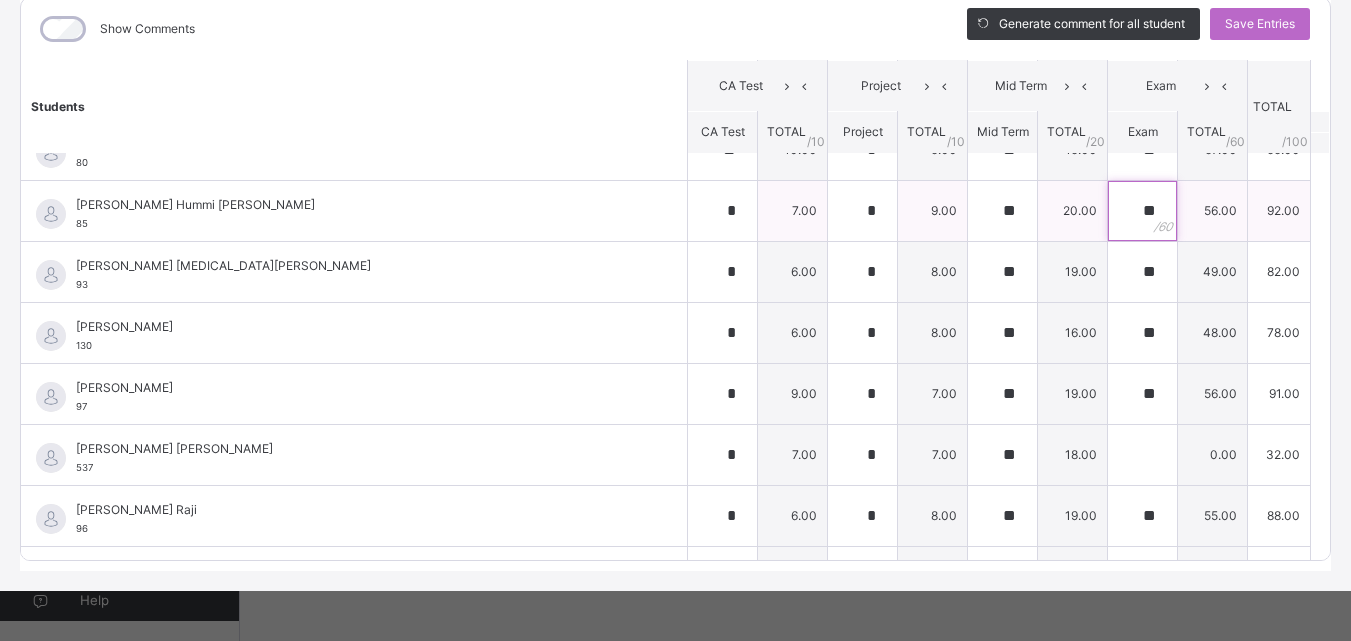 scroll, scrollTop: 410, scrollLeft: 0, axis: vertical 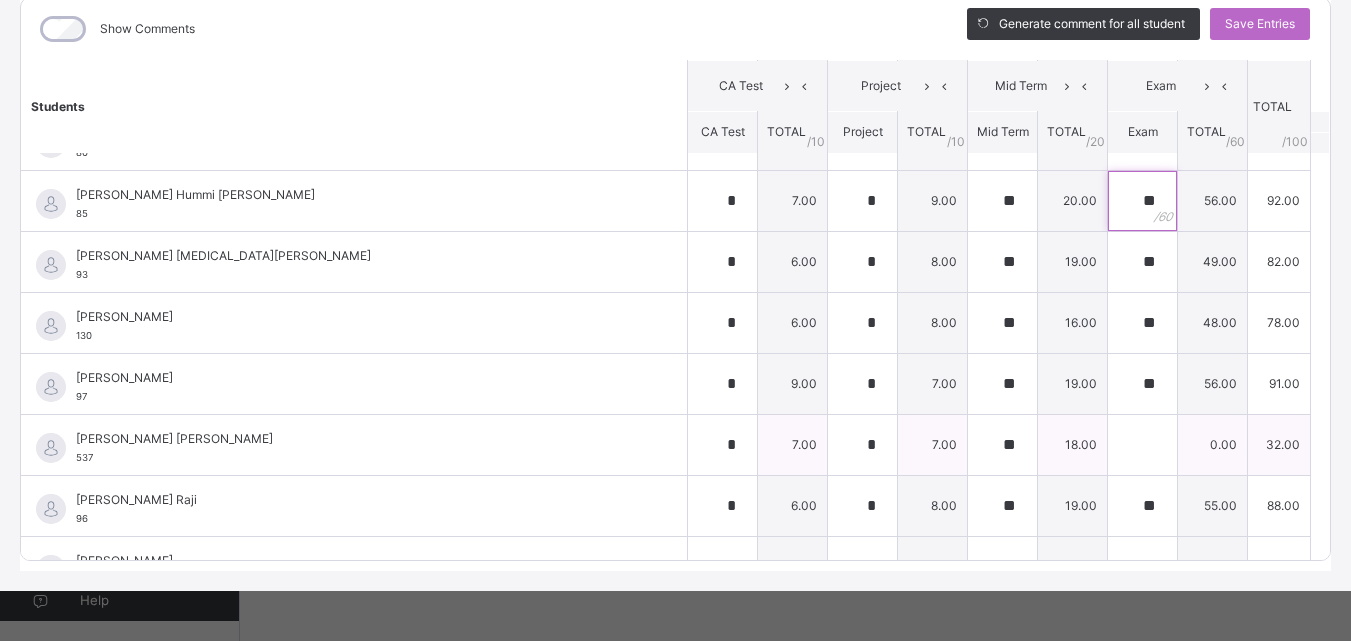 type on "**" 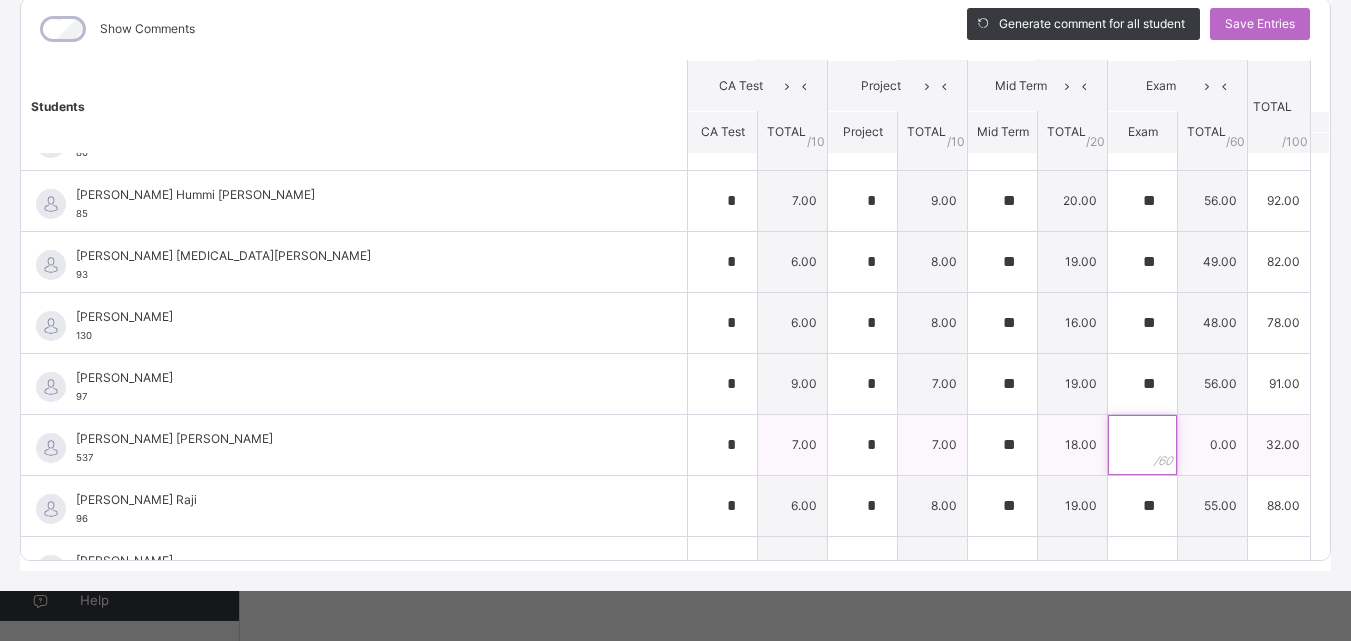click at bounding box center (1142, 445) 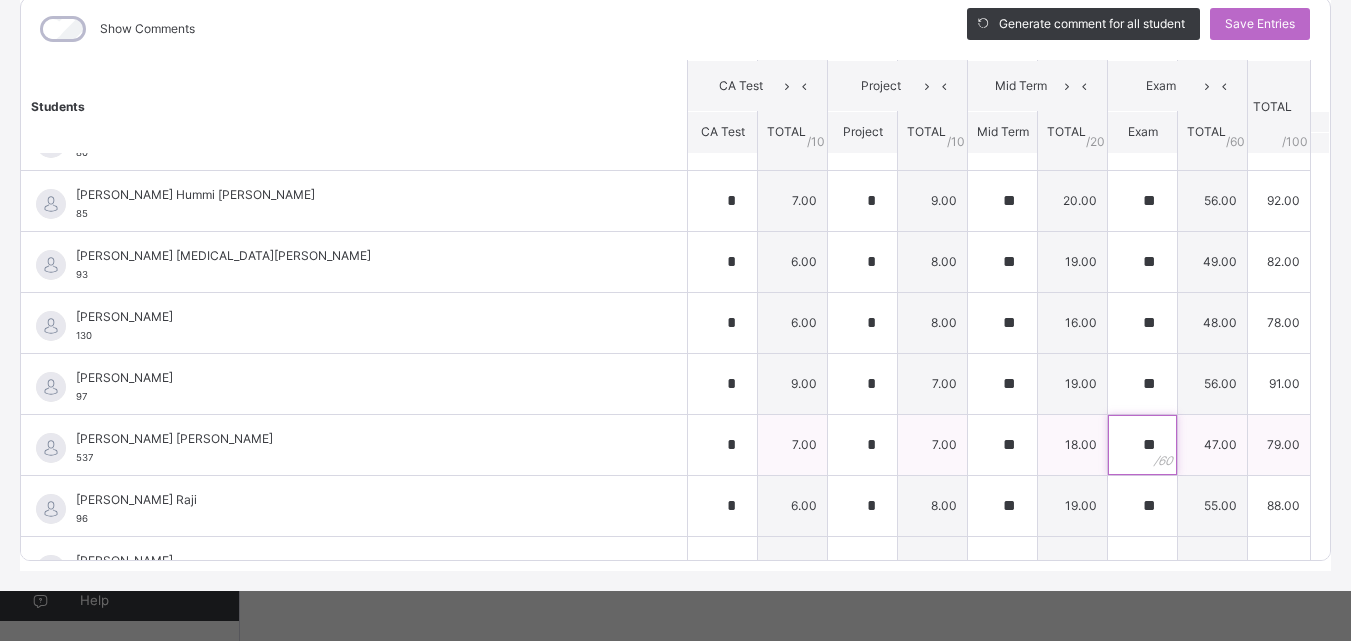 scroll, scrollTop: 448, scrollLeft: 0, axis: vertical 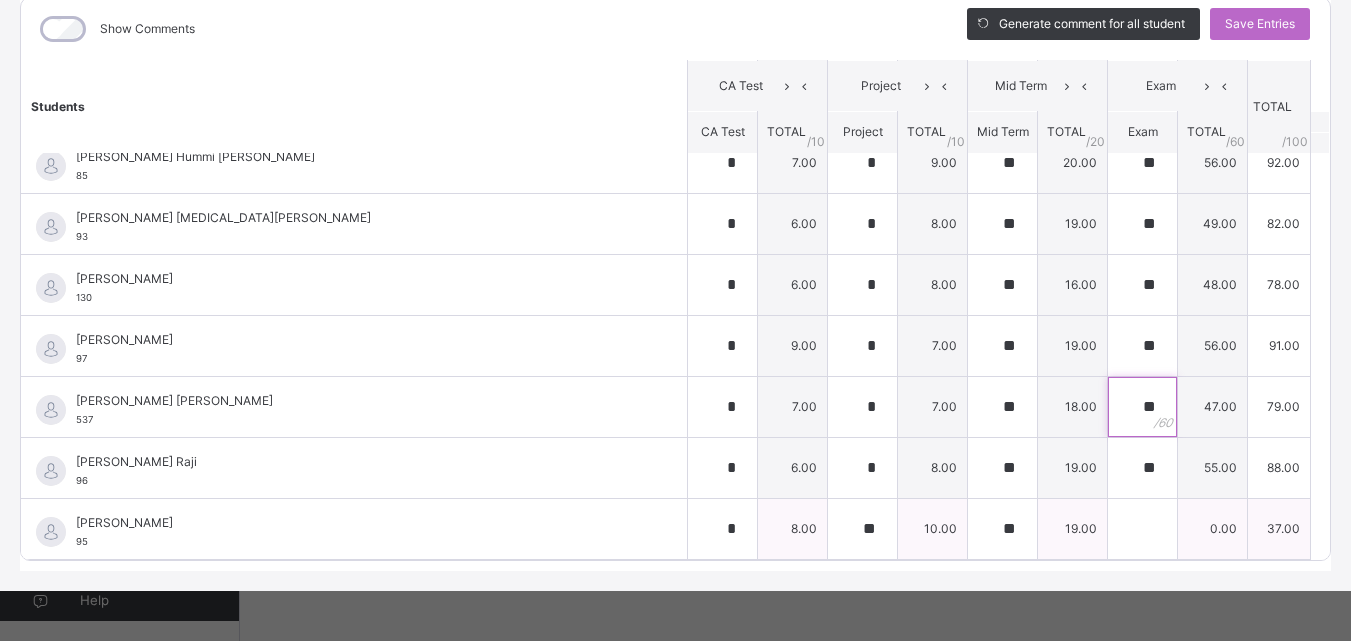 type on "**" 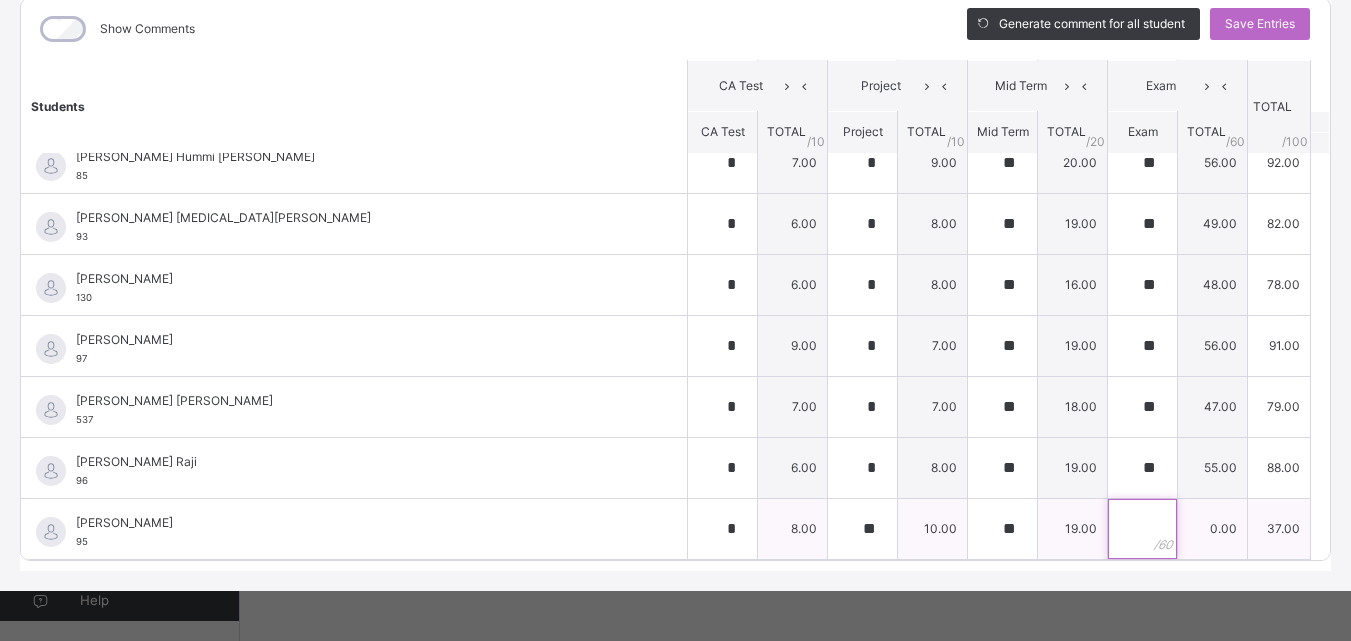 click at bounding box center (1142, 529) 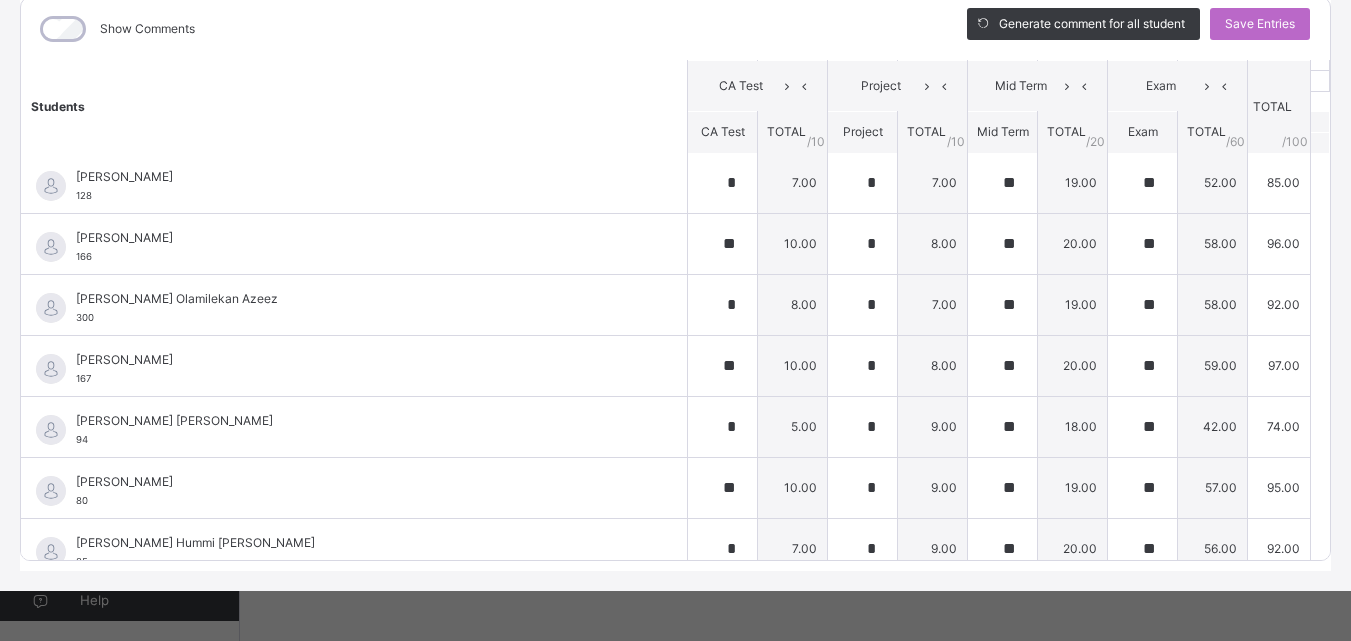 scroll, scrollTop: 0, scrollLeft: 0, axis: both 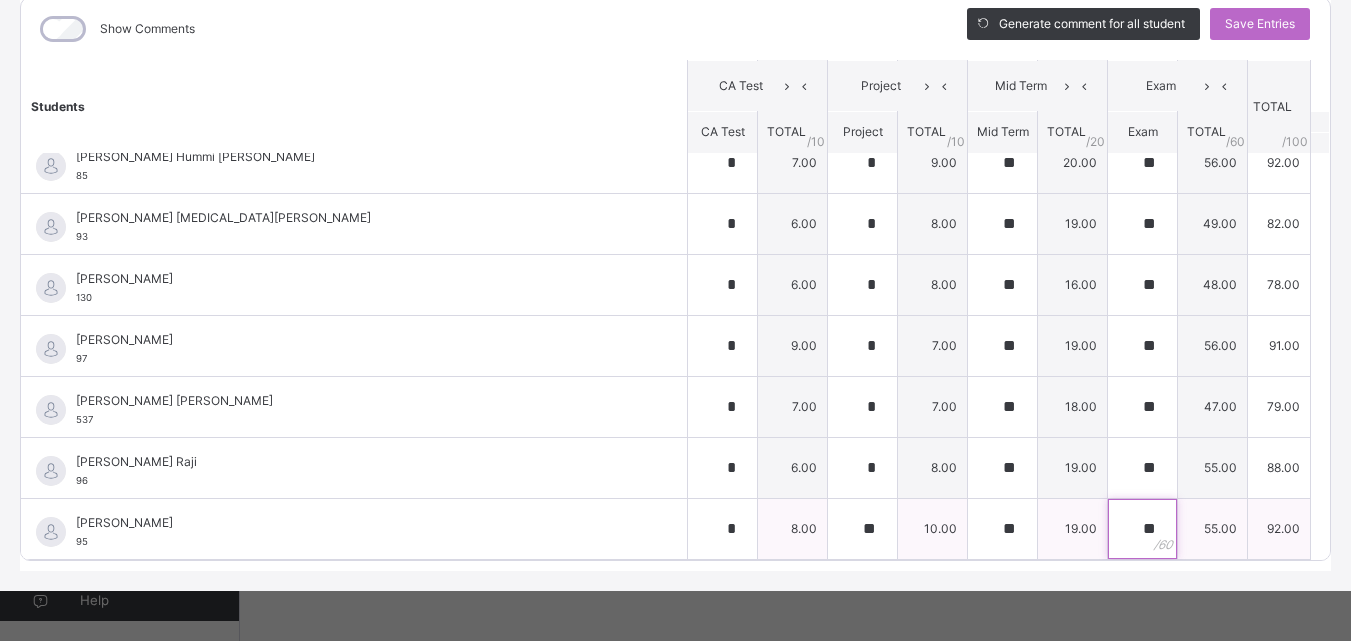 type on "*" 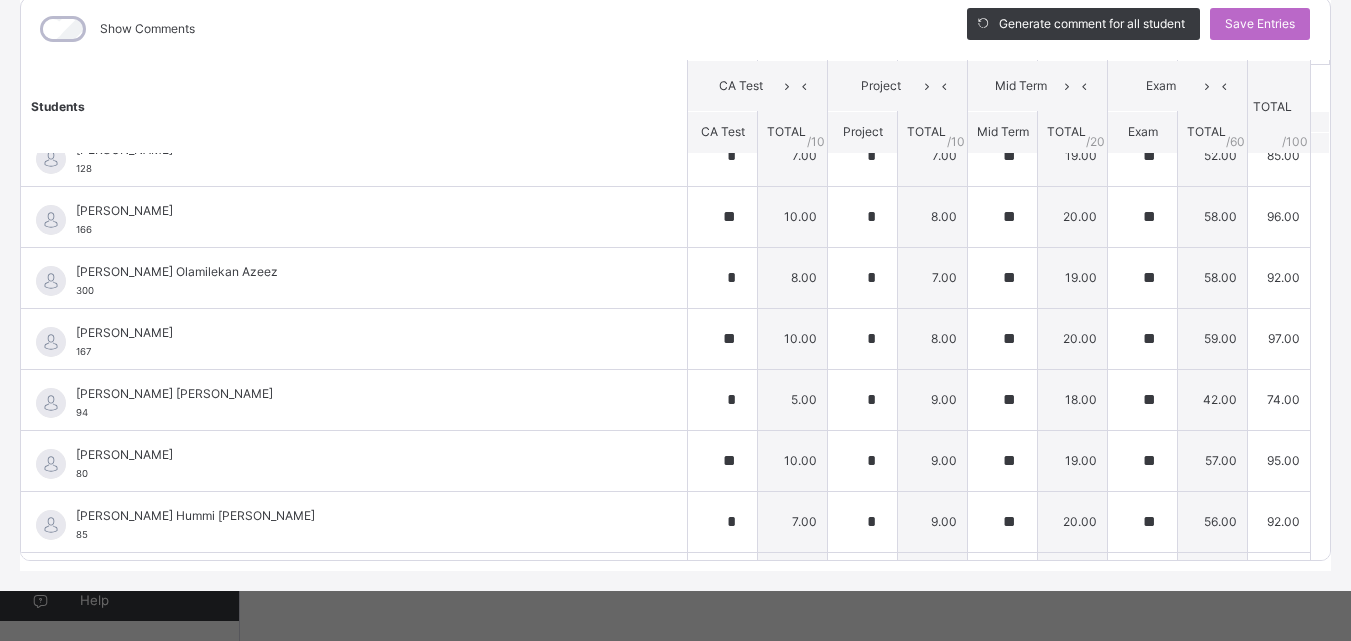 scroll, scrollTop: 0, scrollLeft: 0, axis: both 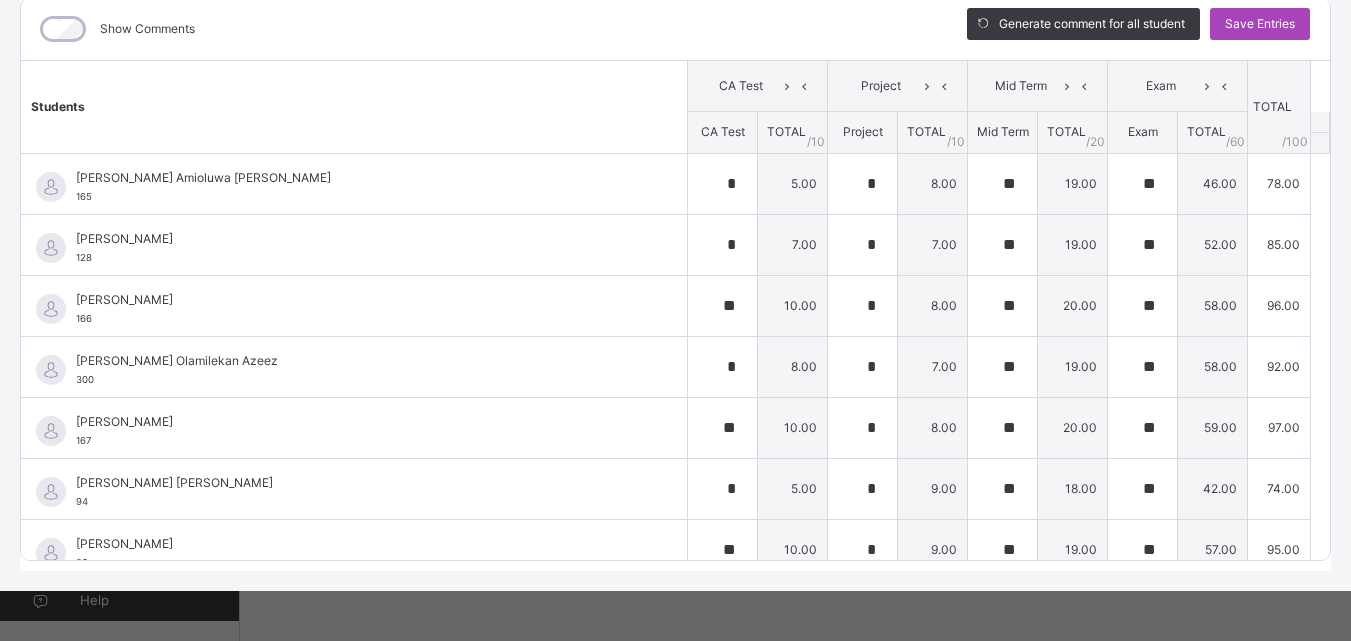 type on "**" 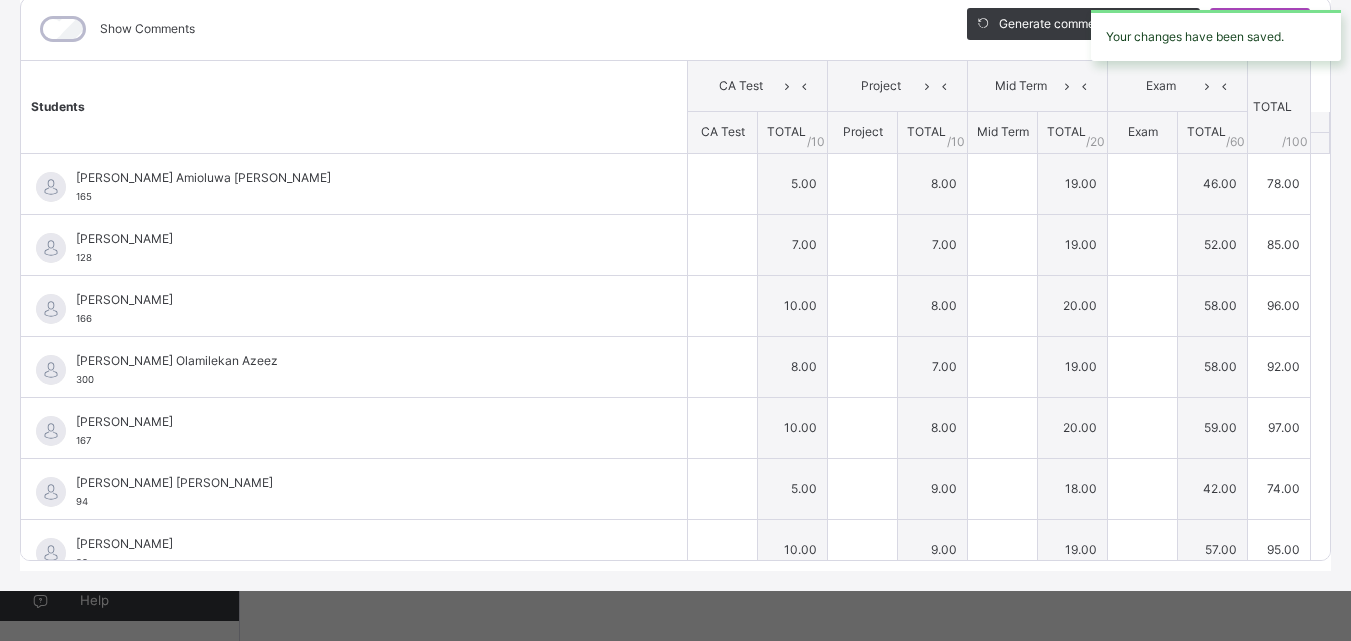 type on "*" 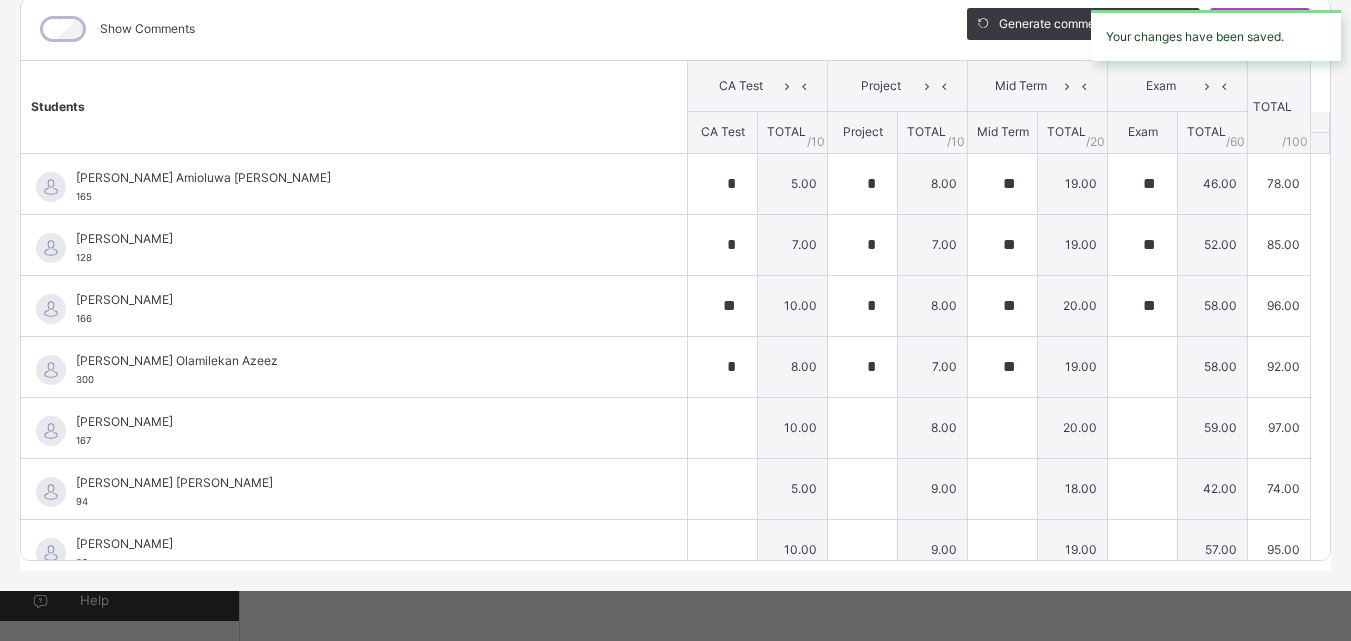 type on "**" 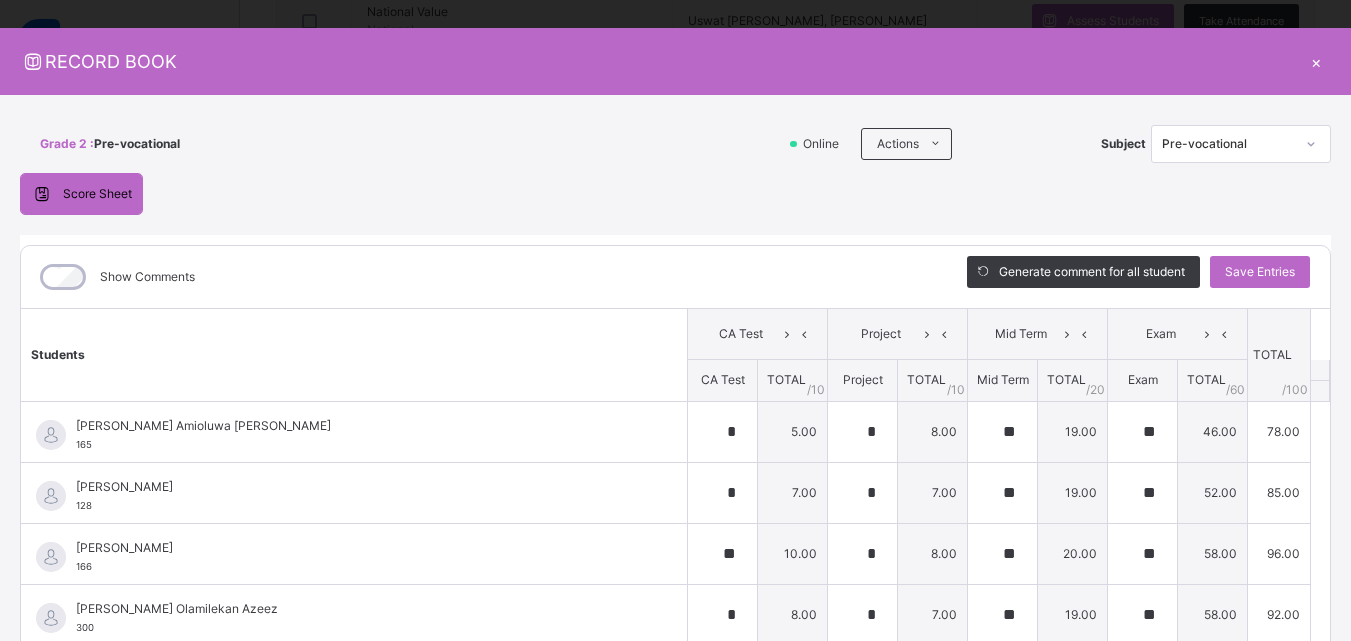 scroll, scrollTop: 23, scrollLeft: 0, axis: vertical 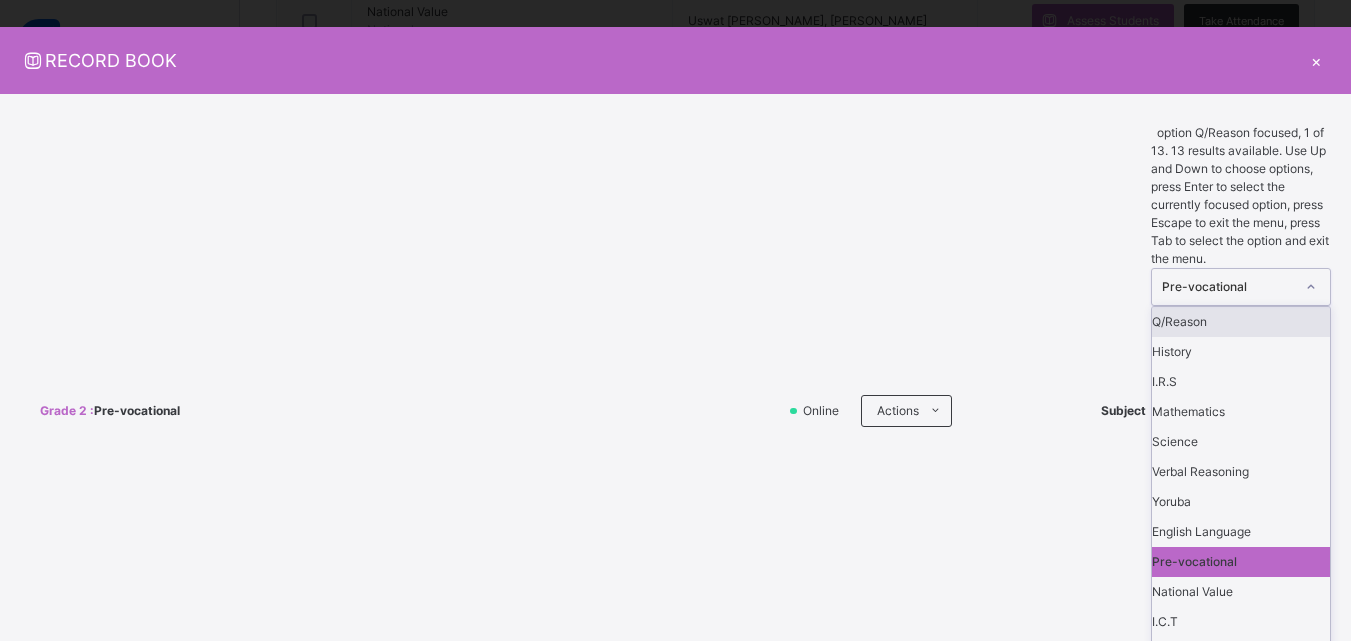 click 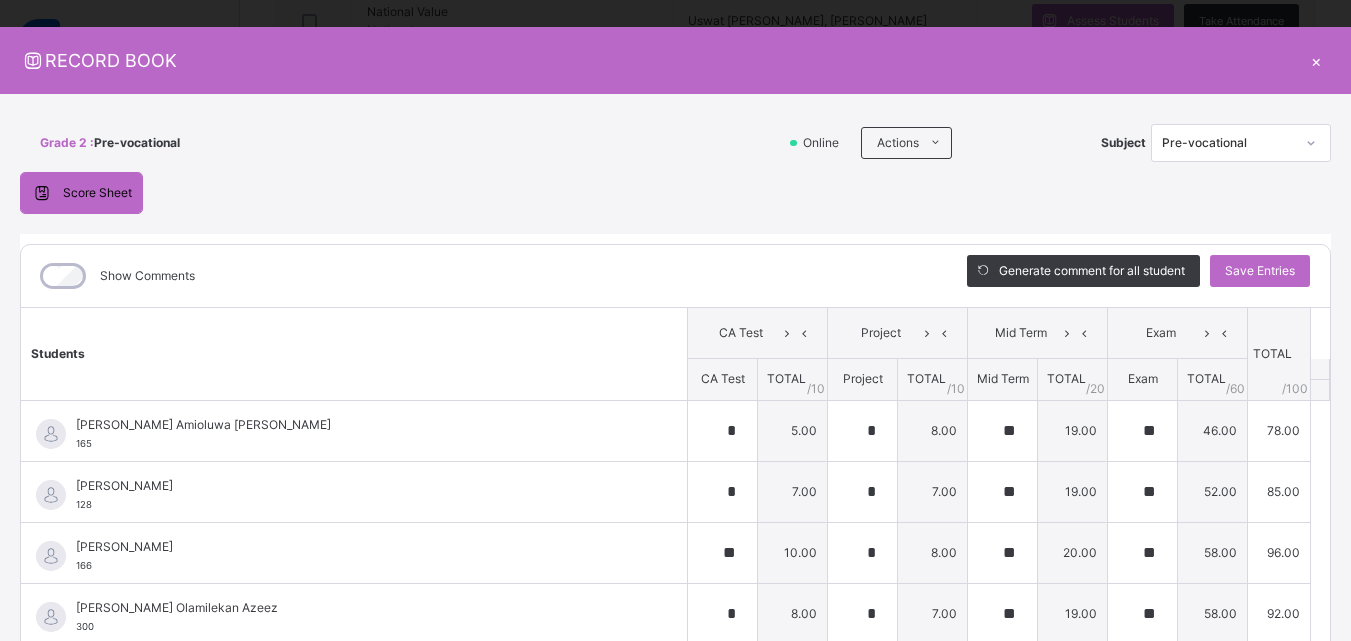 click on "×" at bounding box center [1316, 60] 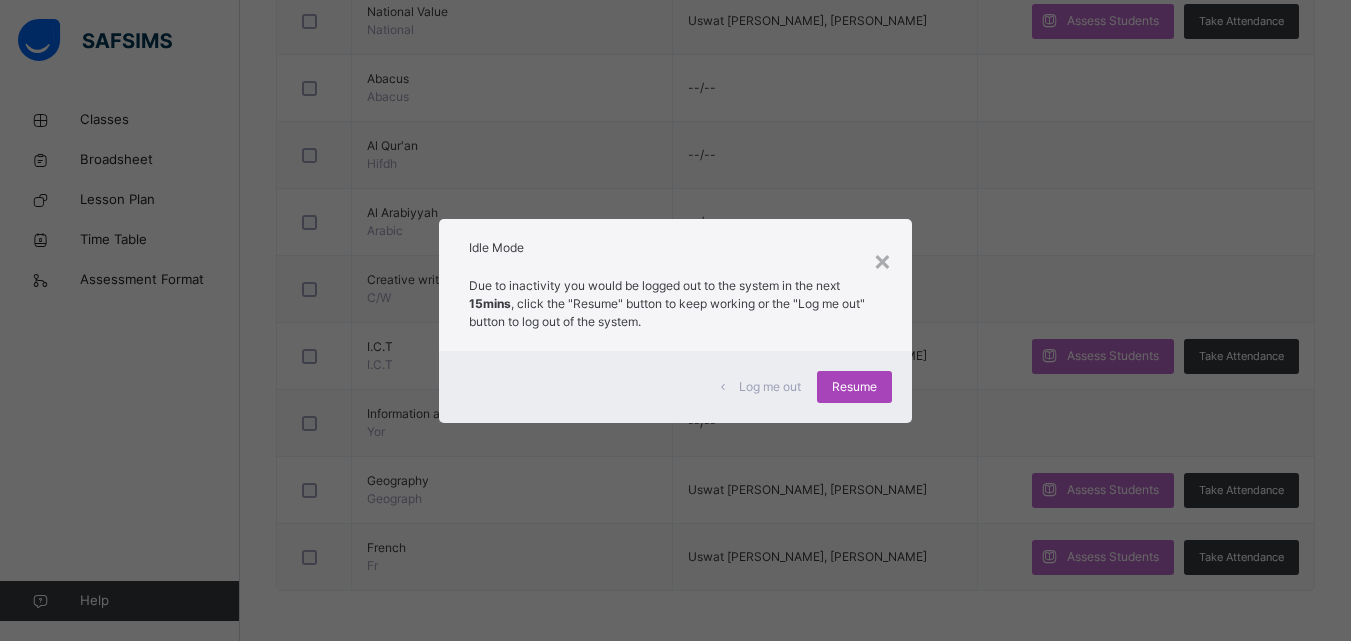 click on "Resume" at bounding box center (854, 387) 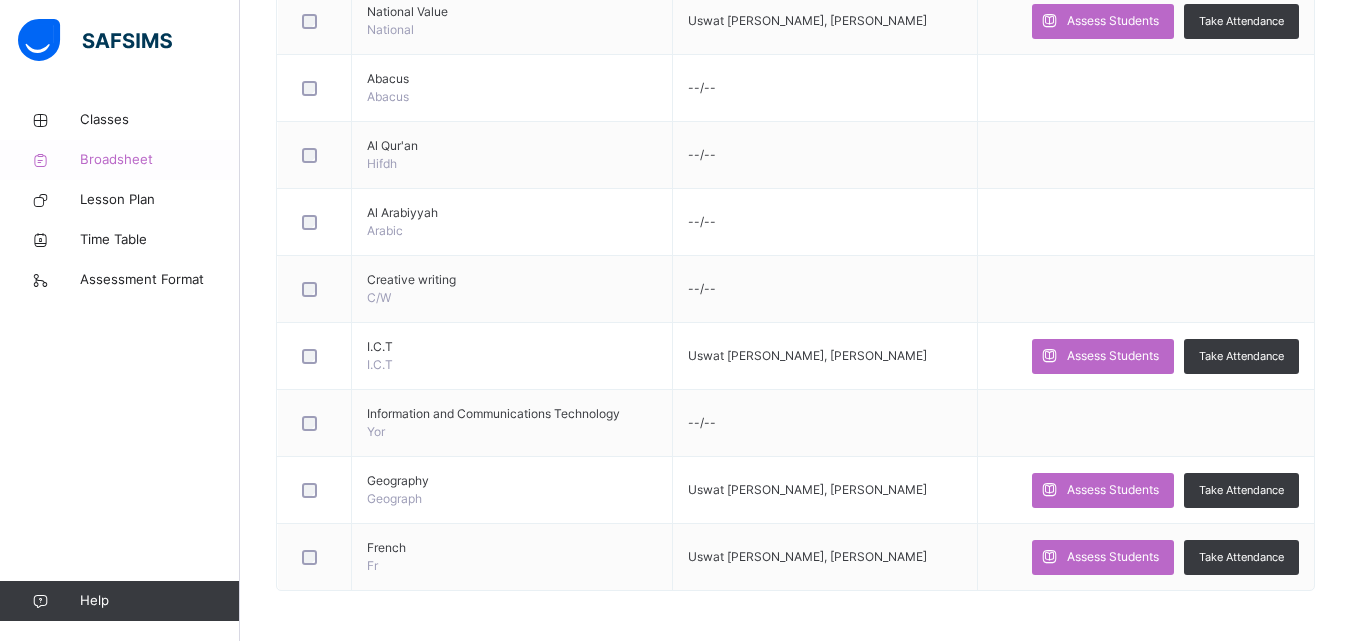 click on "Broadsheet" at bounding box center (160, 160) 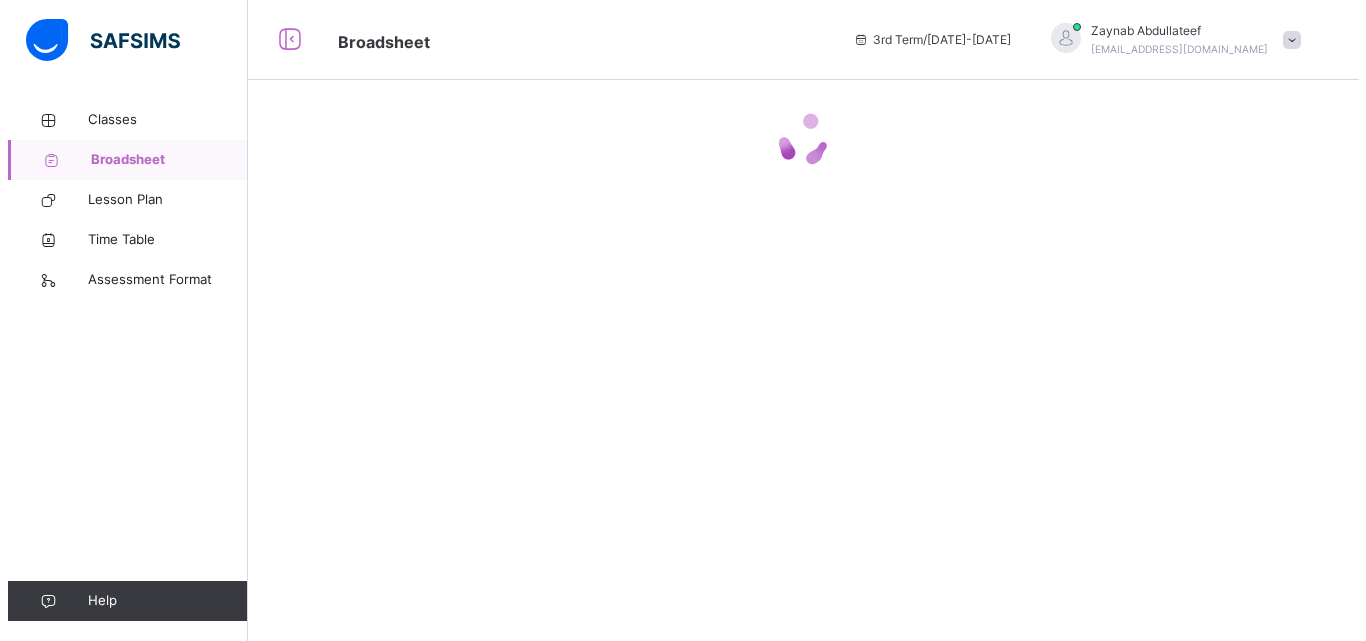 scroll, scrollTop: 0, scrollLeft: 0, axis: both 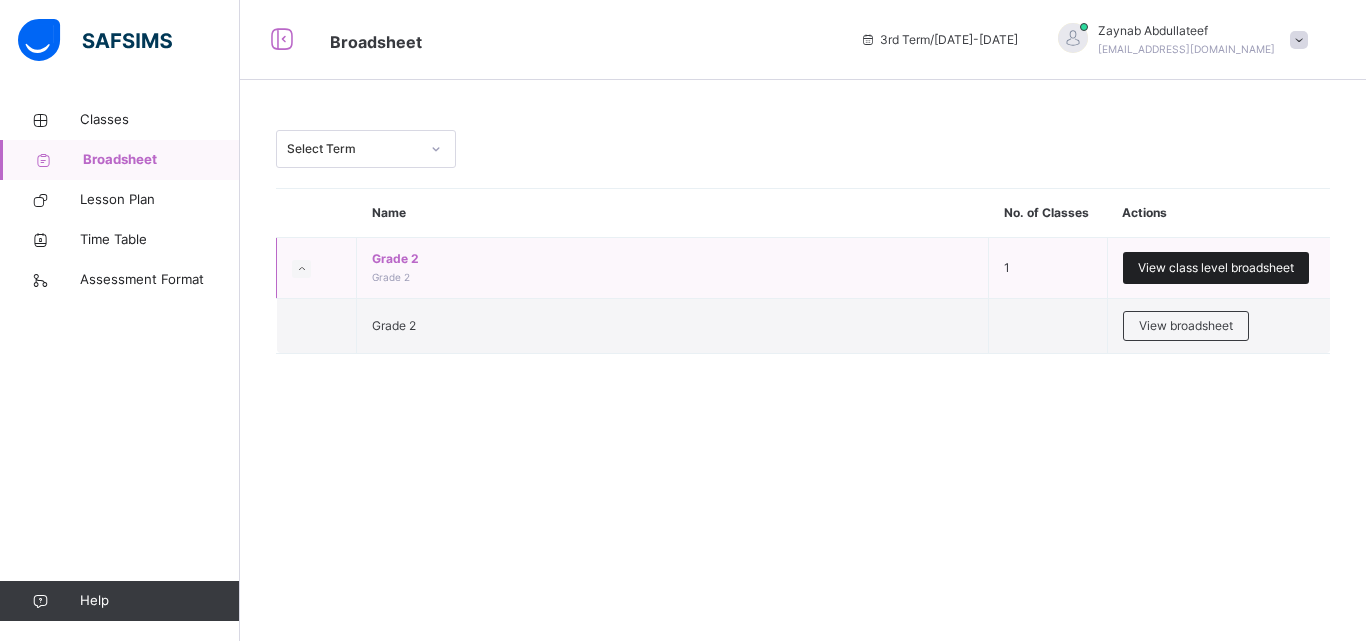 click on "View class level broadsheet" at bounding box center (1216, 268) 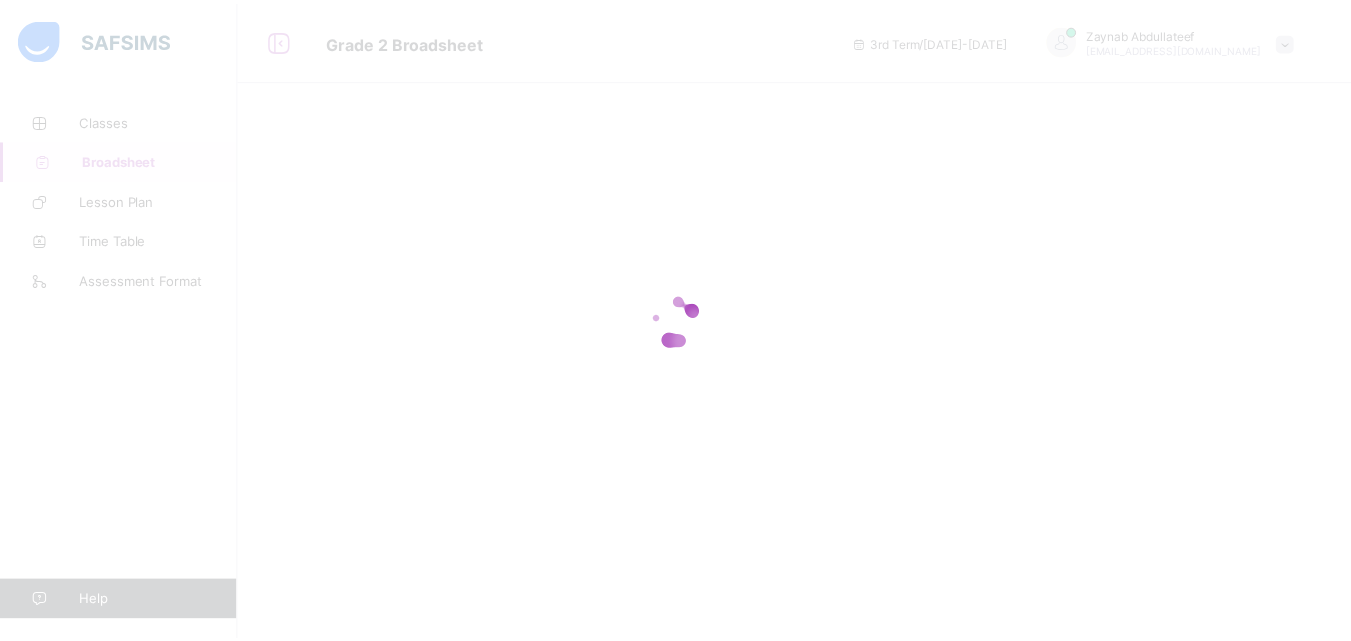 scroll, scrollTop: 0, scrollLeft: 0, axis: both 